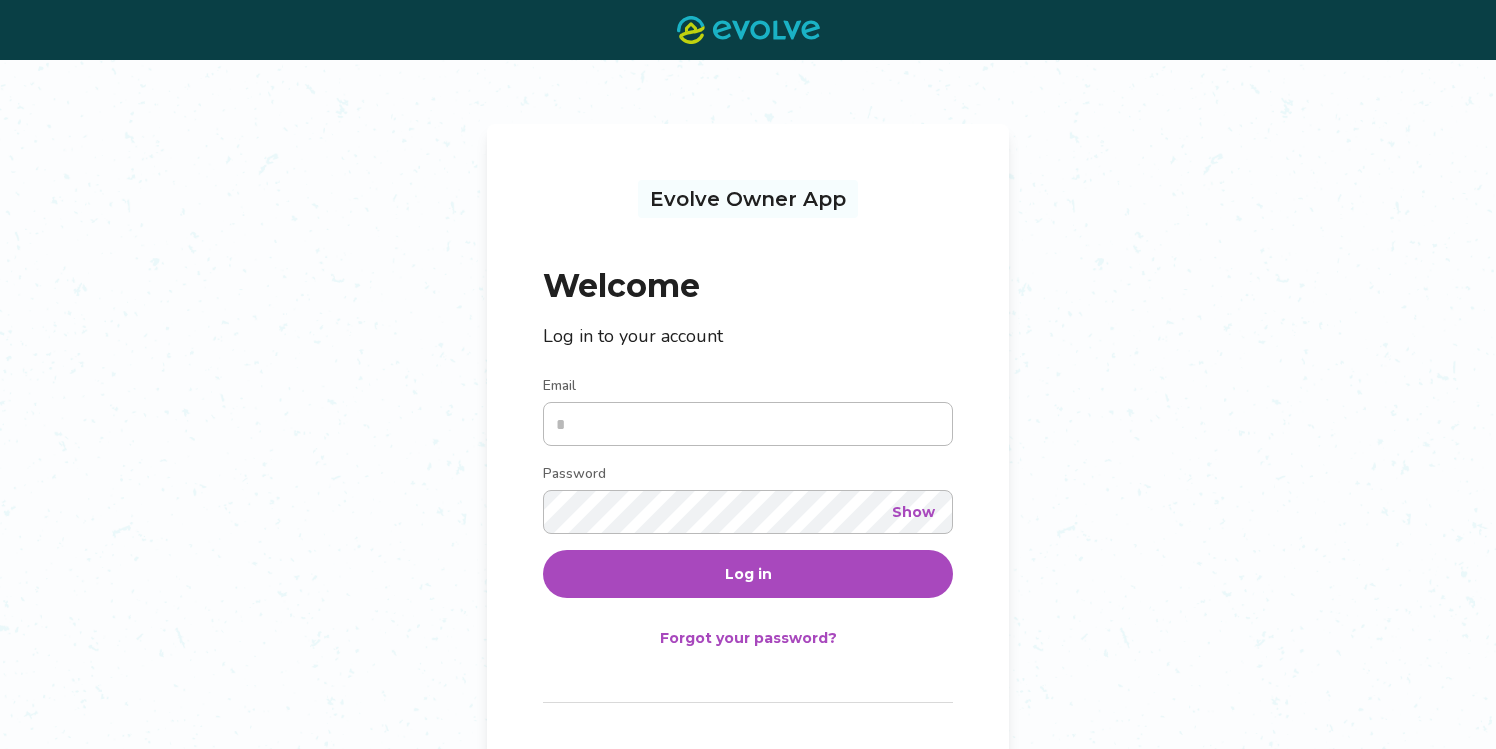 scroll, scrollTop: 0, scrollLeft: 0, axis: both 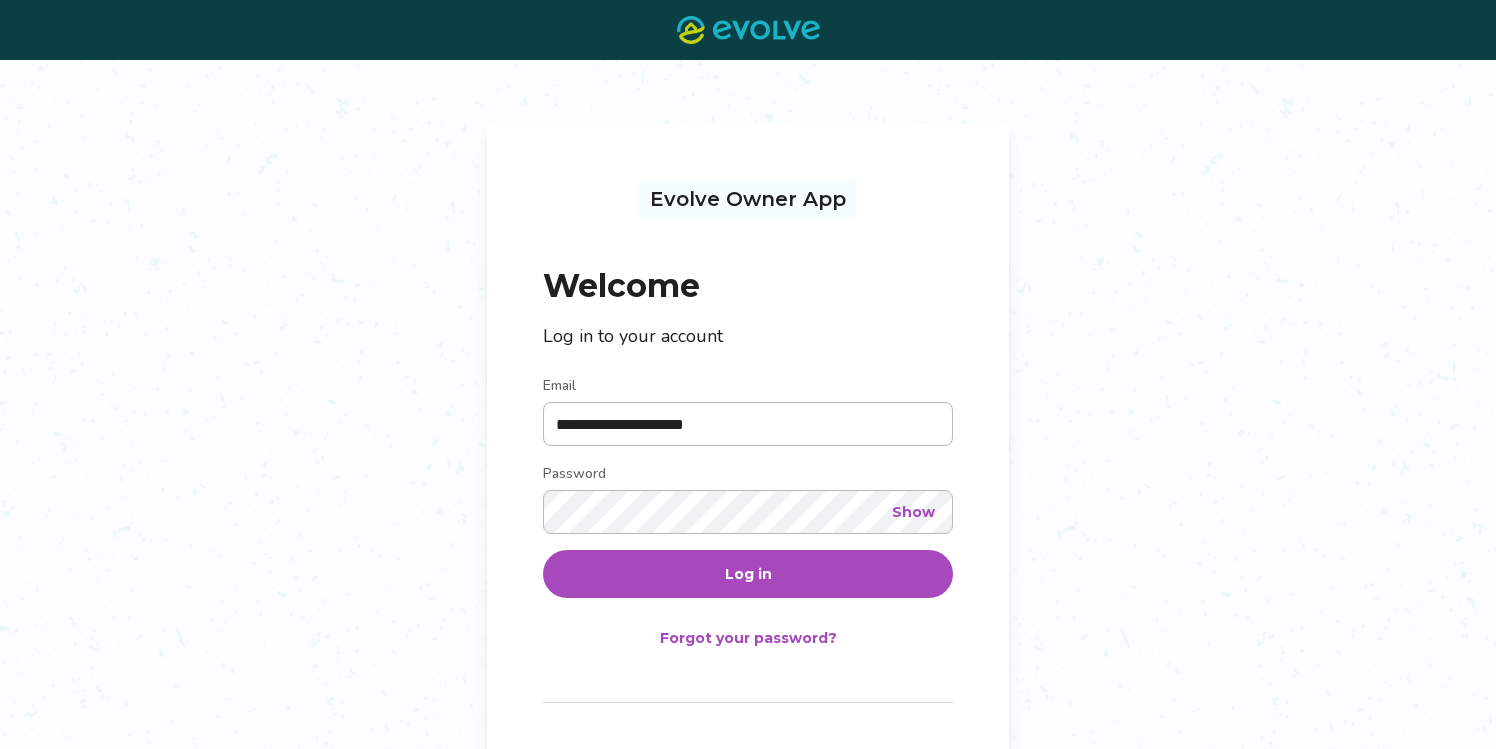 click on "Log in" at bounding box center (748, 574) 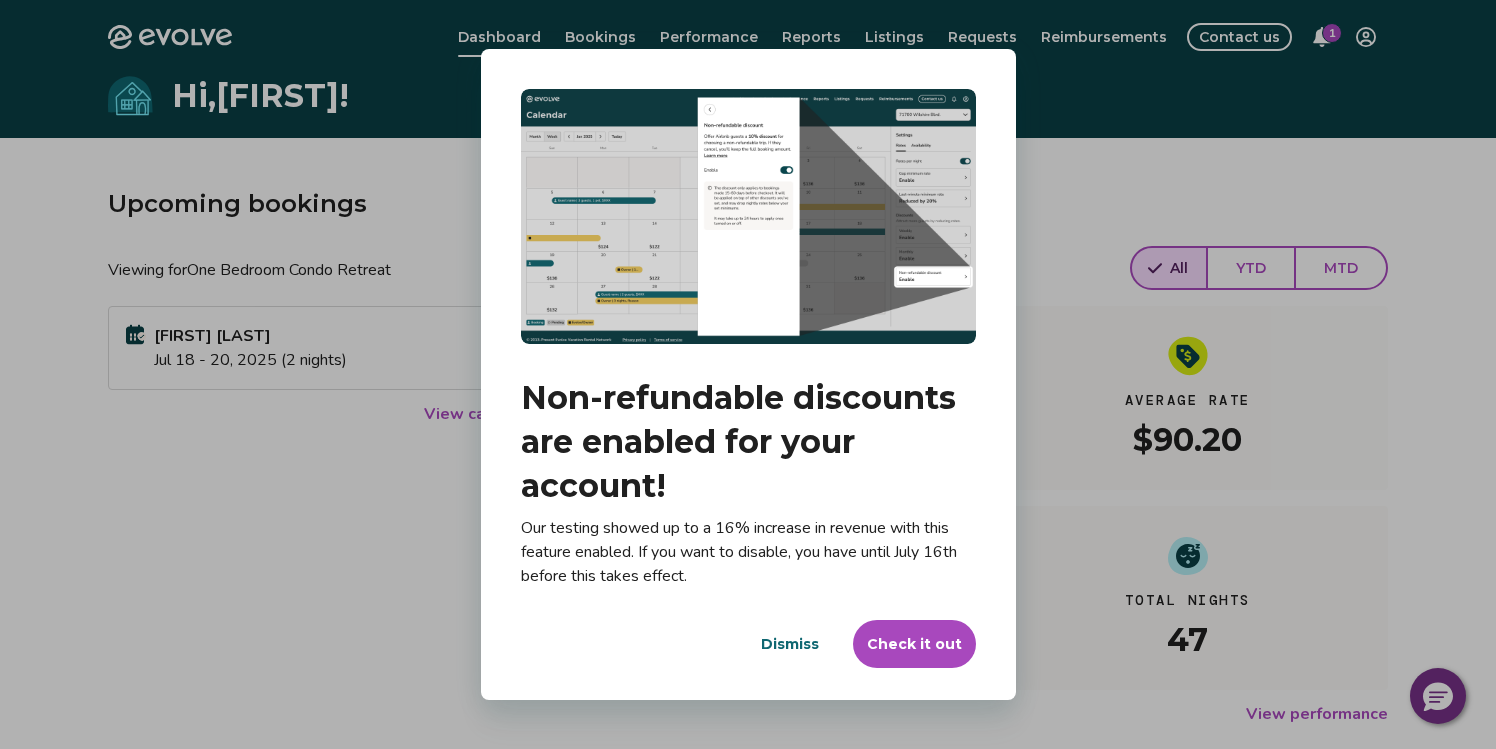 click on "Check it out" at bounding box center (914, 644) 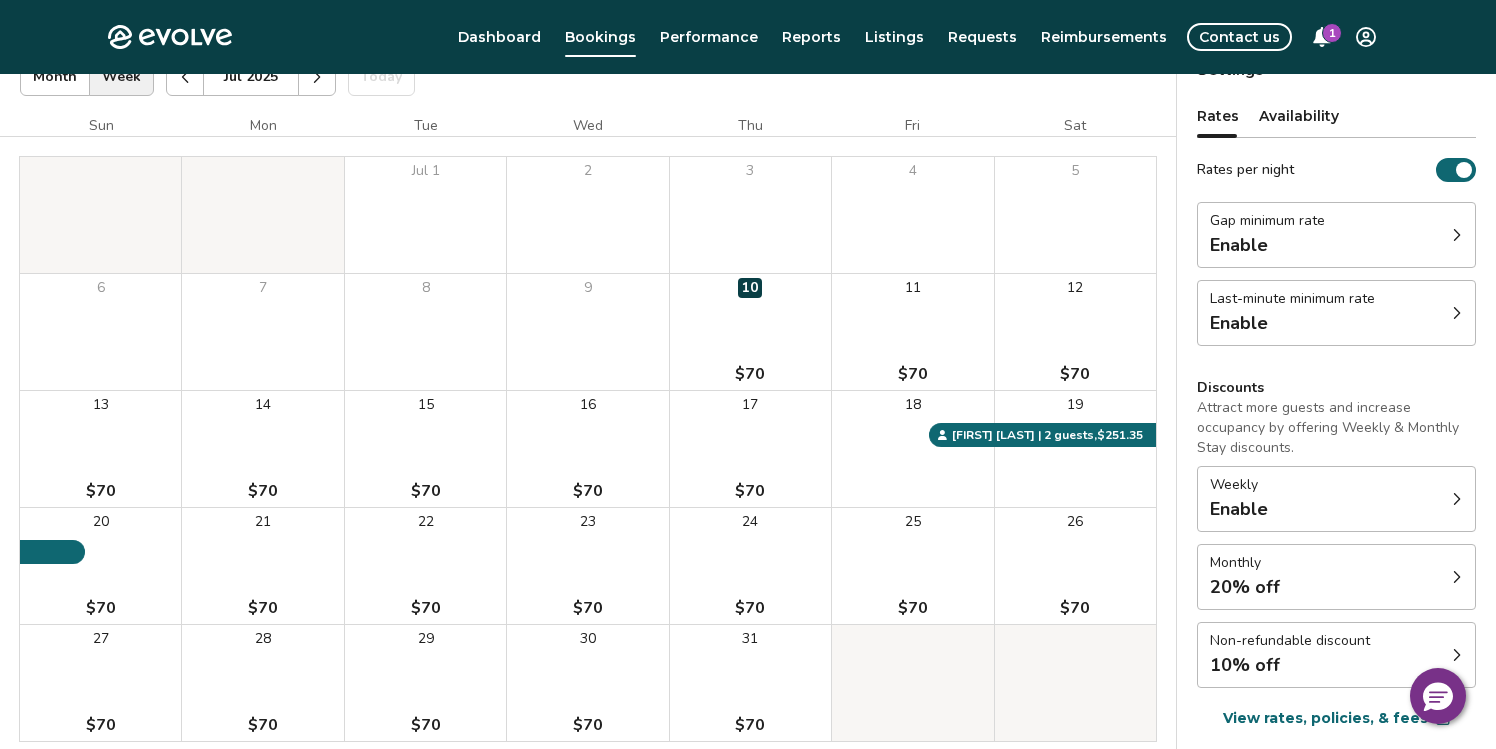 scroll, scrollTop: 0, scrollLeft: 0, axis: both 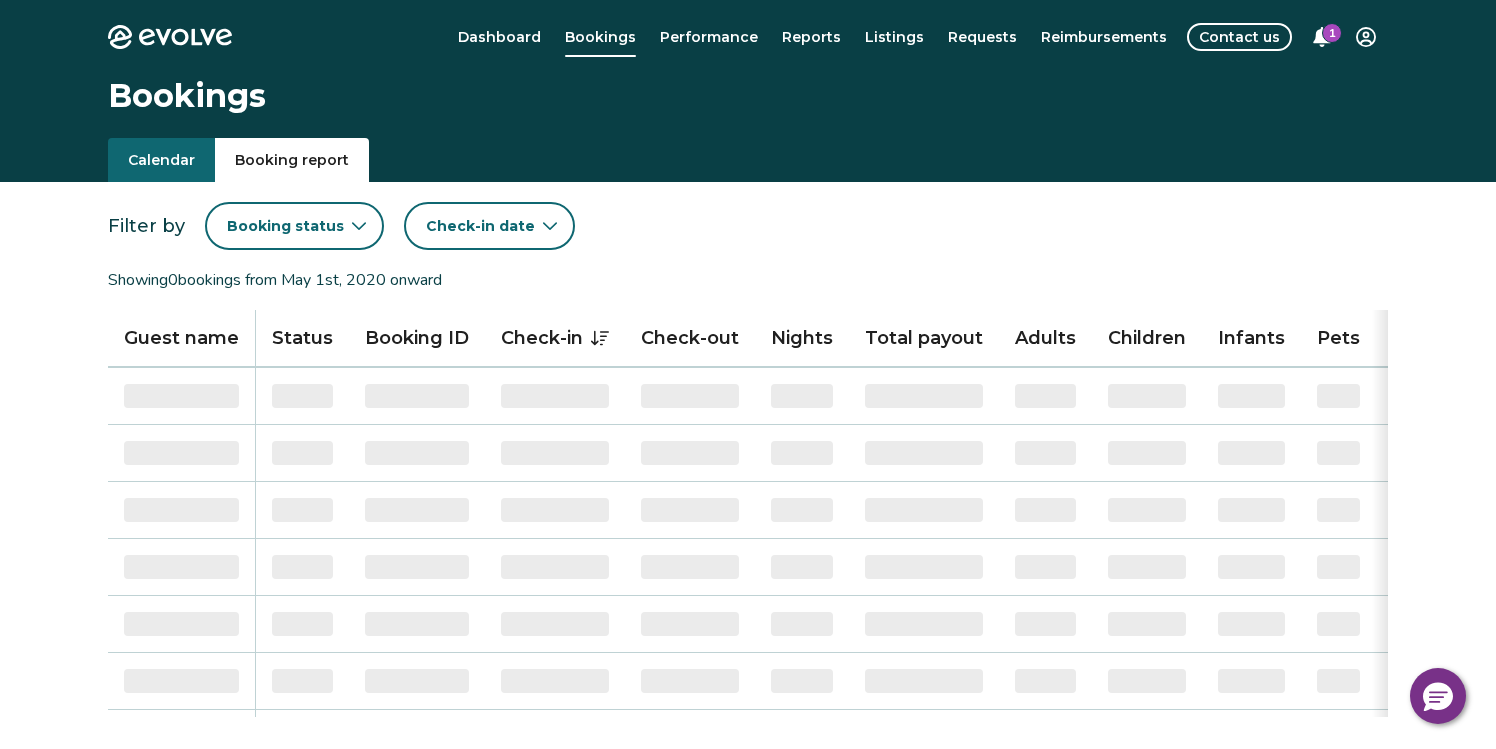 click on "Booking report" at bounding box center (292, 160) 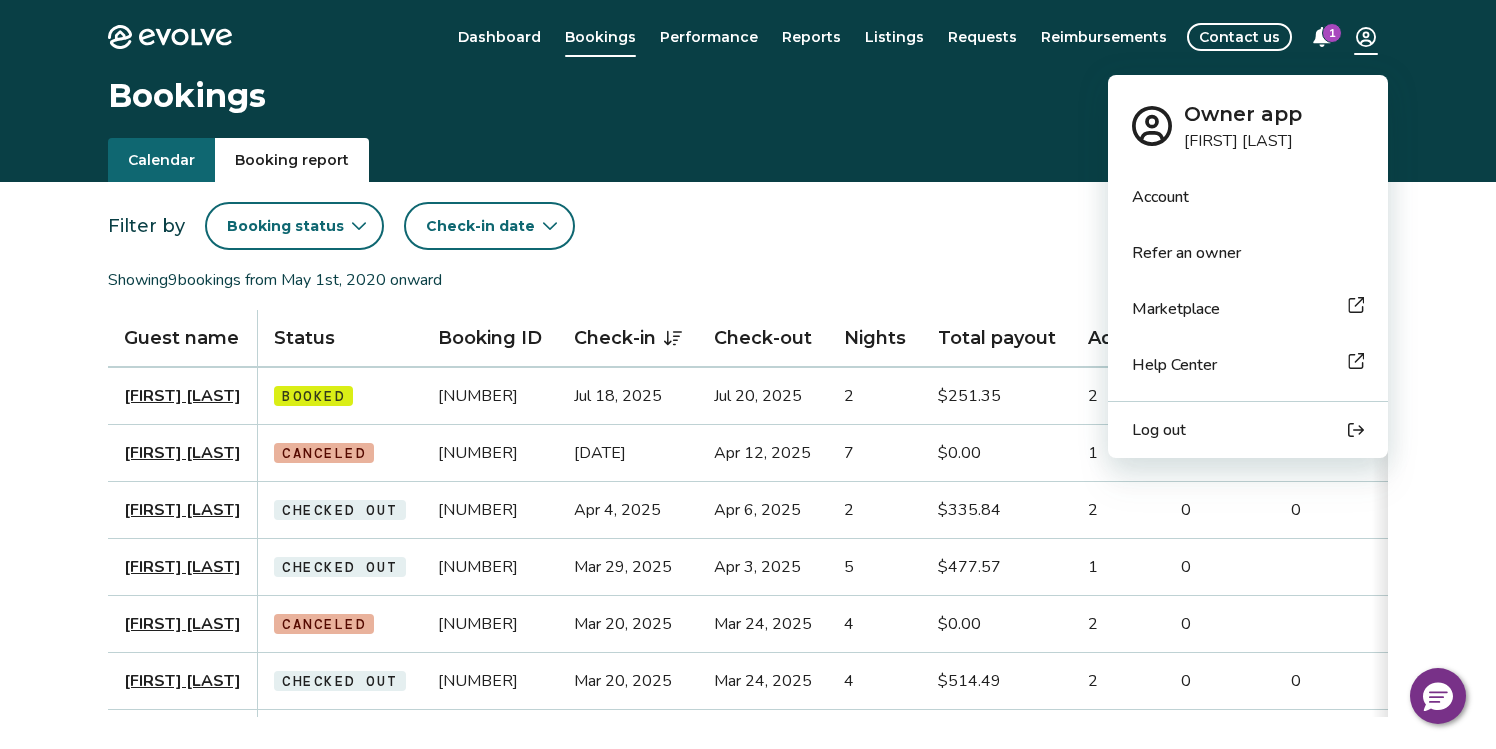 click on "Evolve Dashboard Bookings Performance Reports Listings Requests Reimbursements Contact us 1 Bookings Calendar Booking report Filter by Booking status Check-in date Download   report Showing  9  bookings    from May 1st, 2020 onward Guest name Status Booking ID Check-in Check-out Nights Total payout Adults Children Infants Pets Listing Guest email Guest phone Date booked Booking site [FIRST] [LAST] Booked [NUMBER] Jul 18, 2025 Jul 20, 2025 2 $251.35 2 0 No One Bedroom Condo Retreat [EMAIL] ([PHONE]) Jul 10, 2025 VRBO [FIRST] [LAST] Canceled [NUMBER] Apr 5, 2025 Apr 12, 2025 7 $0.00 1 0 No One Bedroom Condo Retreat [EMAIL] ([PHONE]) Feb 11, 2025 Booking.com [FIRST] [LAST] Checked out [NUMBER] Apr 4, 2025 Apr 6, 2025 2 $335.84 2 0 0 No One Bedroom Condo Retreat [EMAIL] ([PHONE]) Mar 28, 2025 Booking.com [FIRST] [LAST] Checked out [NUMBER] Mar 29, 2025 Apr 3, 2025 5 $477.57 1 0 No One Bedroom Condo Retreat [EMAIL] VRBO" at bounding box center (748, 517) 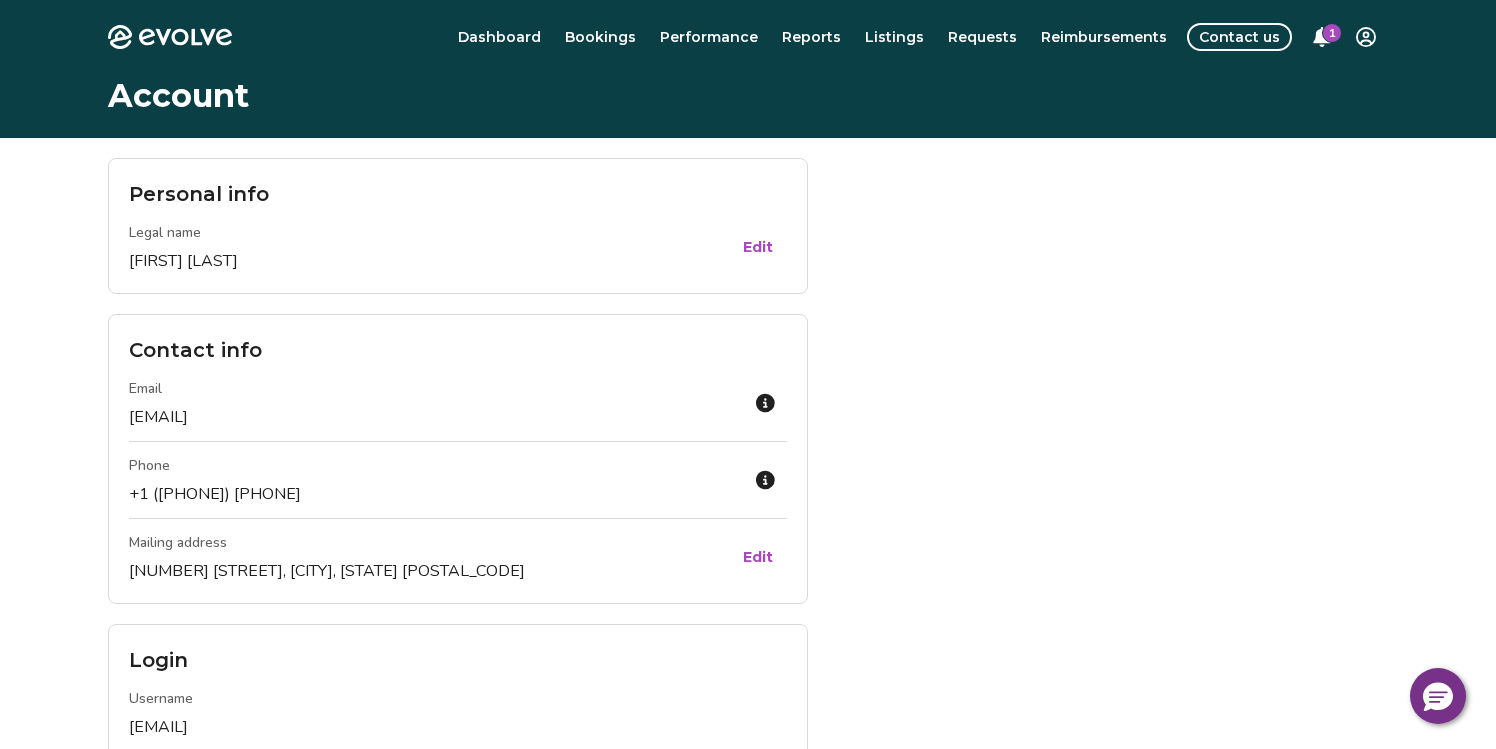 click on "Edit" at bounding box center (758, 557) 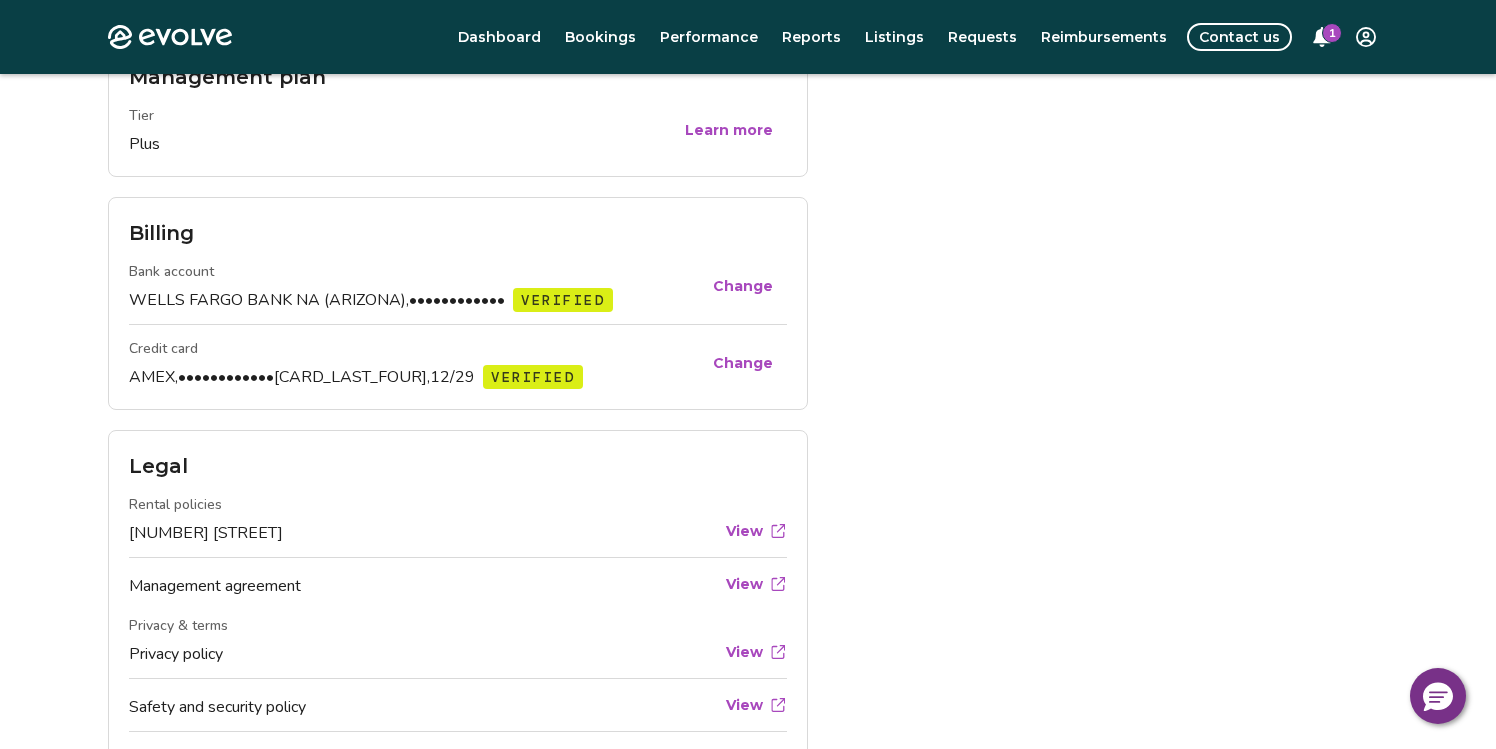 scroll, scrollTop: 1059, scrollLeft: 0, axis: vertical 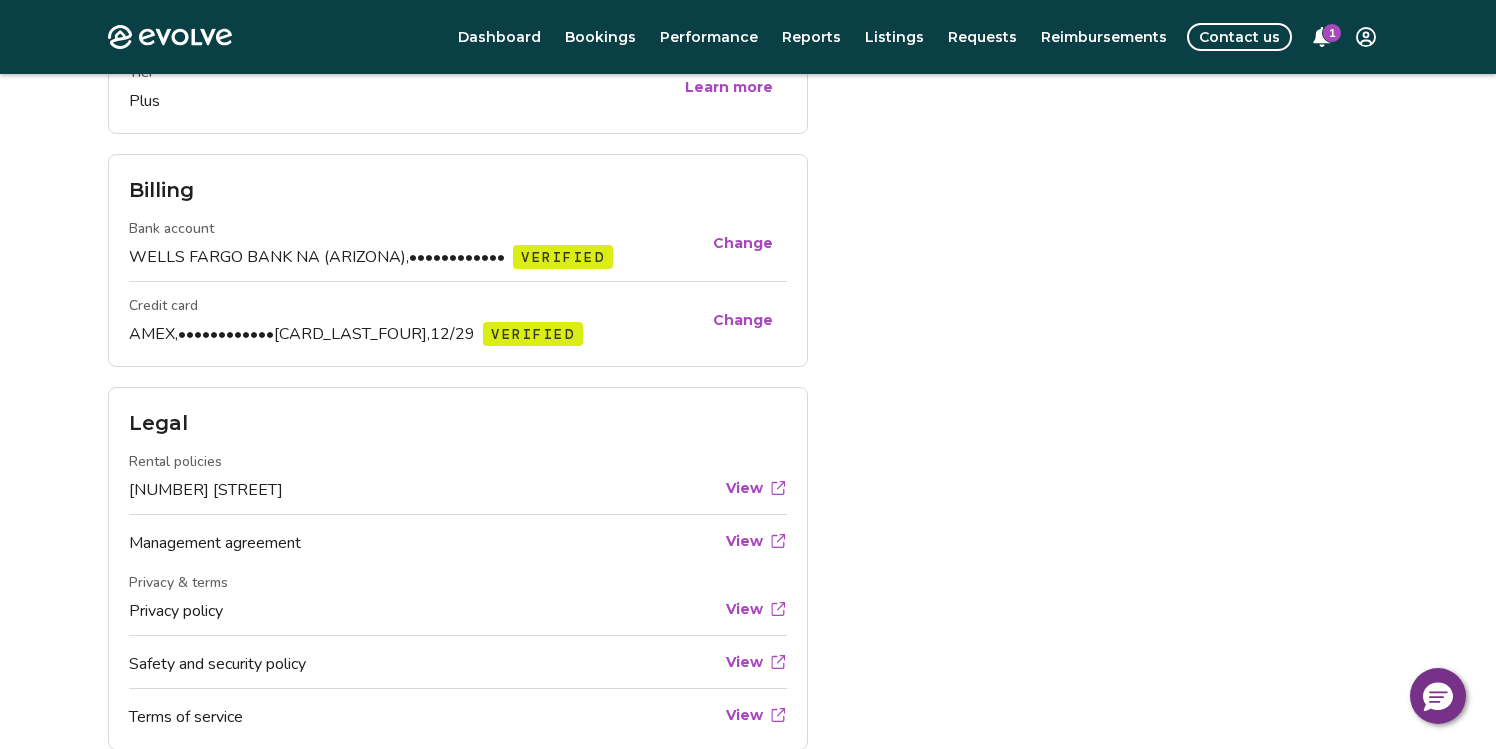 click on "Management agreement" at bounding box center (426, 543) 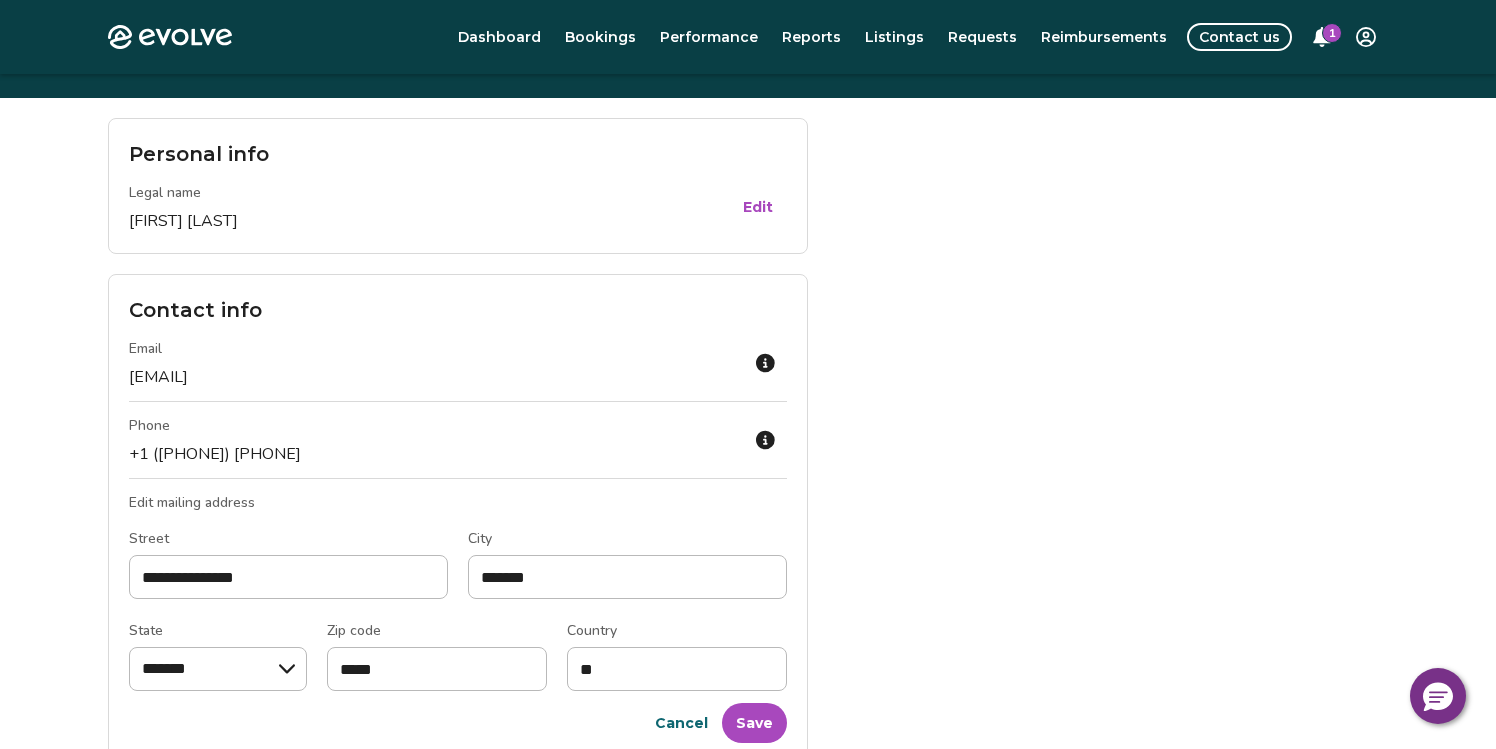 scroll, scrollTop: 0, scrollLeft: 0, axis: both 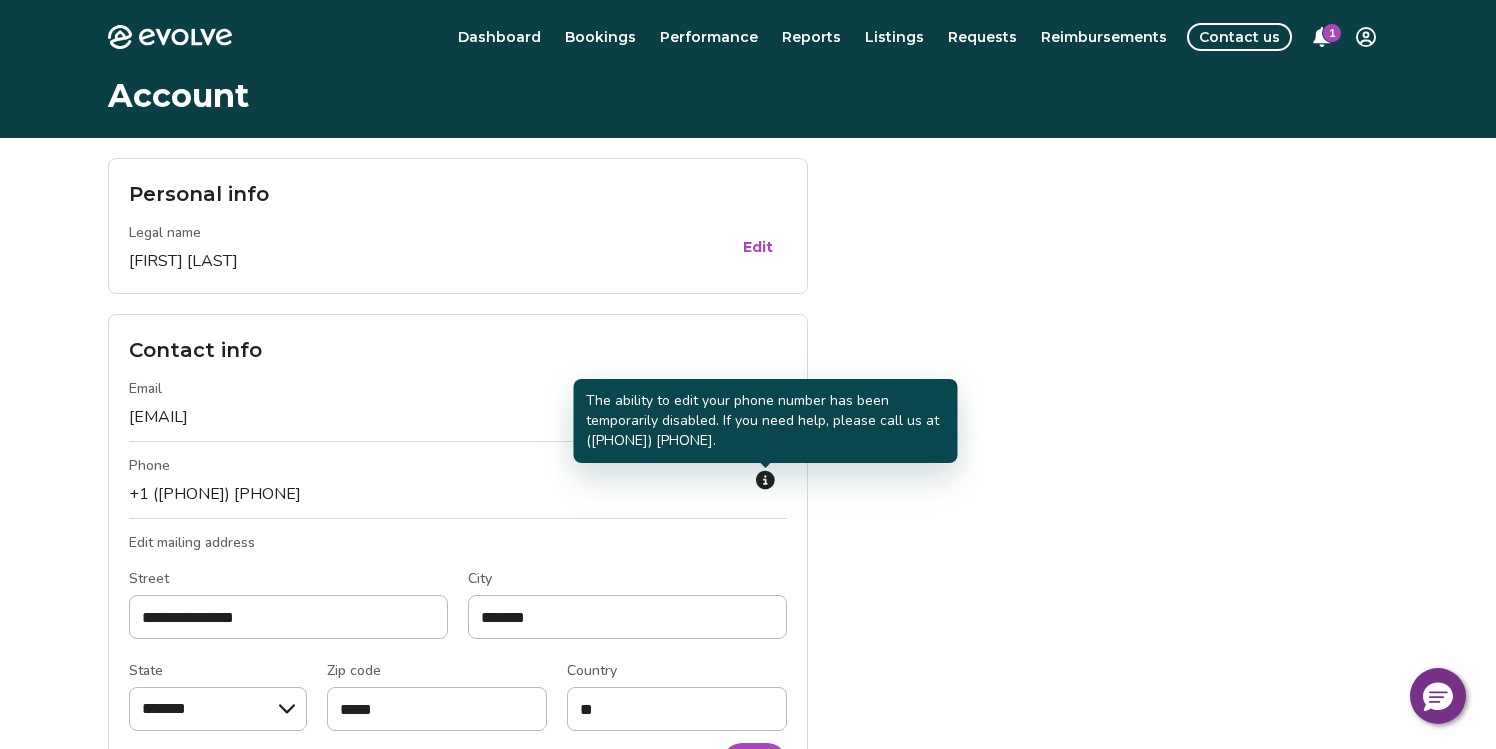 click 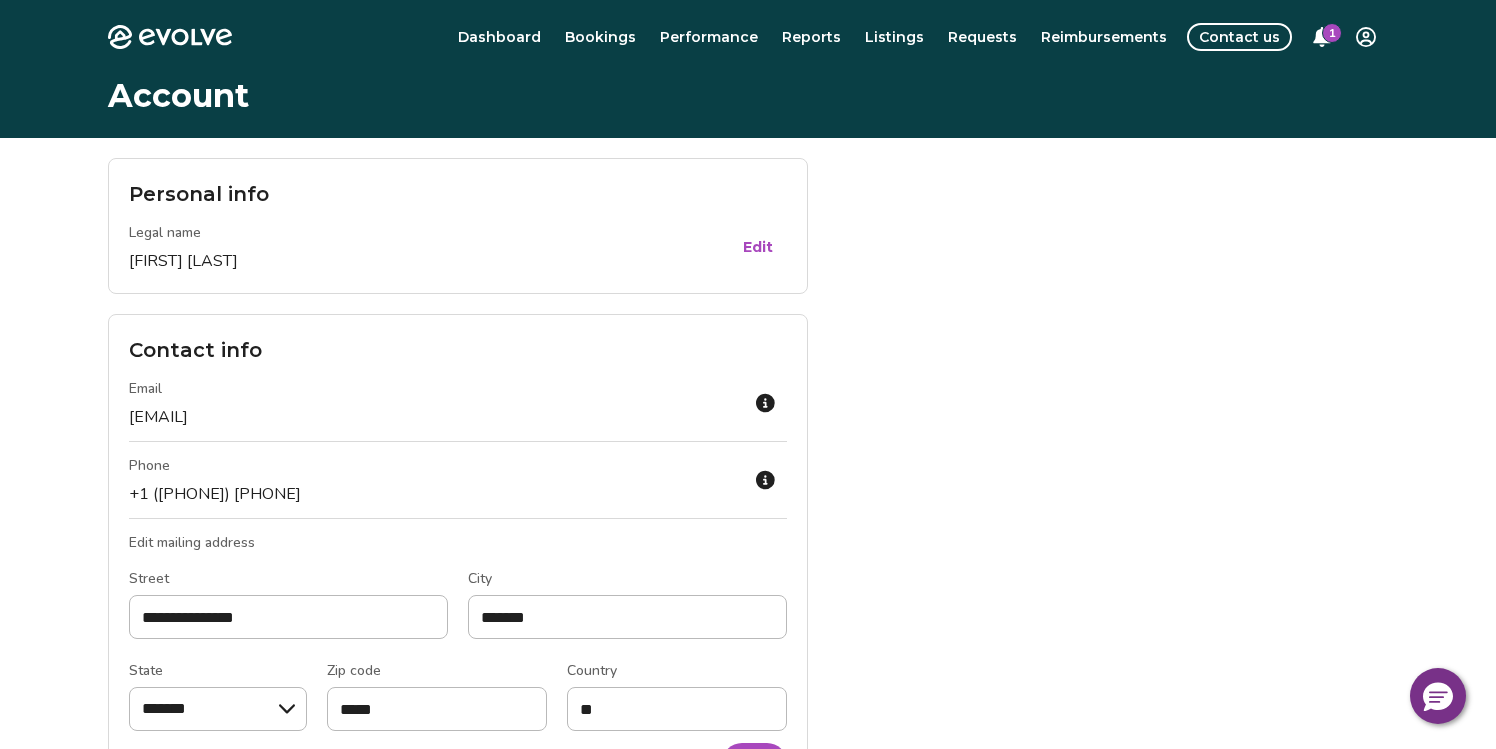 click on "**********" at bounding box center (748, 983) 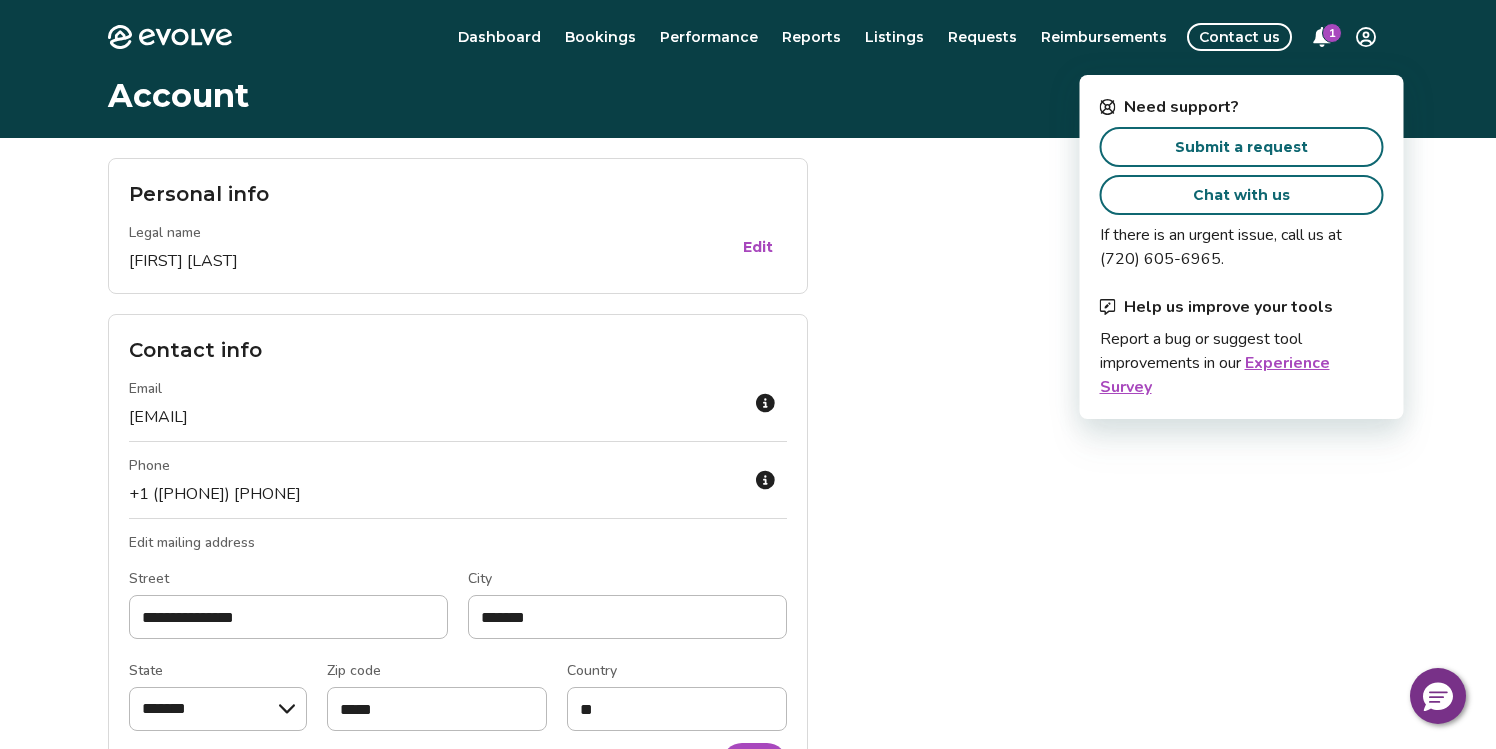 click on "Submit a request" at bounding box center [1241, 147] 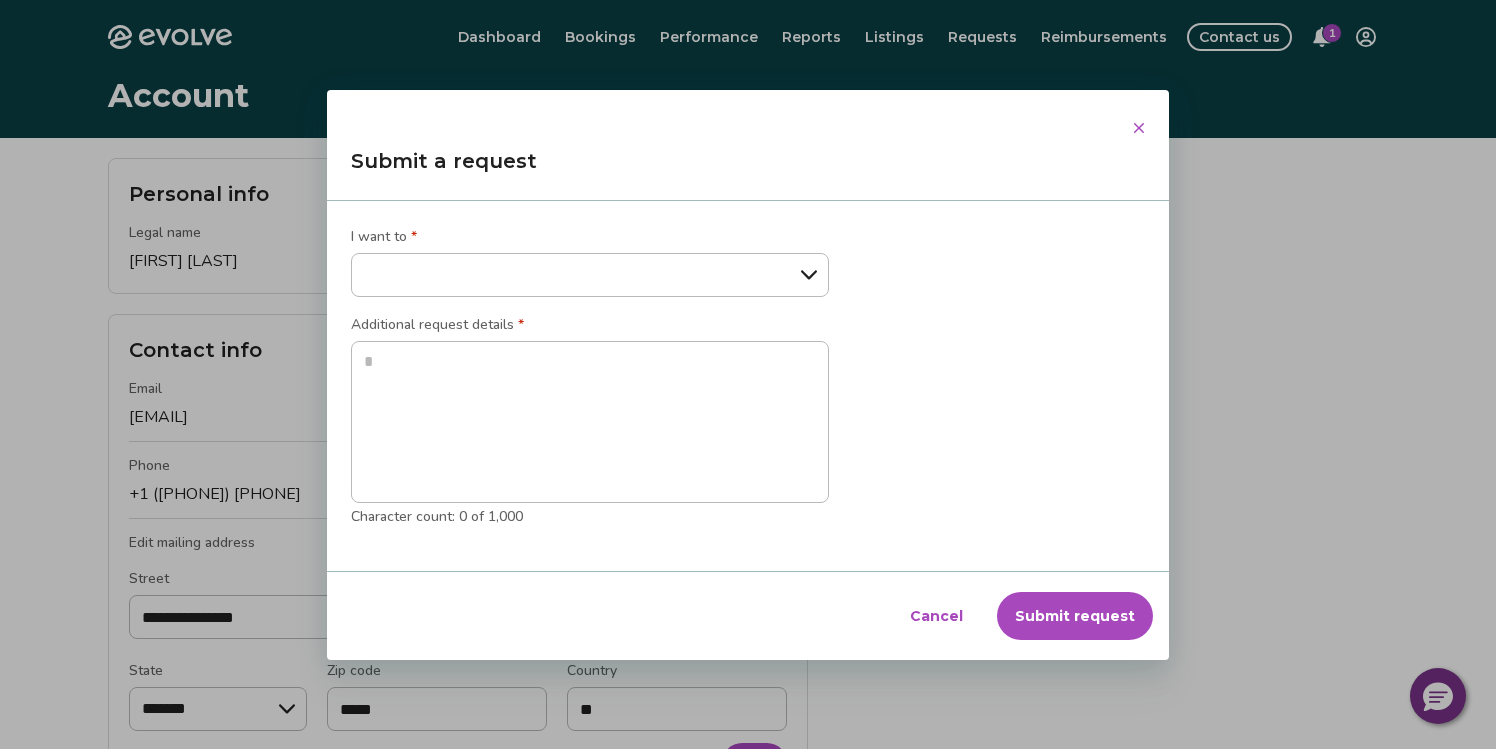 click on "**********" at bounding box center [590, 275] 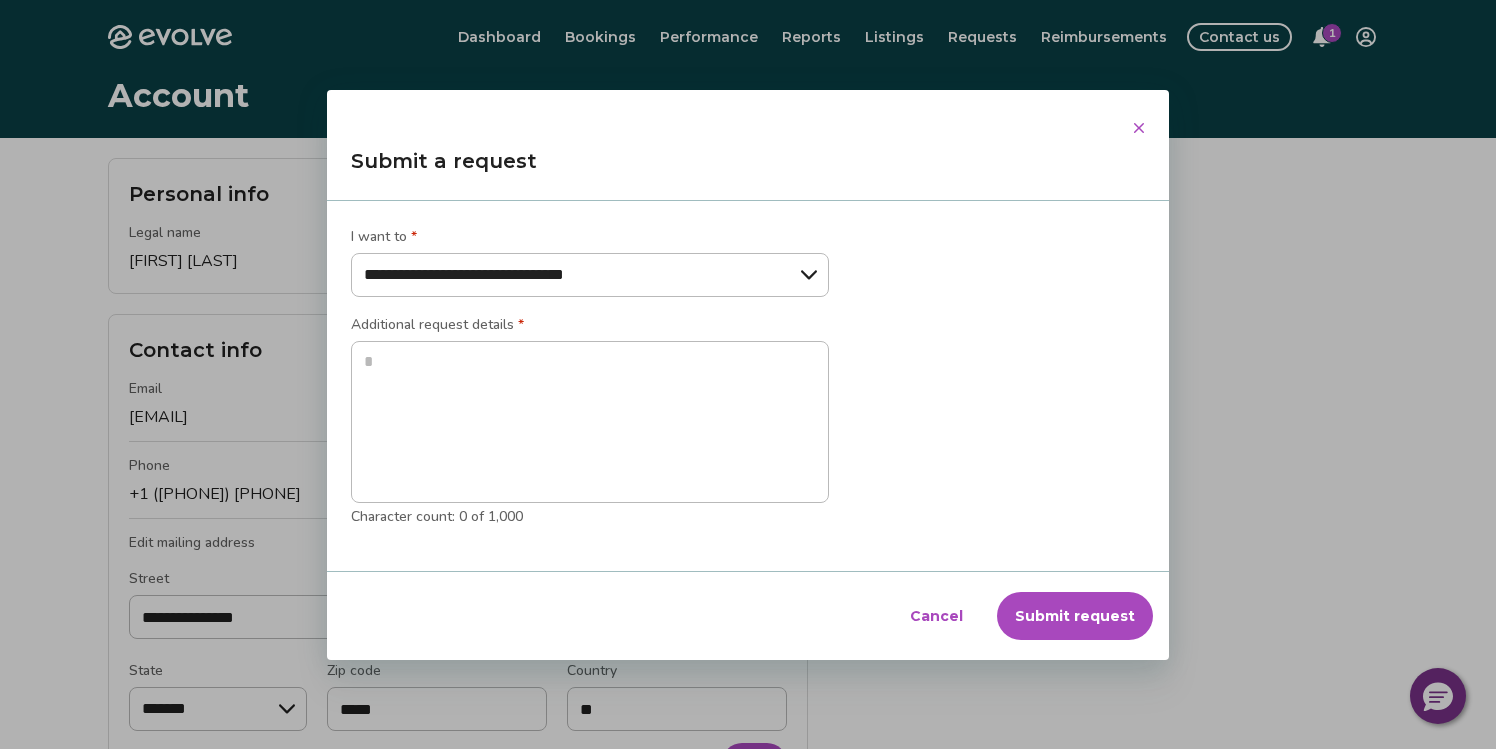 type on "*" 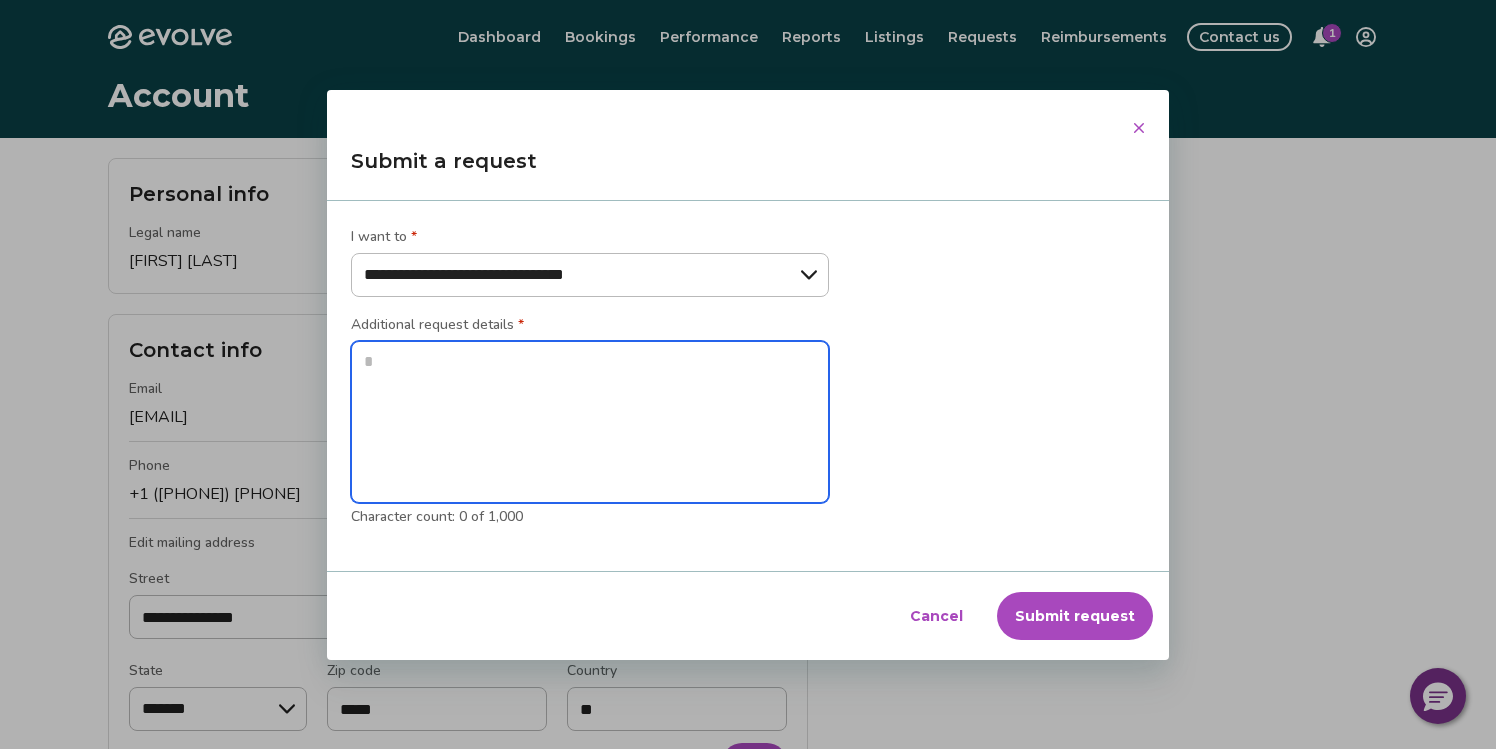 click at bounding box center [590, 422] 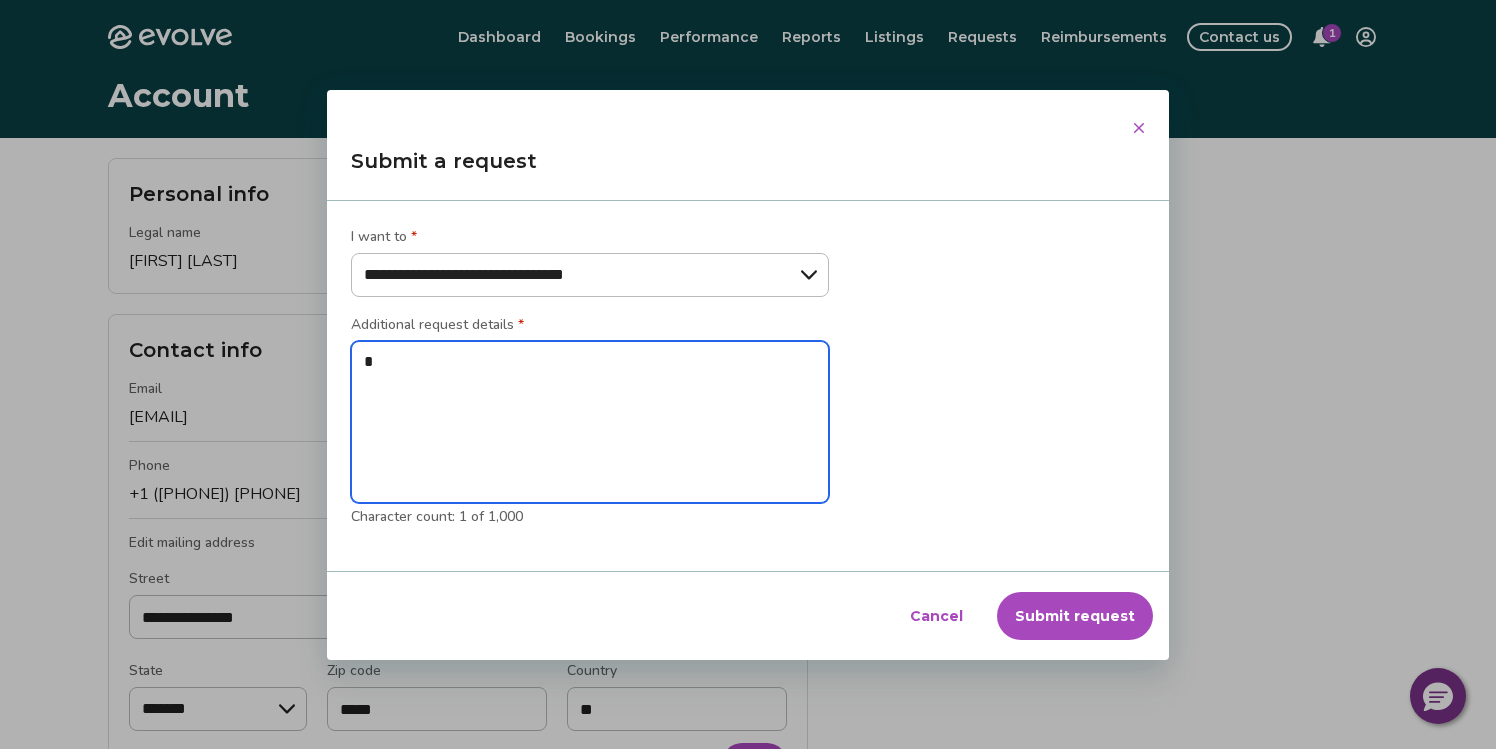 type on "**" 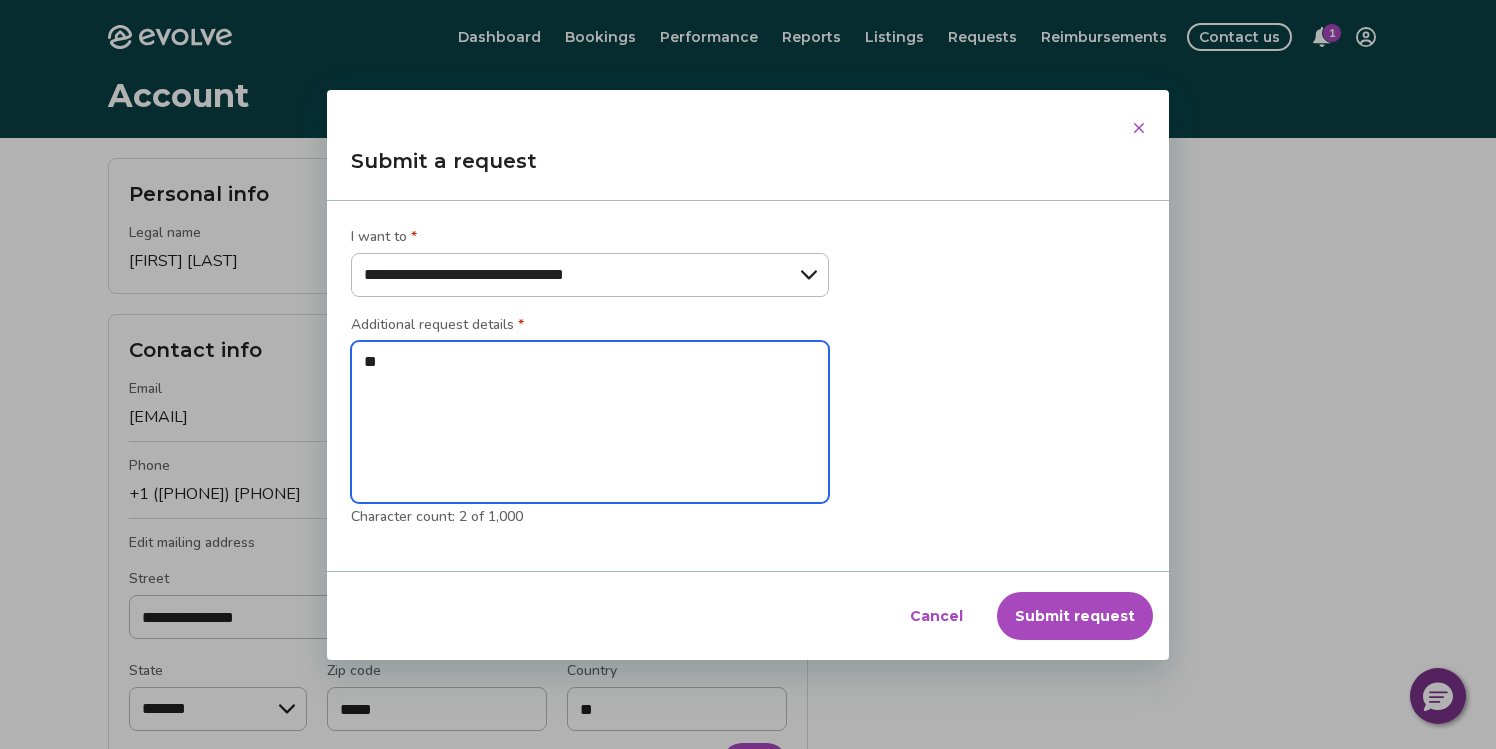 type on "**" 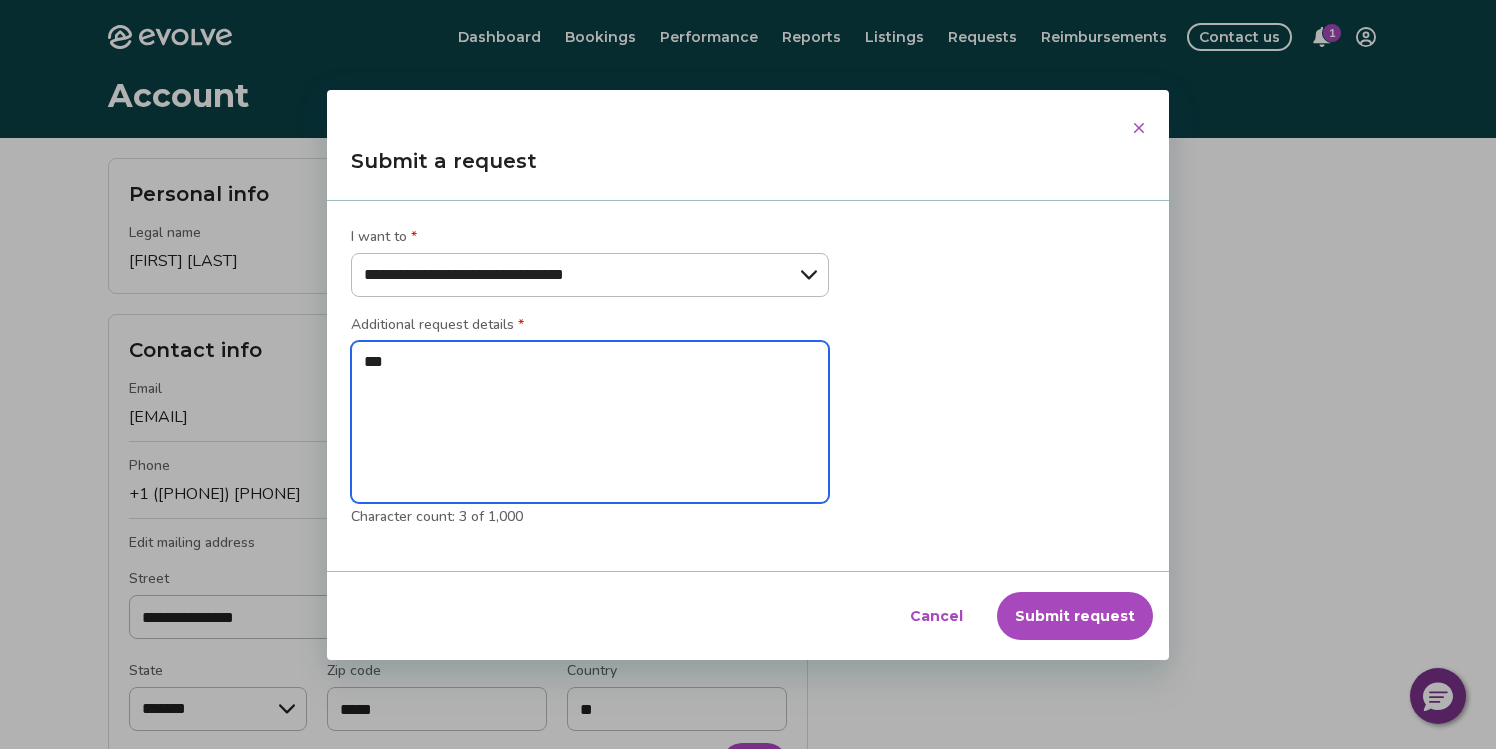 type on "****" 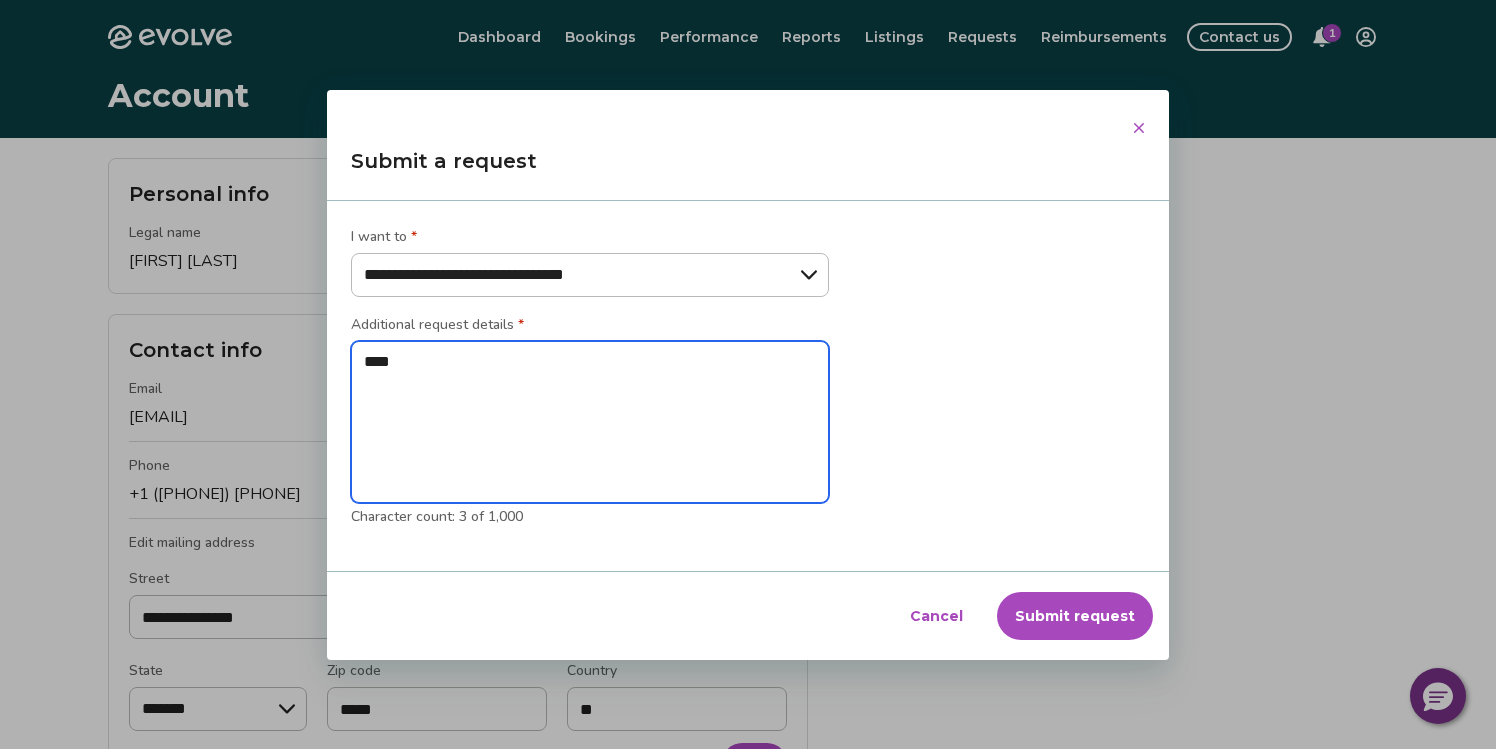type on "*****" 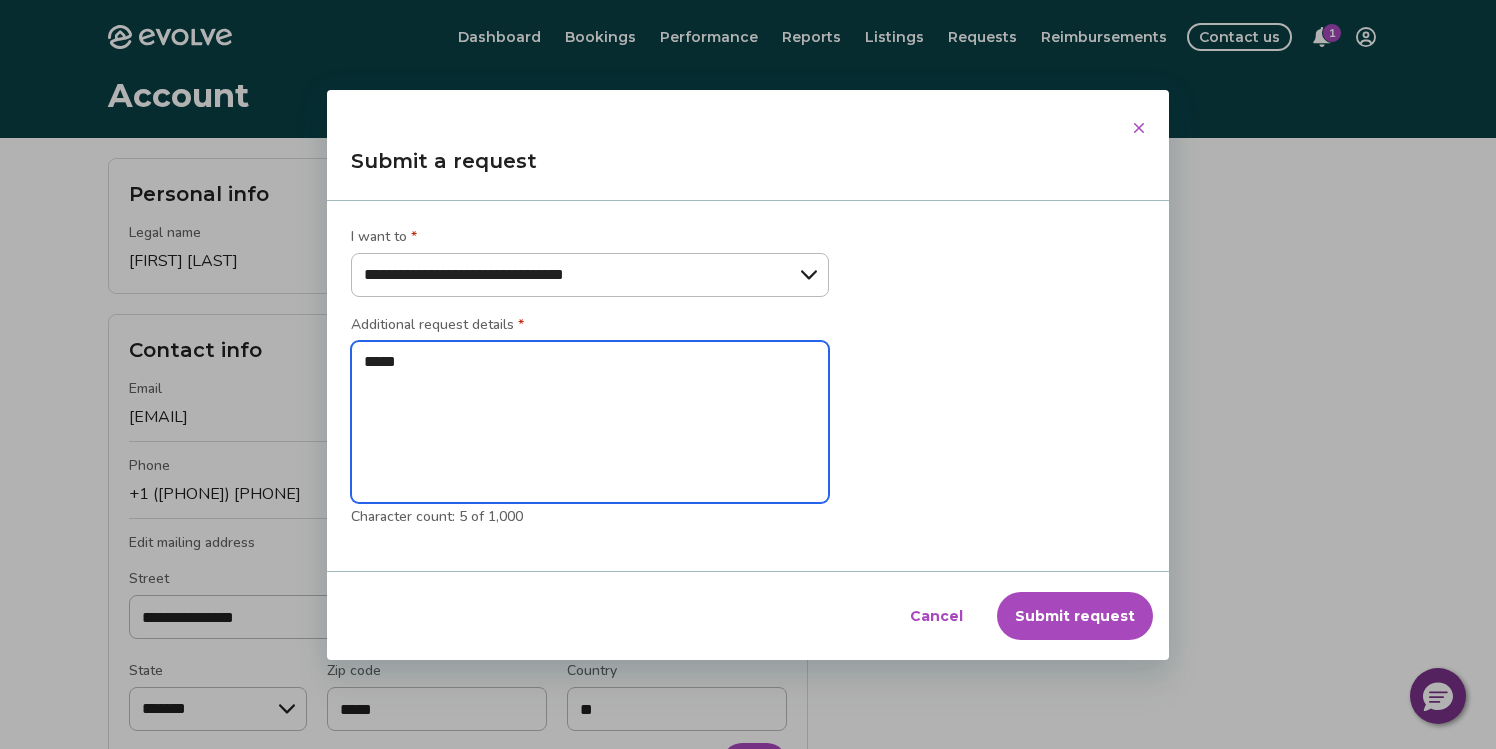 type on "******" 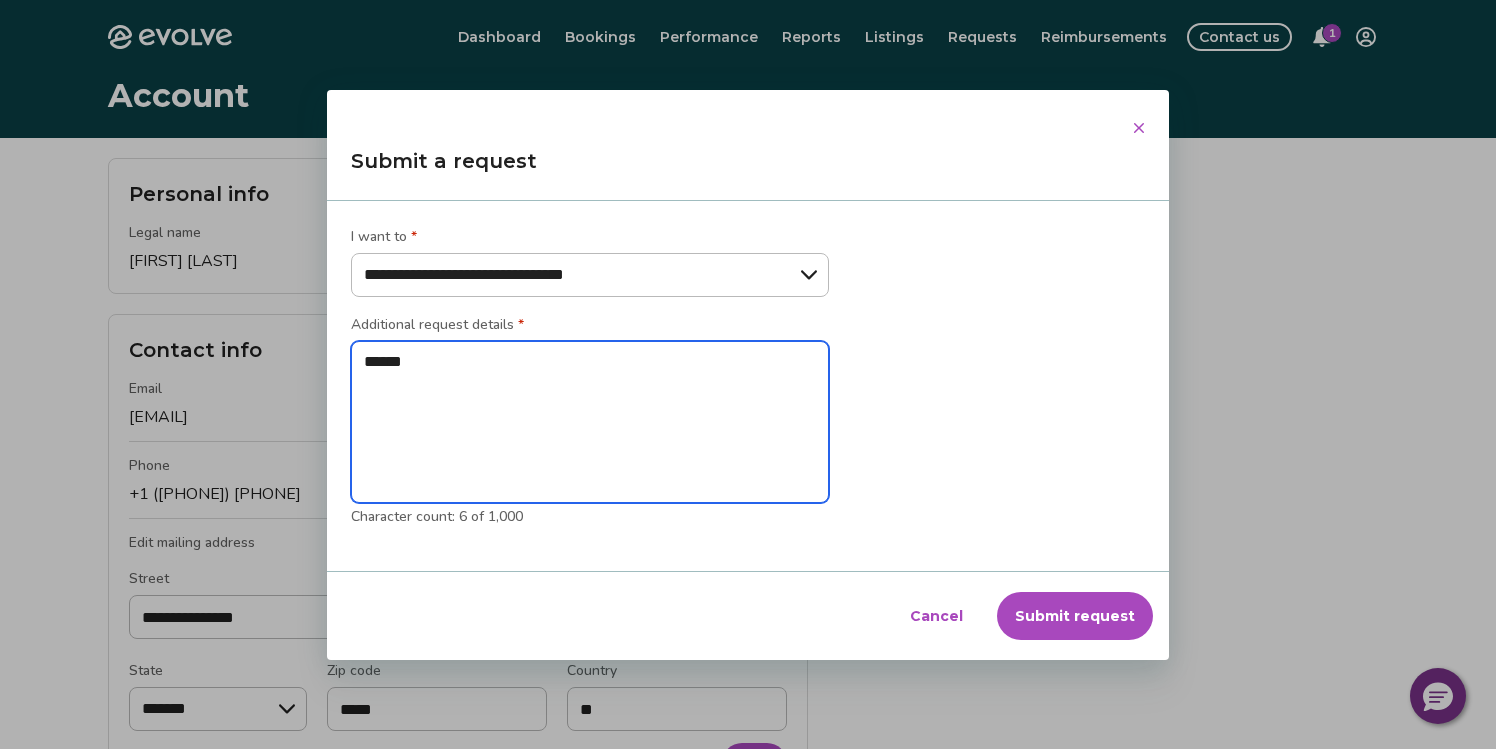 type on "*******" 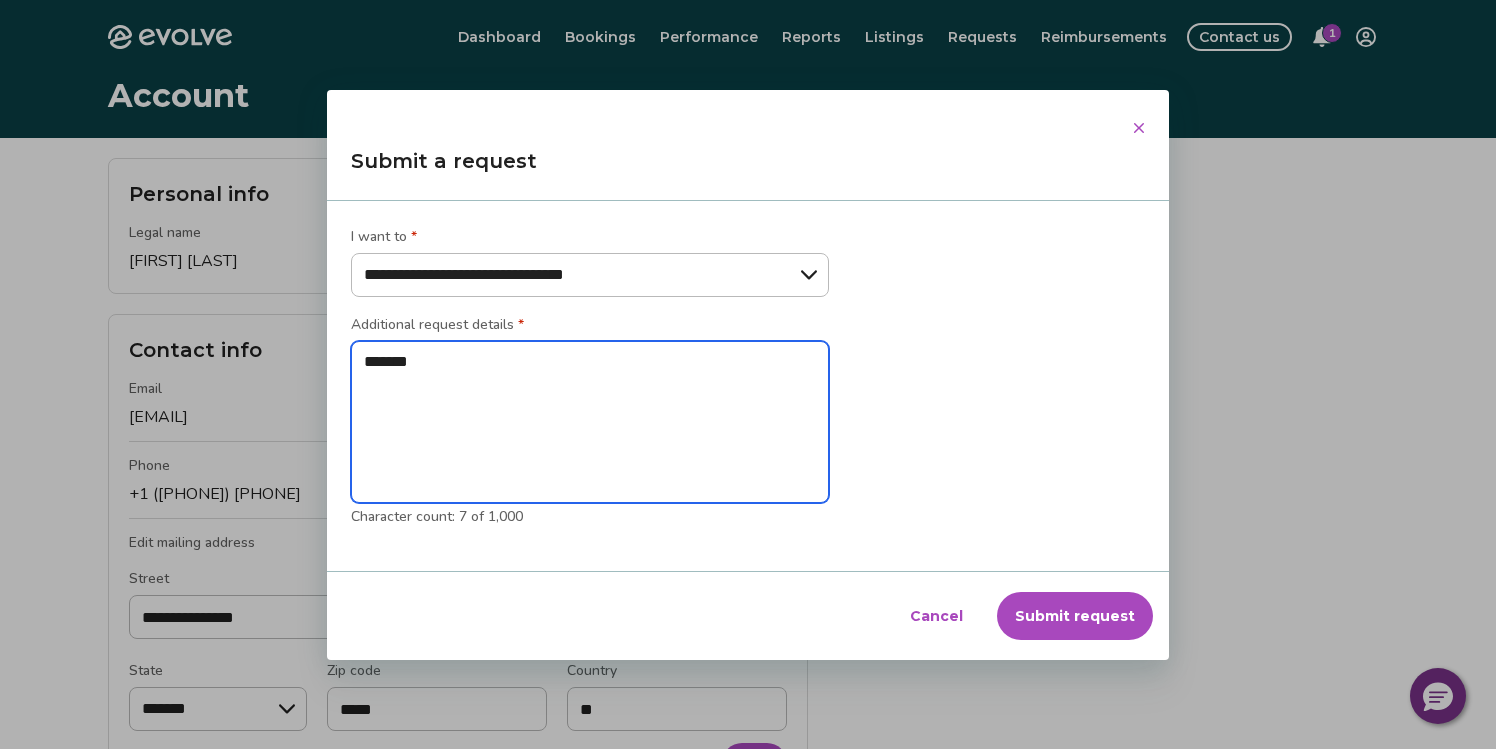 type on "*******" 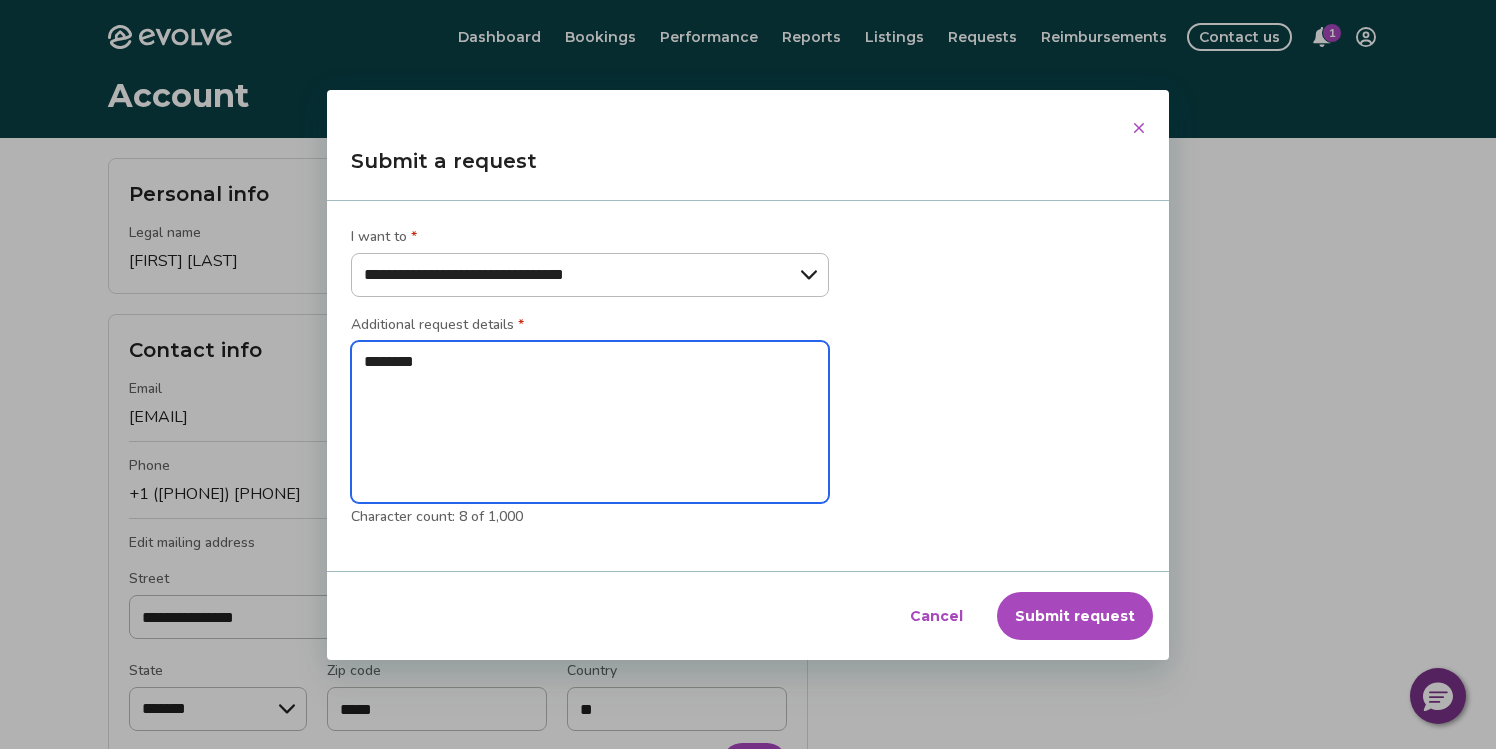 type on "*********" 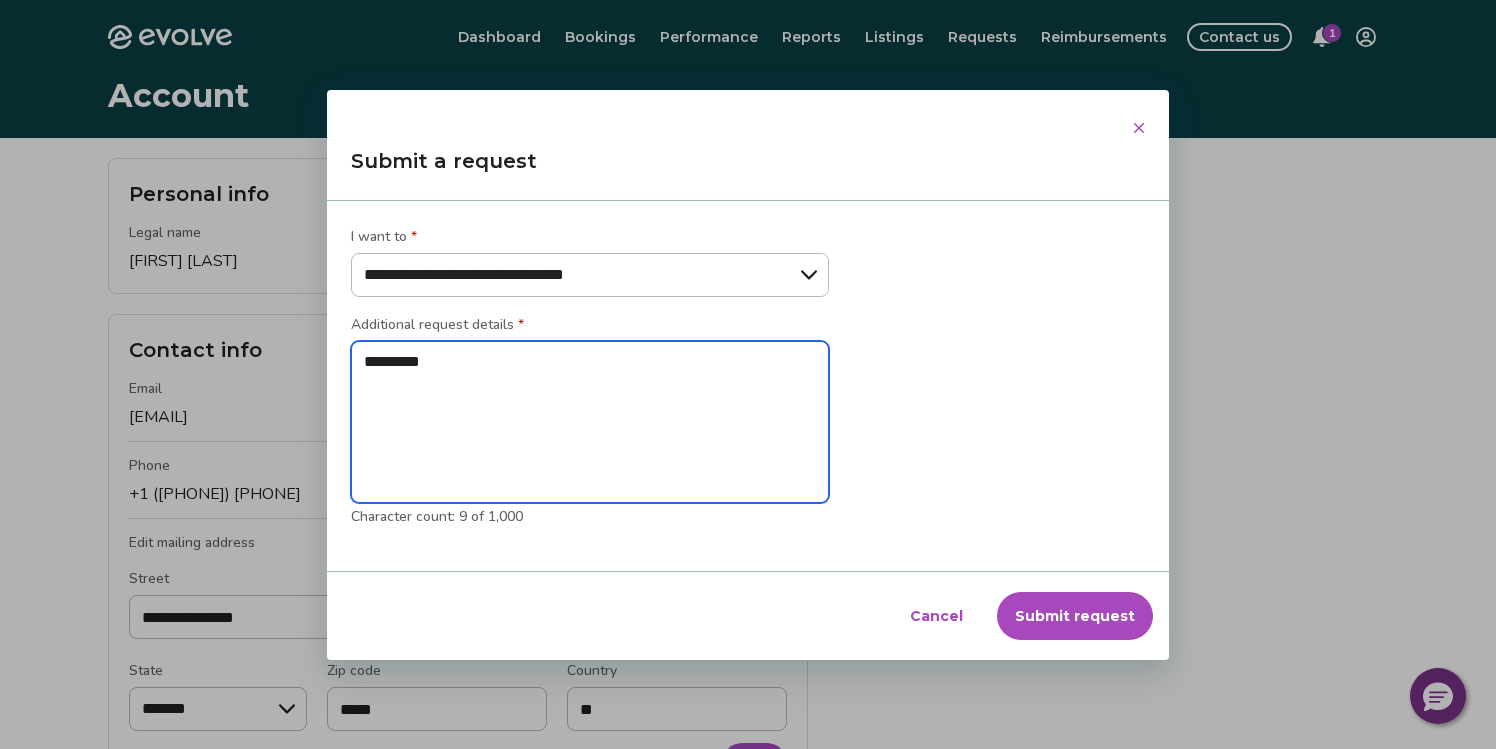 type on "**********" 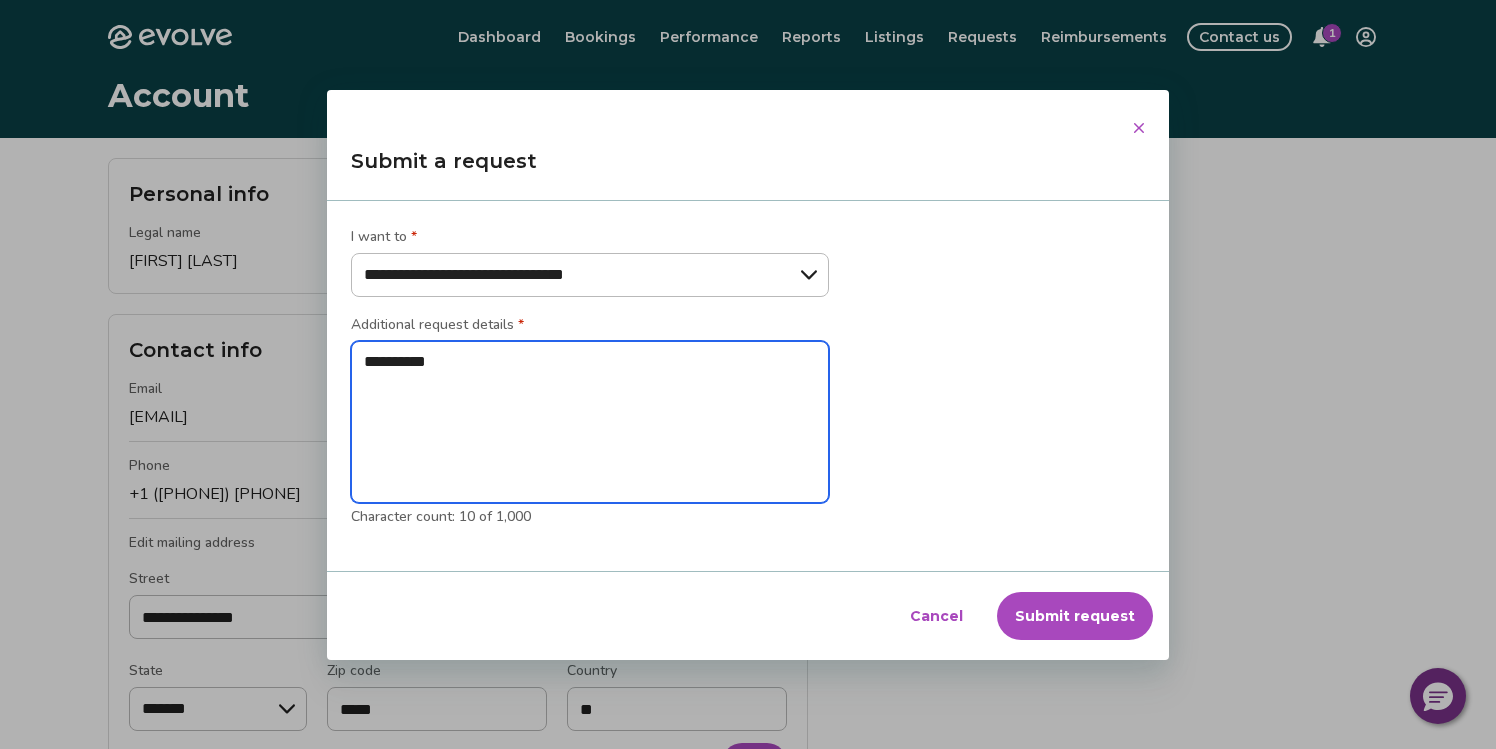 type on "**********" 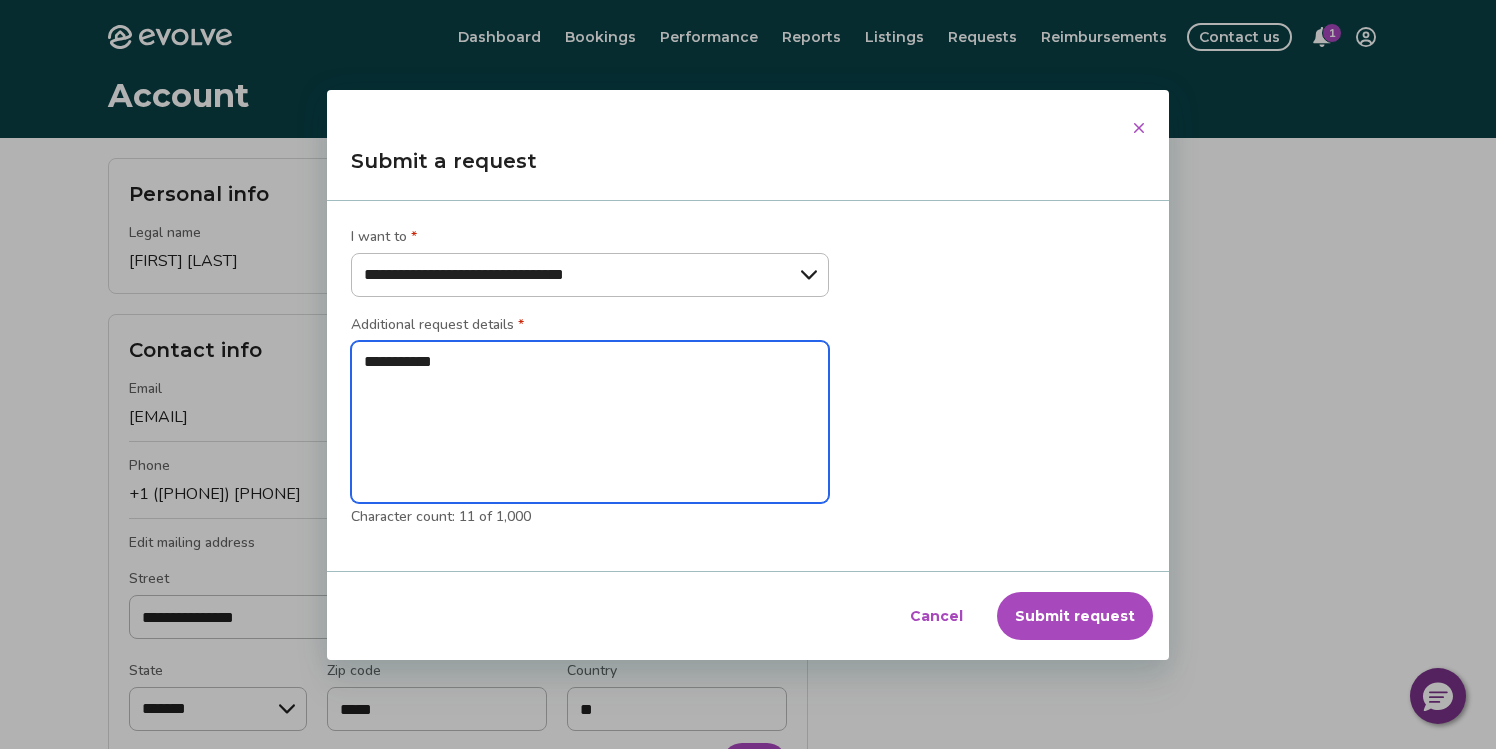 type on "**********" 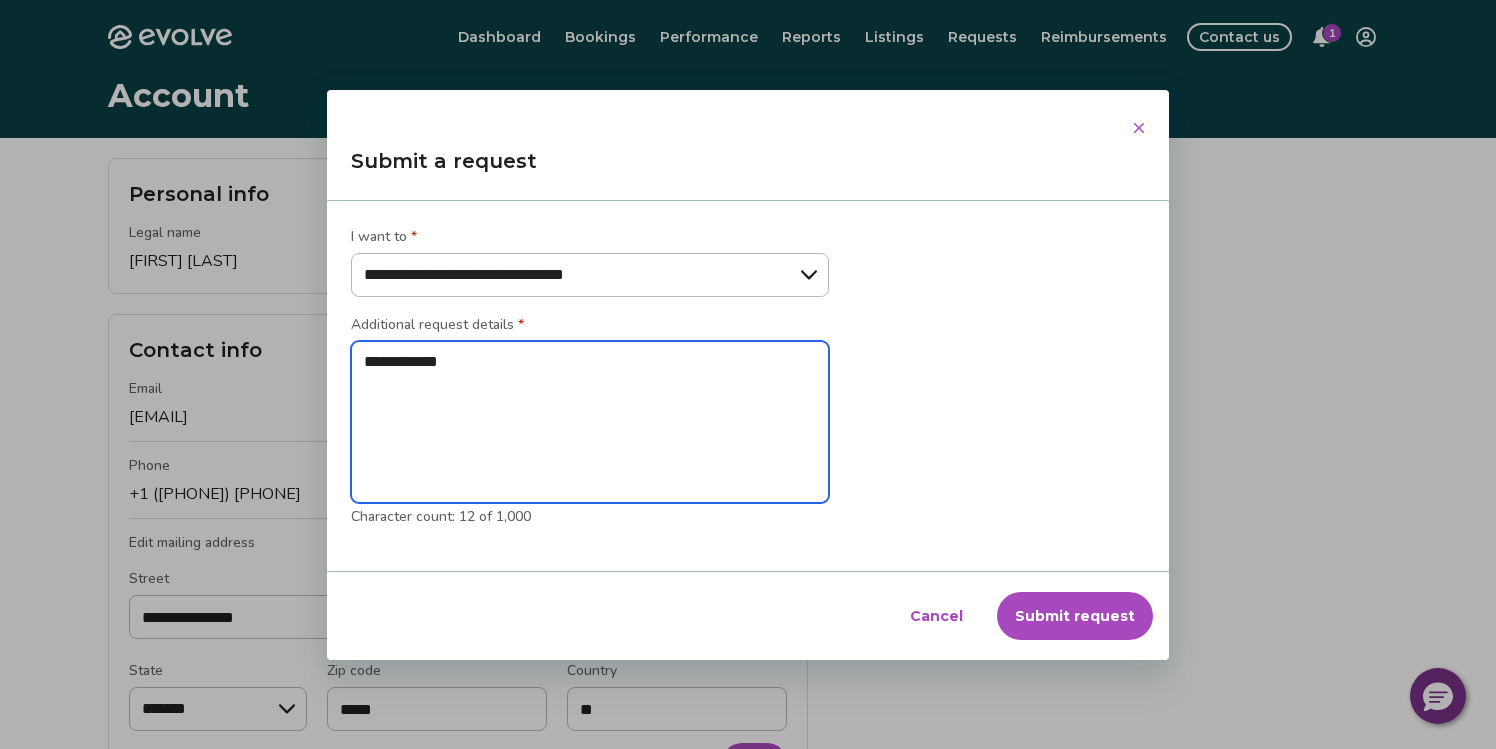 type on "**********" 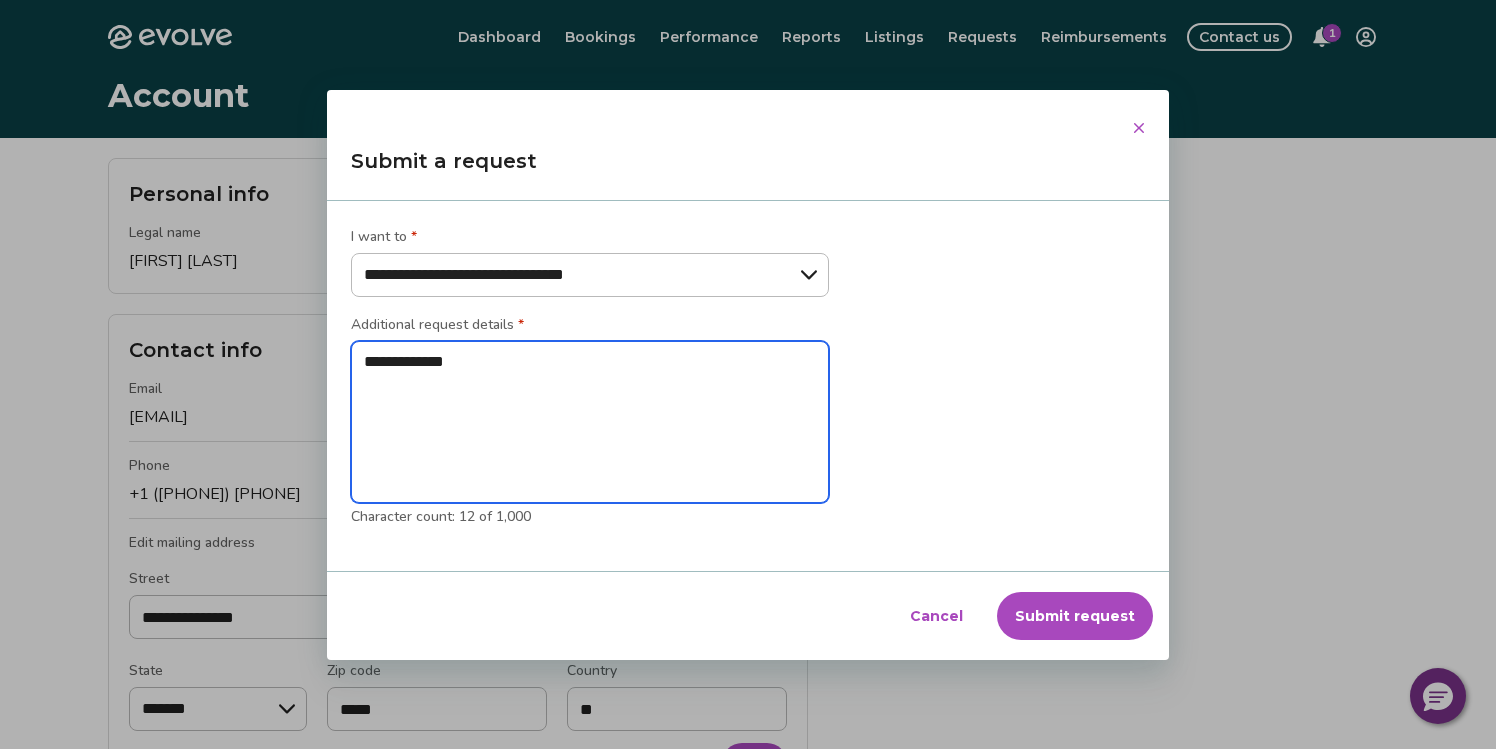 type on "**********" 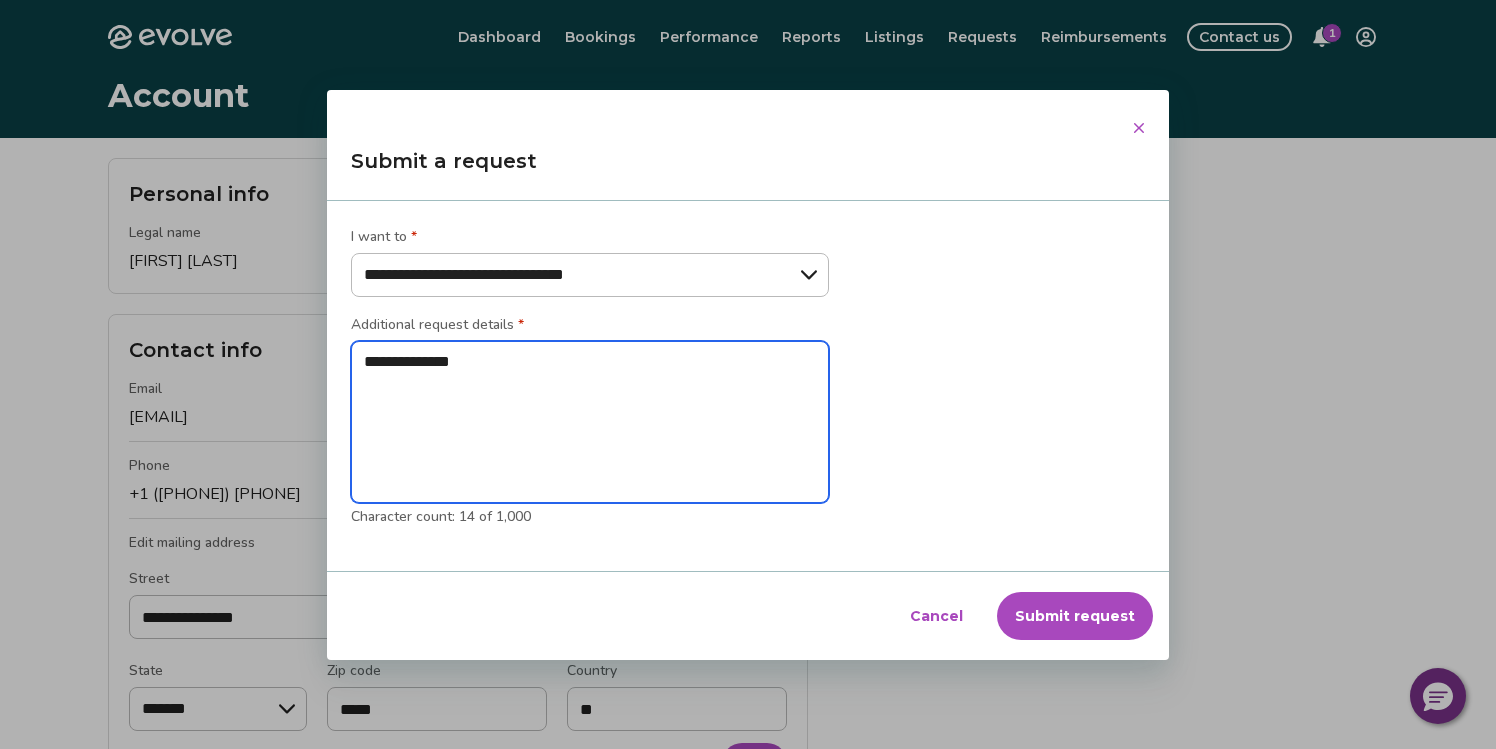type on "**********" 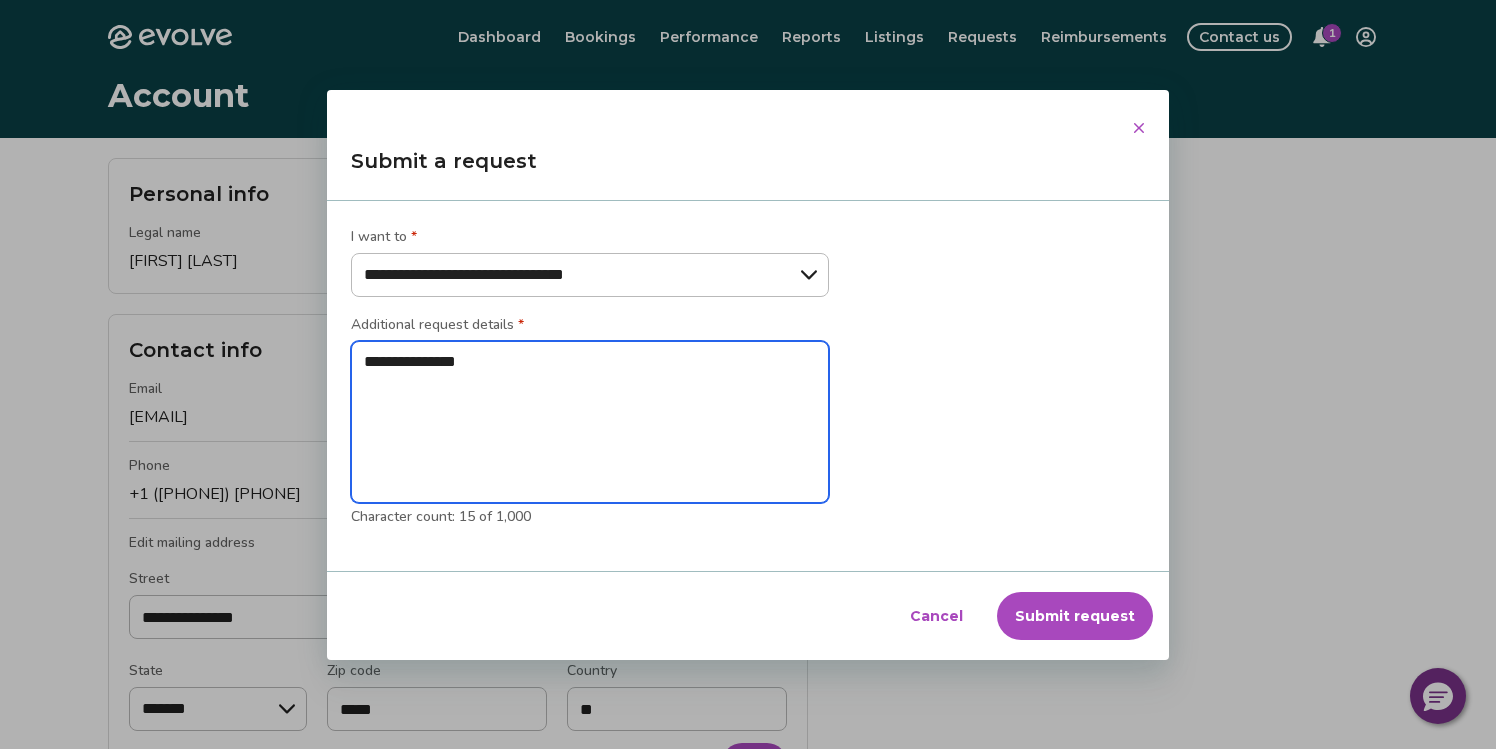 type on "**********" 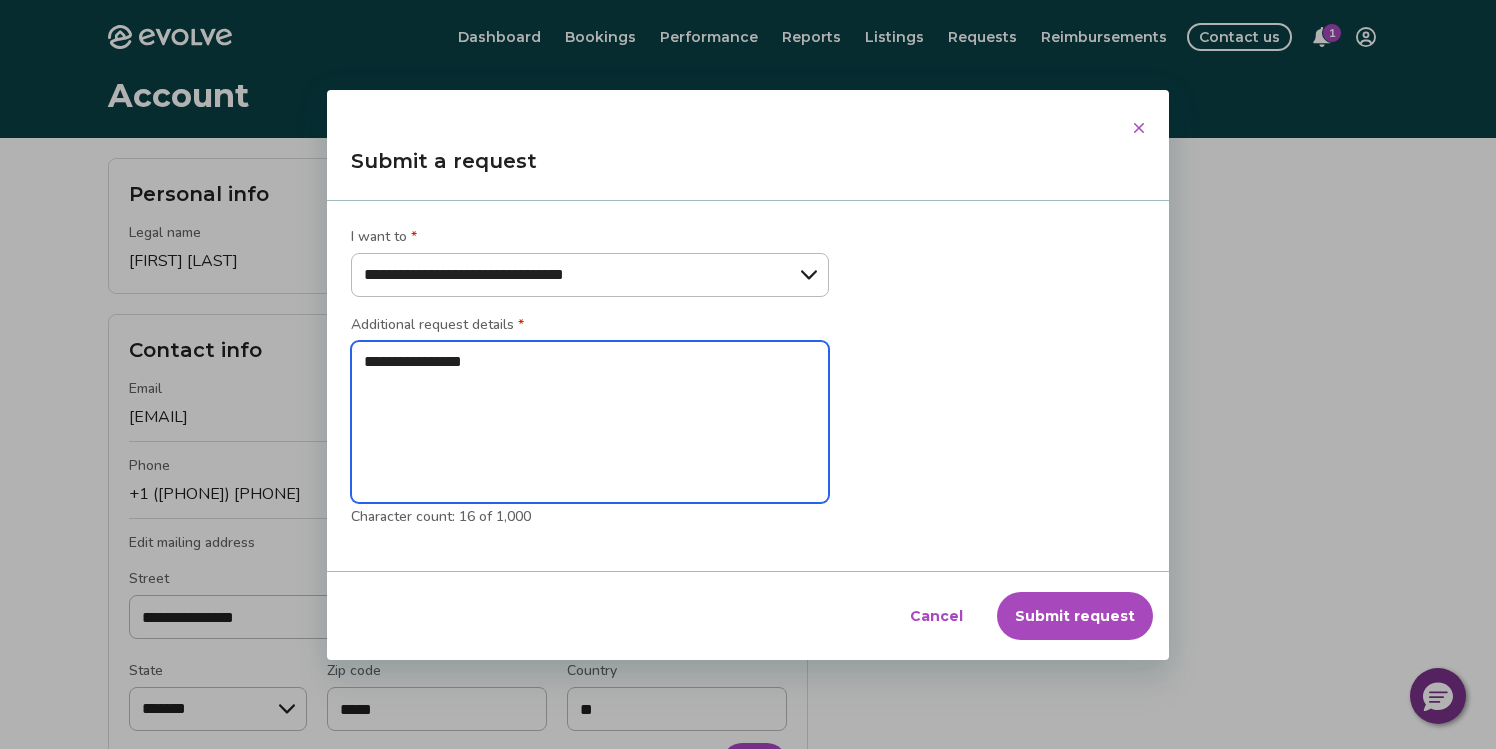 type on "**********" 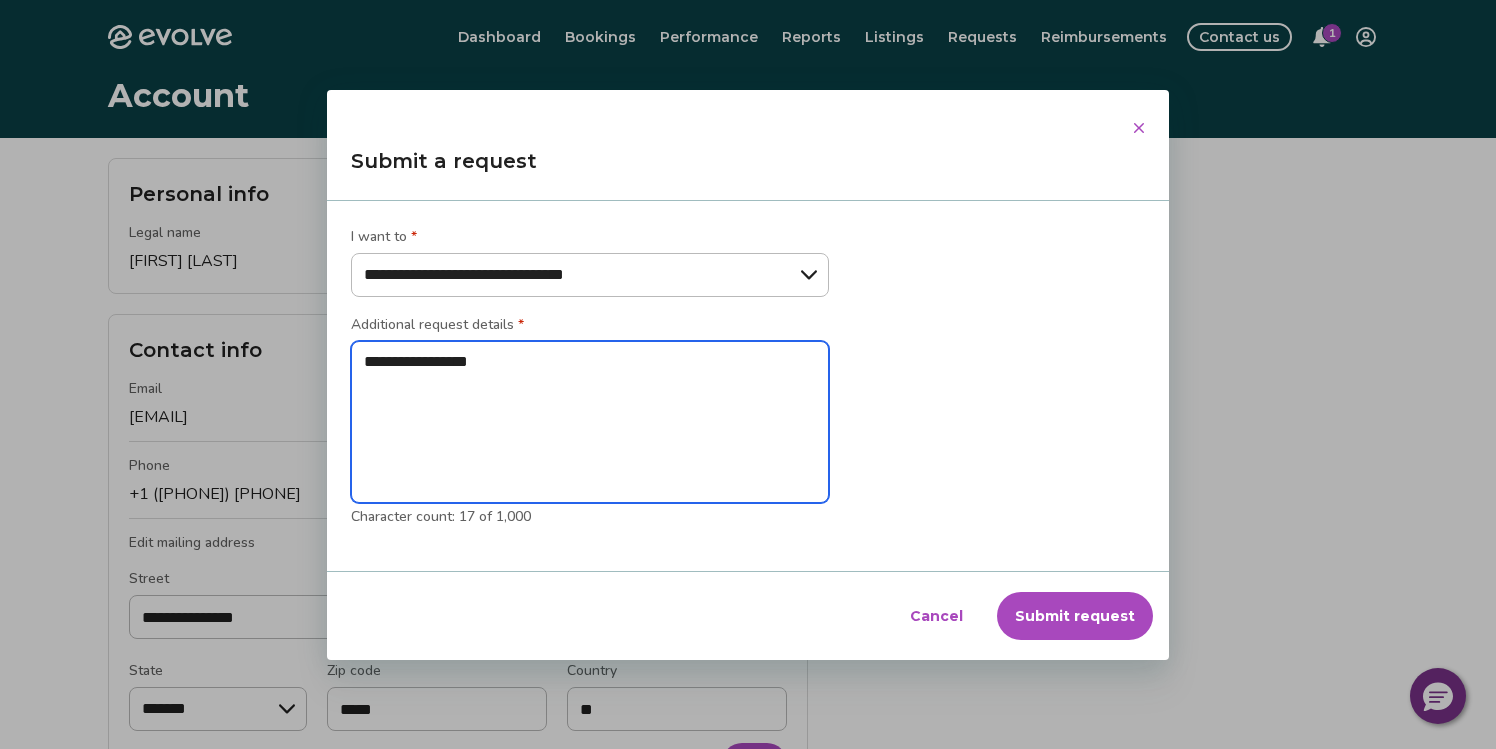 type on "**********" 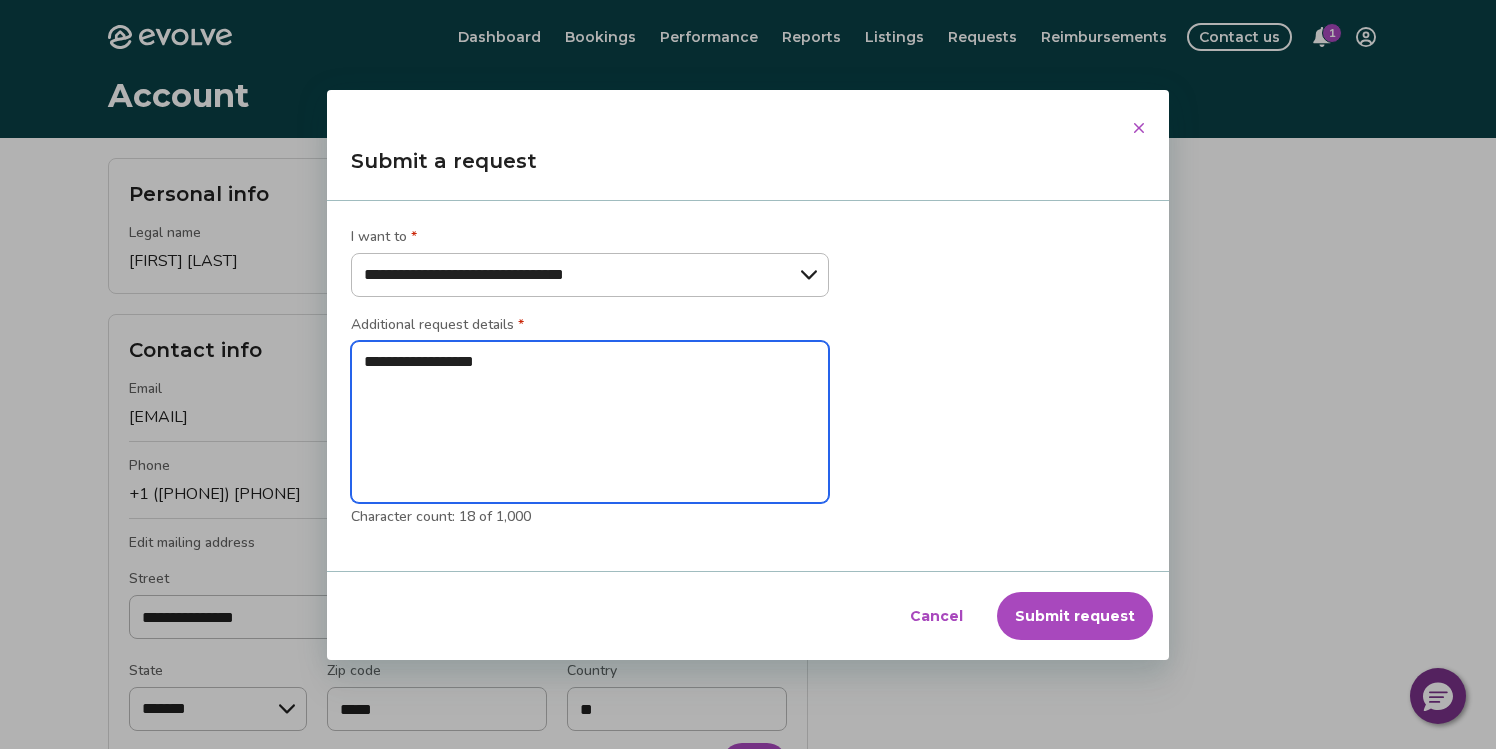 type on "**********" 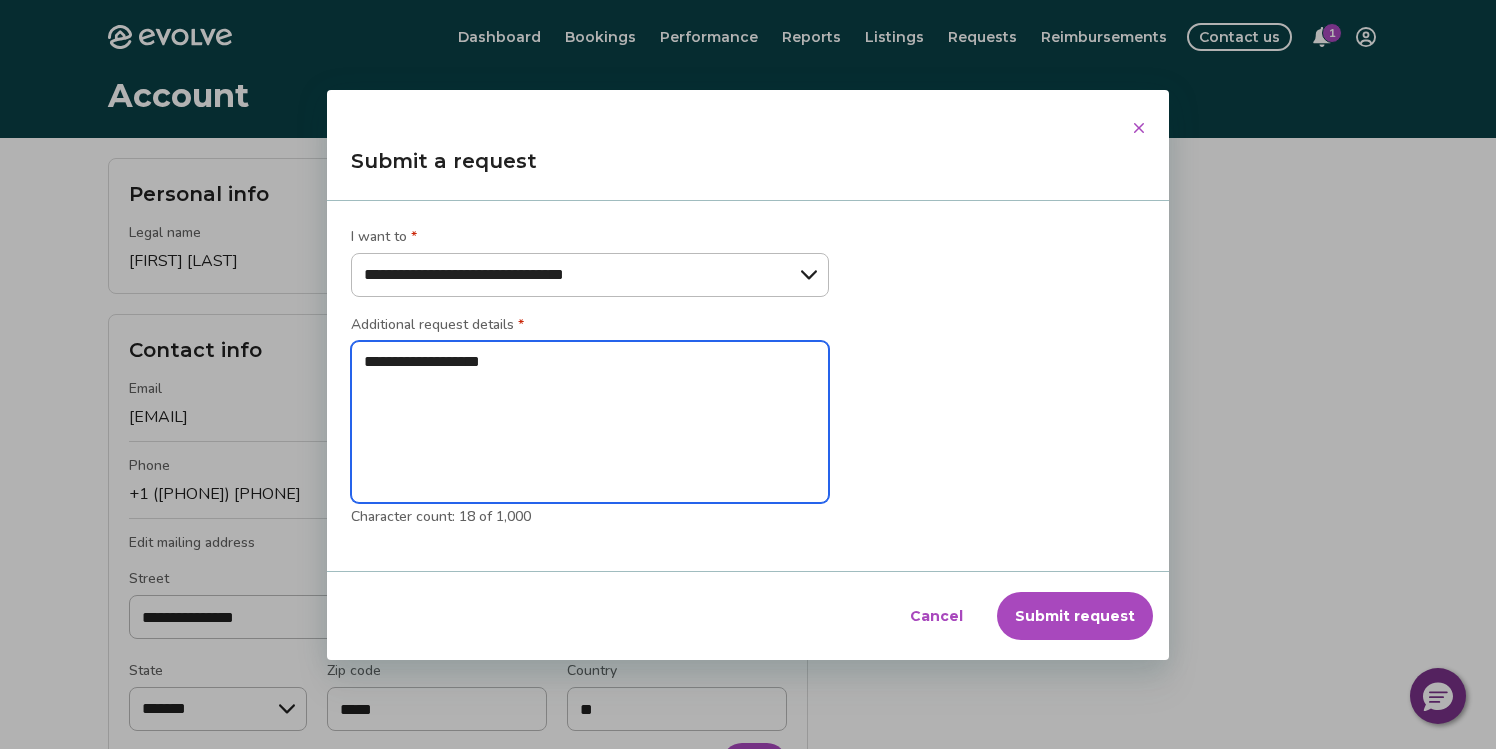 type on "**********" 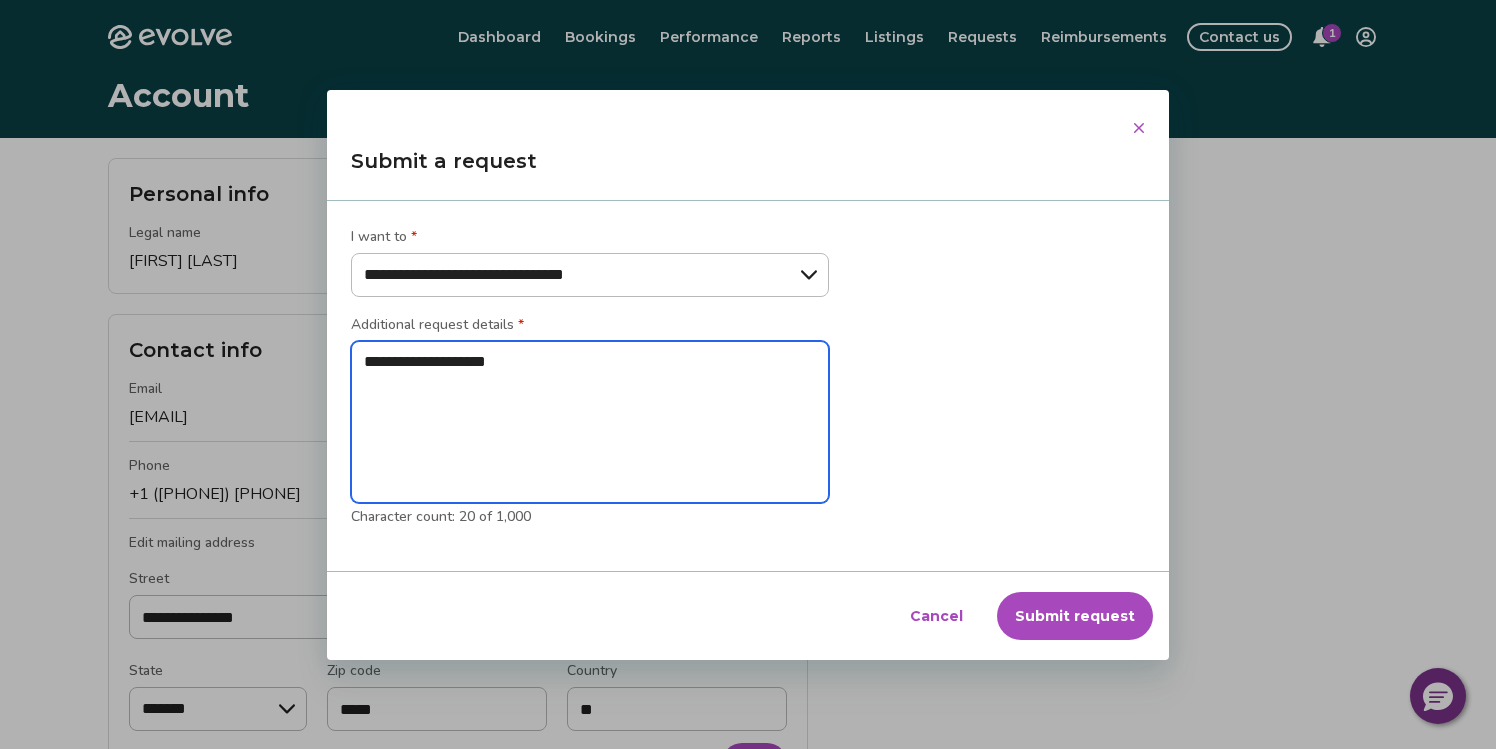 type on "**********" 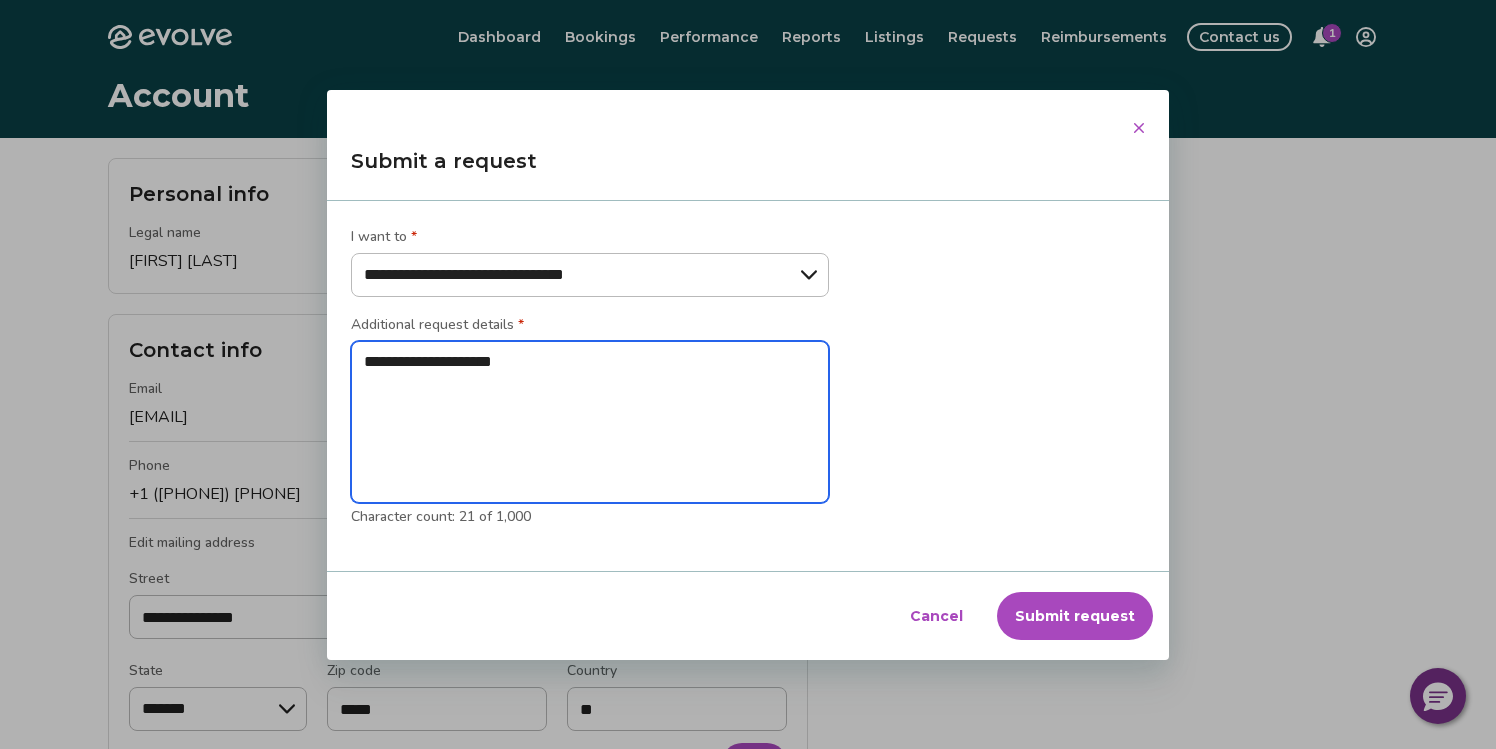 type on "**********" 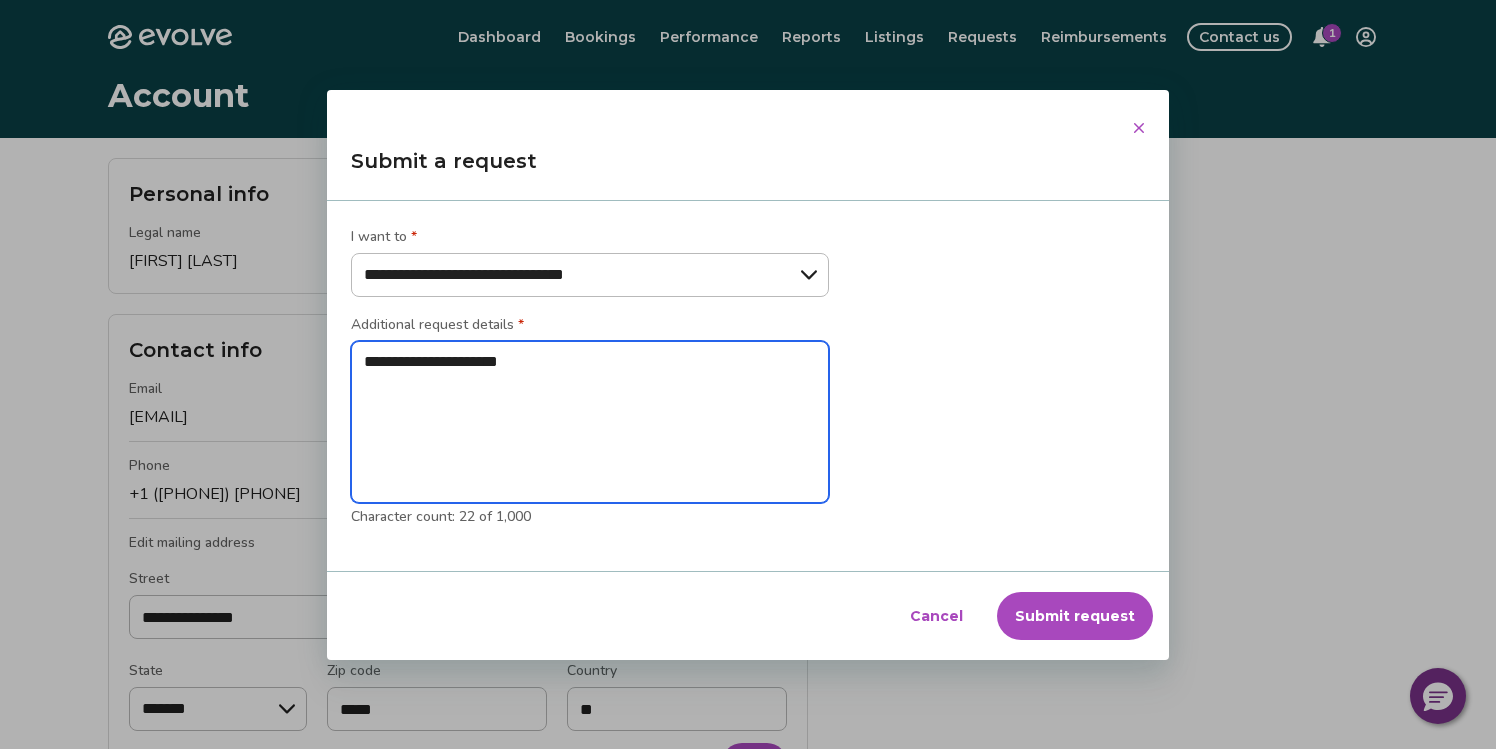 type on "**********" 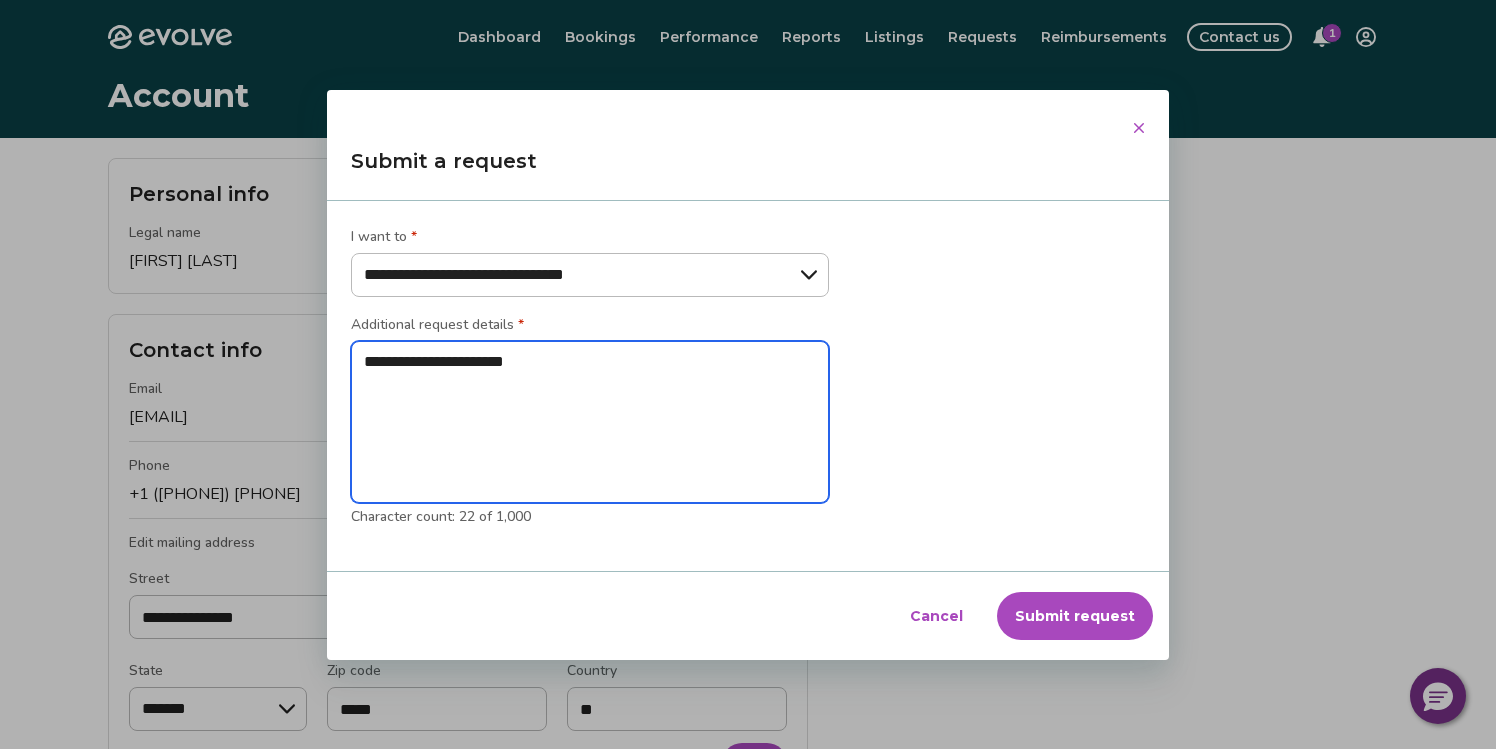 type on "**********" 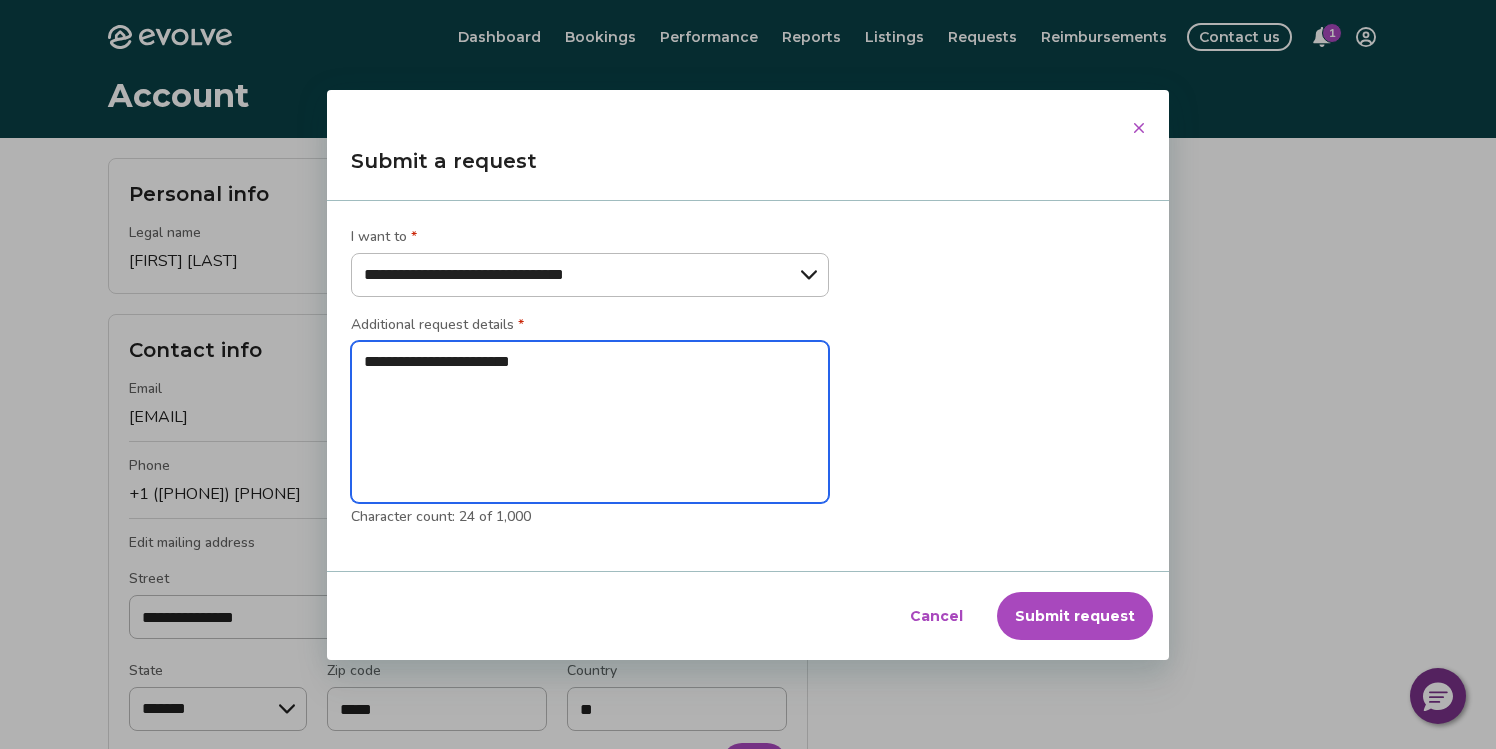 type on "**********" 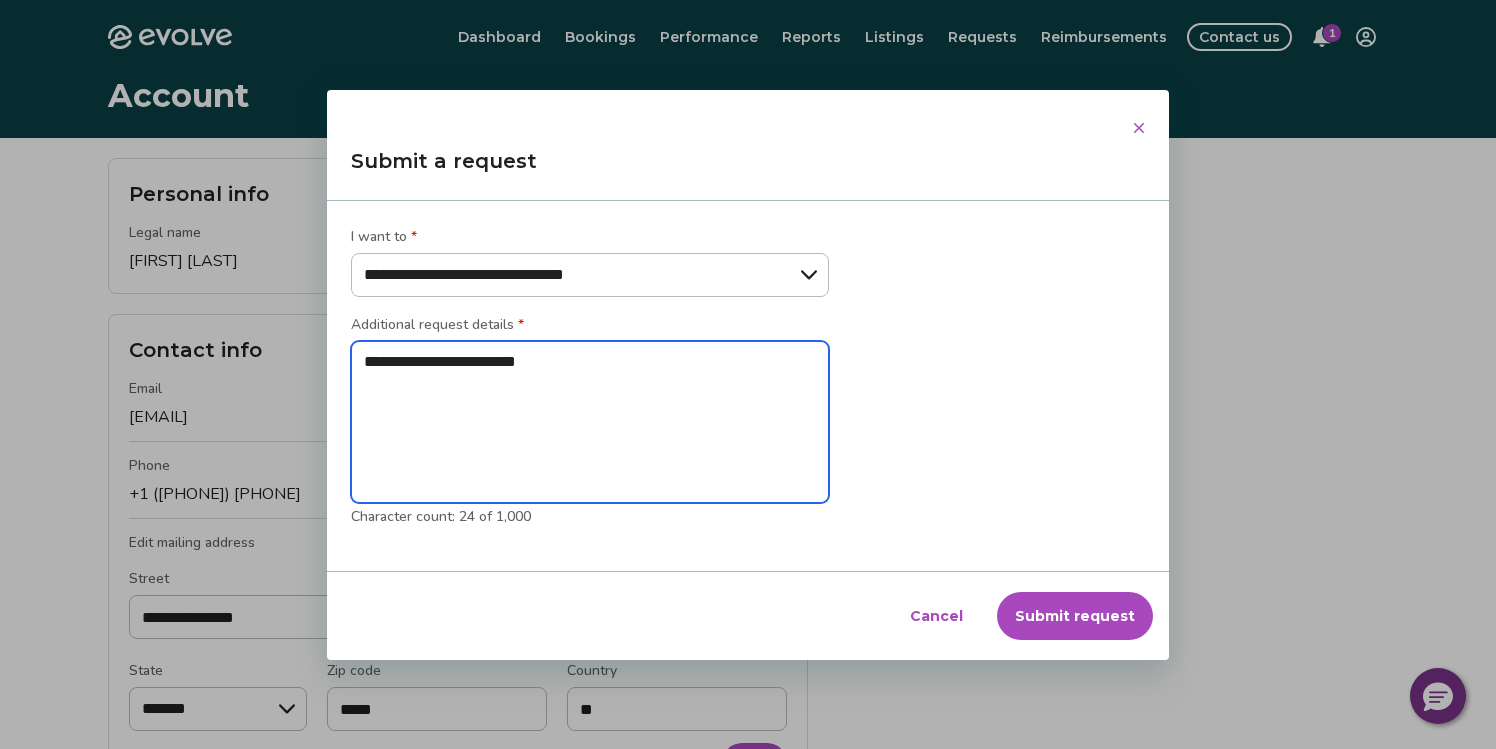 type on "**********" 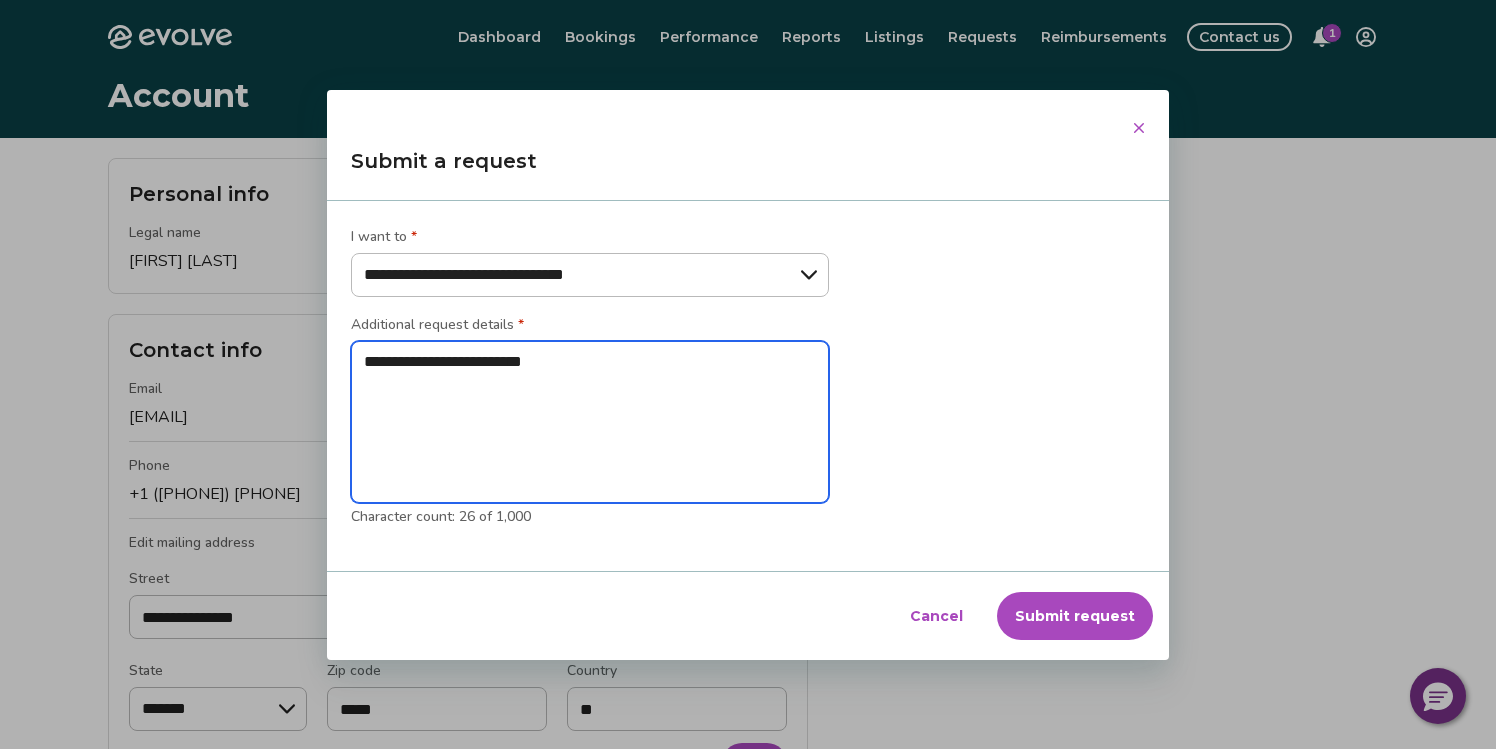 type on "**********" 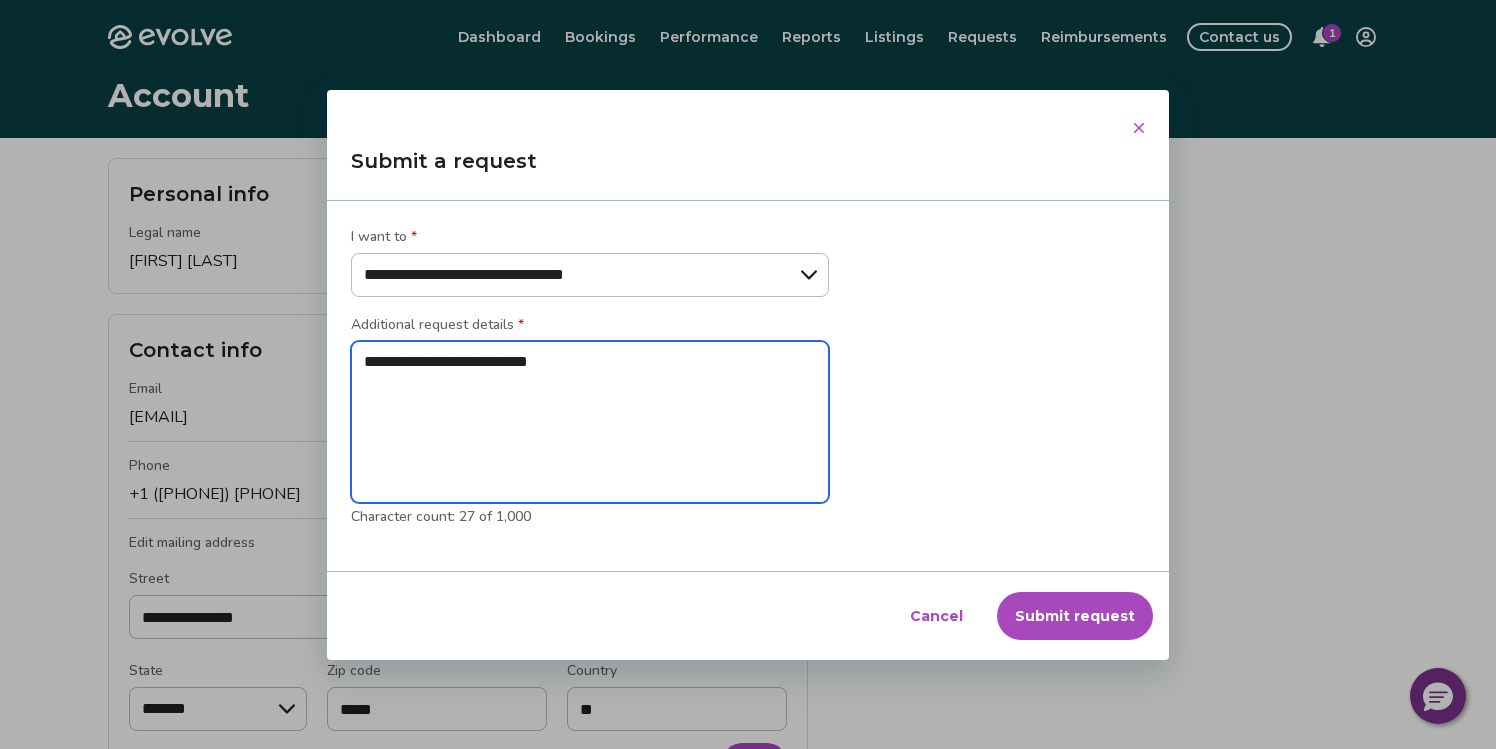 type on "**********" 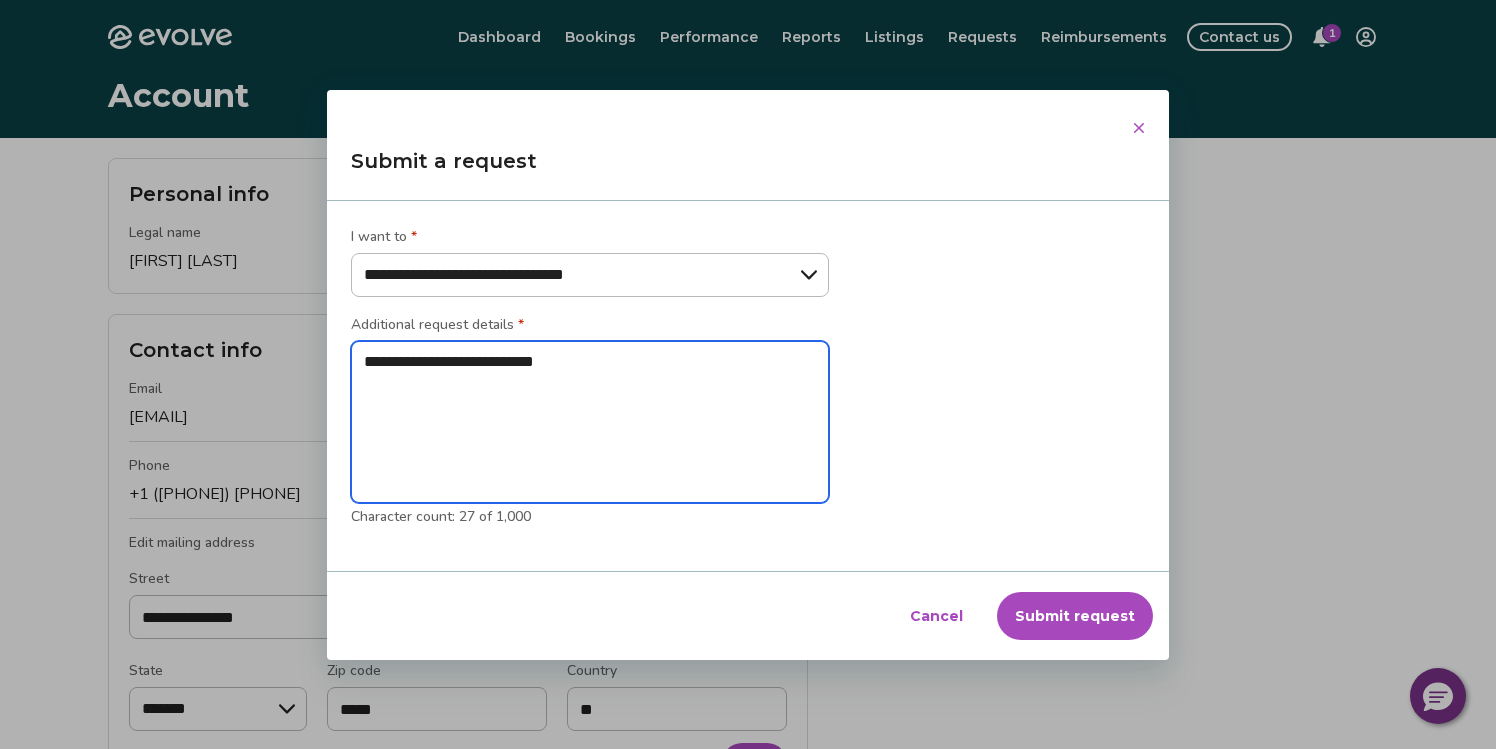 type on "**********" 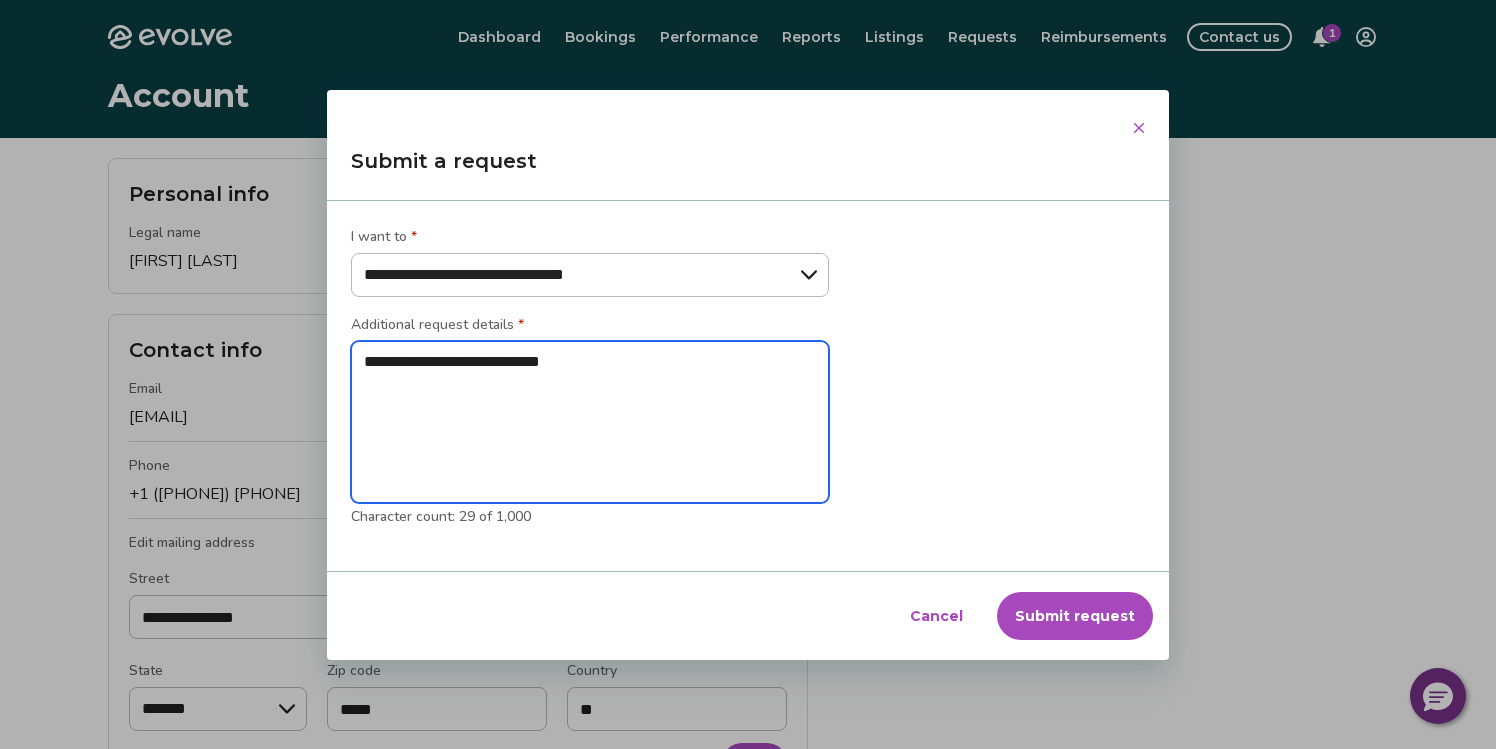 type on "**********" 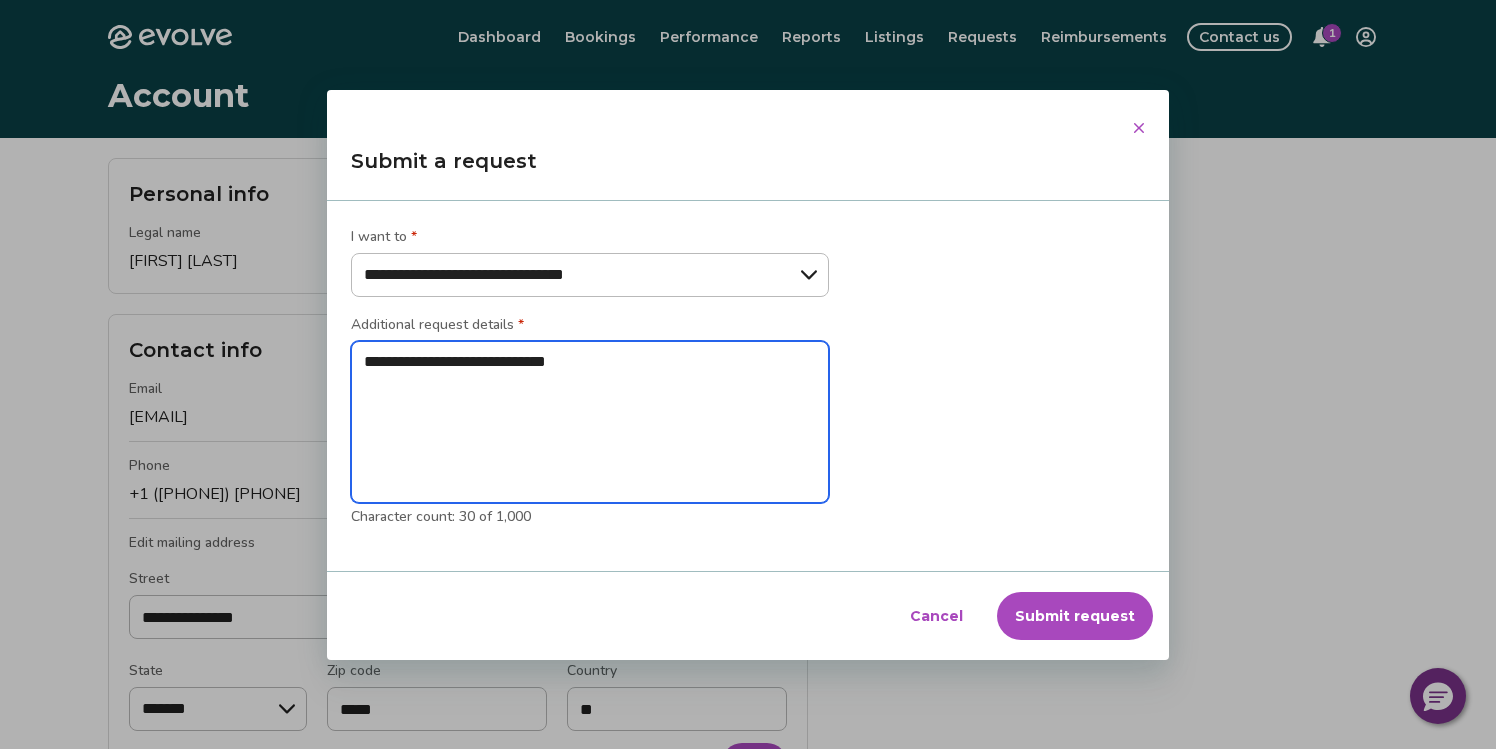 type on "**********" 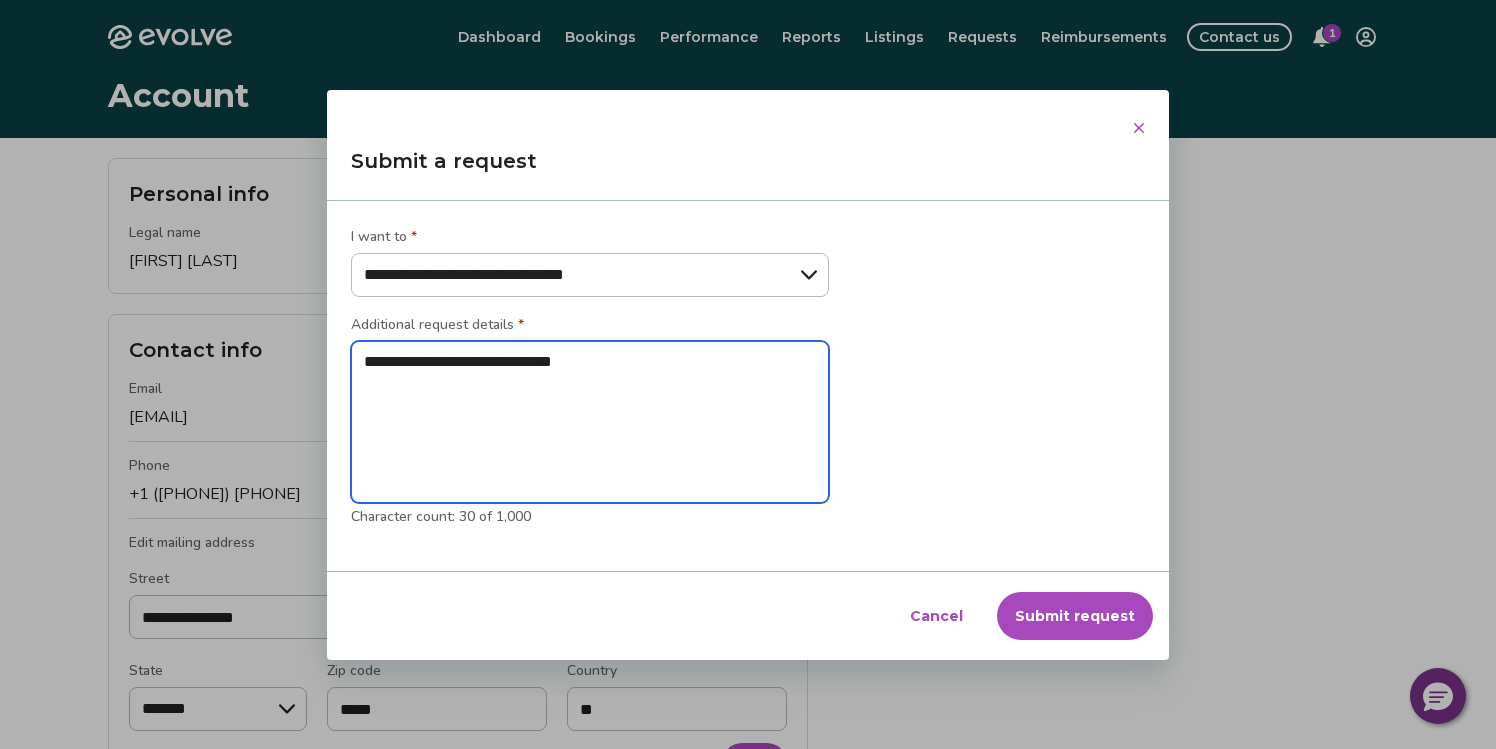type on "**********" 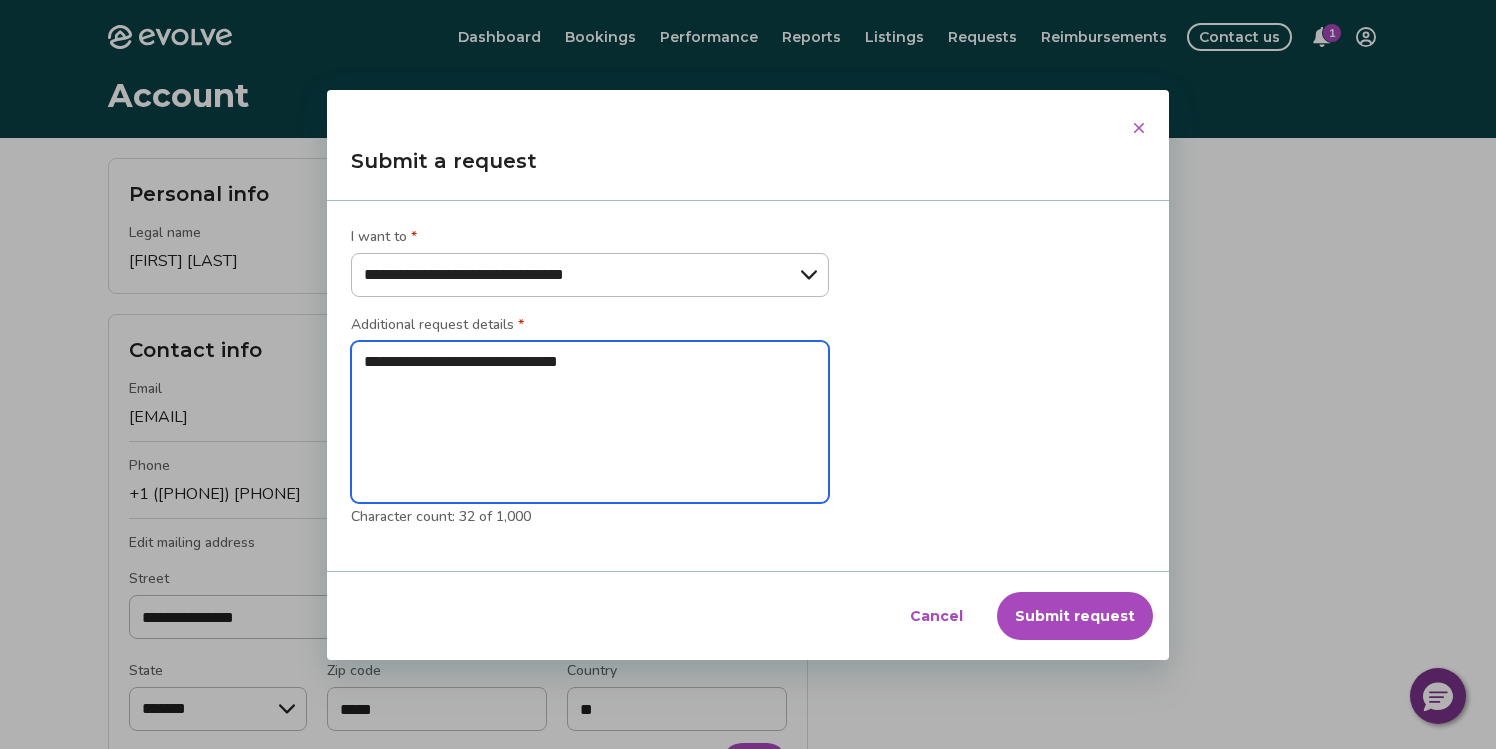 type on "**********" 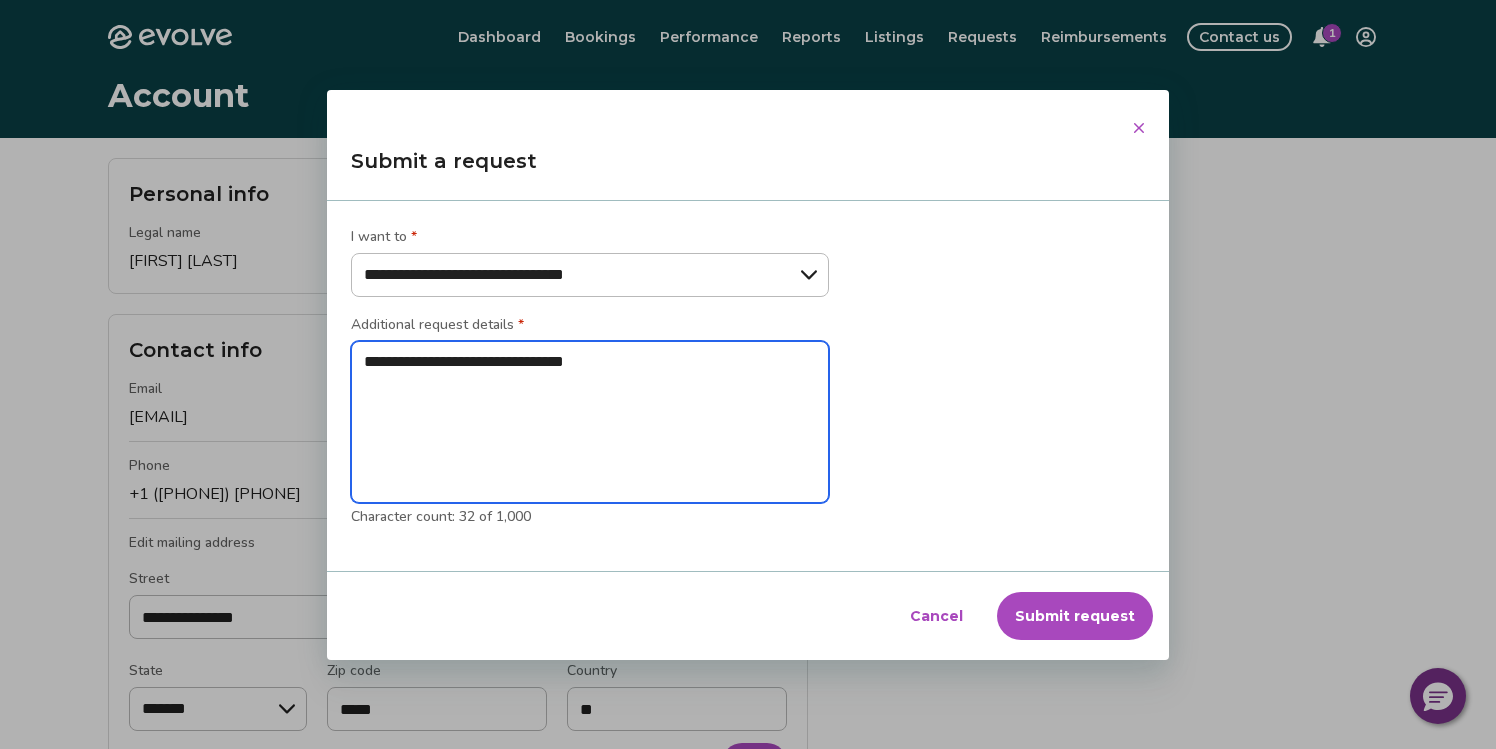 type on "**********" 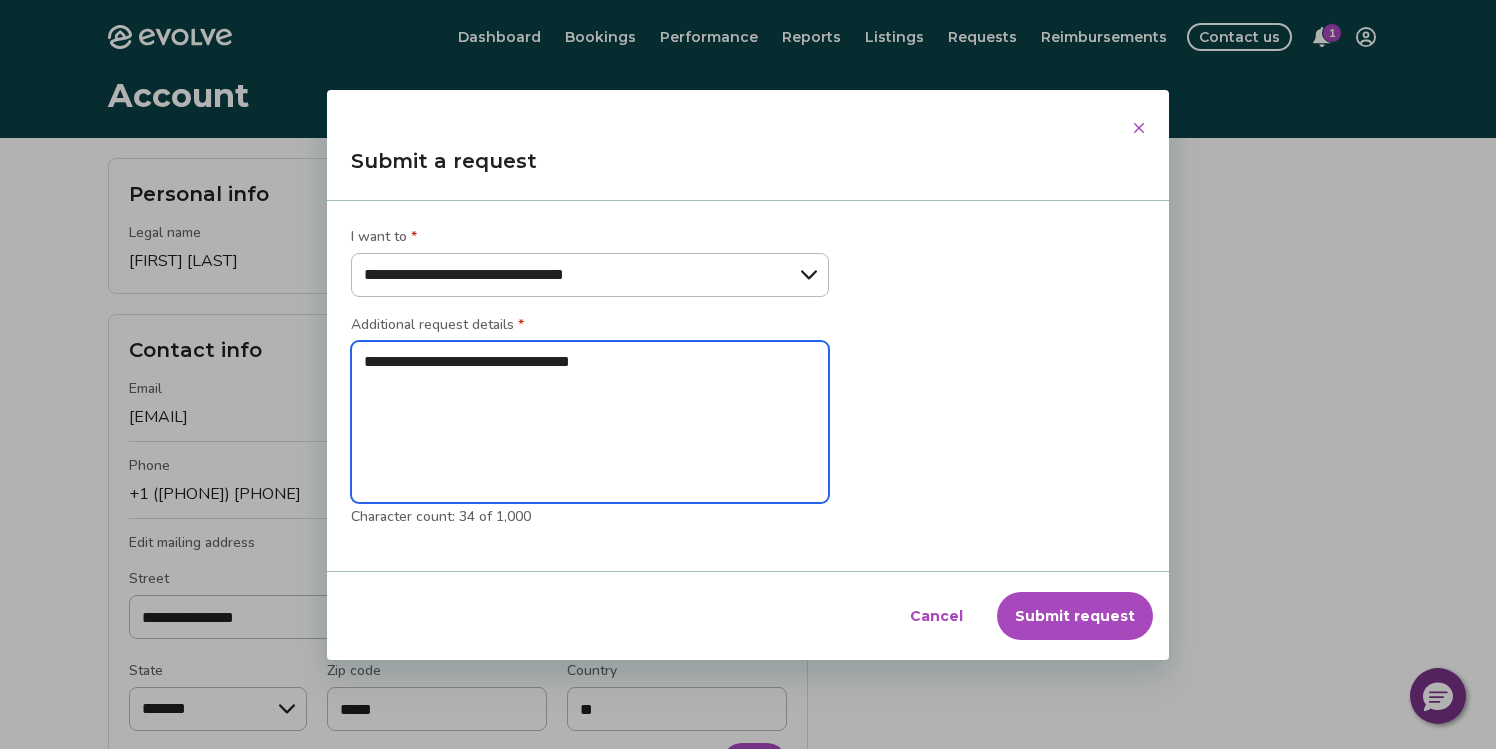 type on "**********" 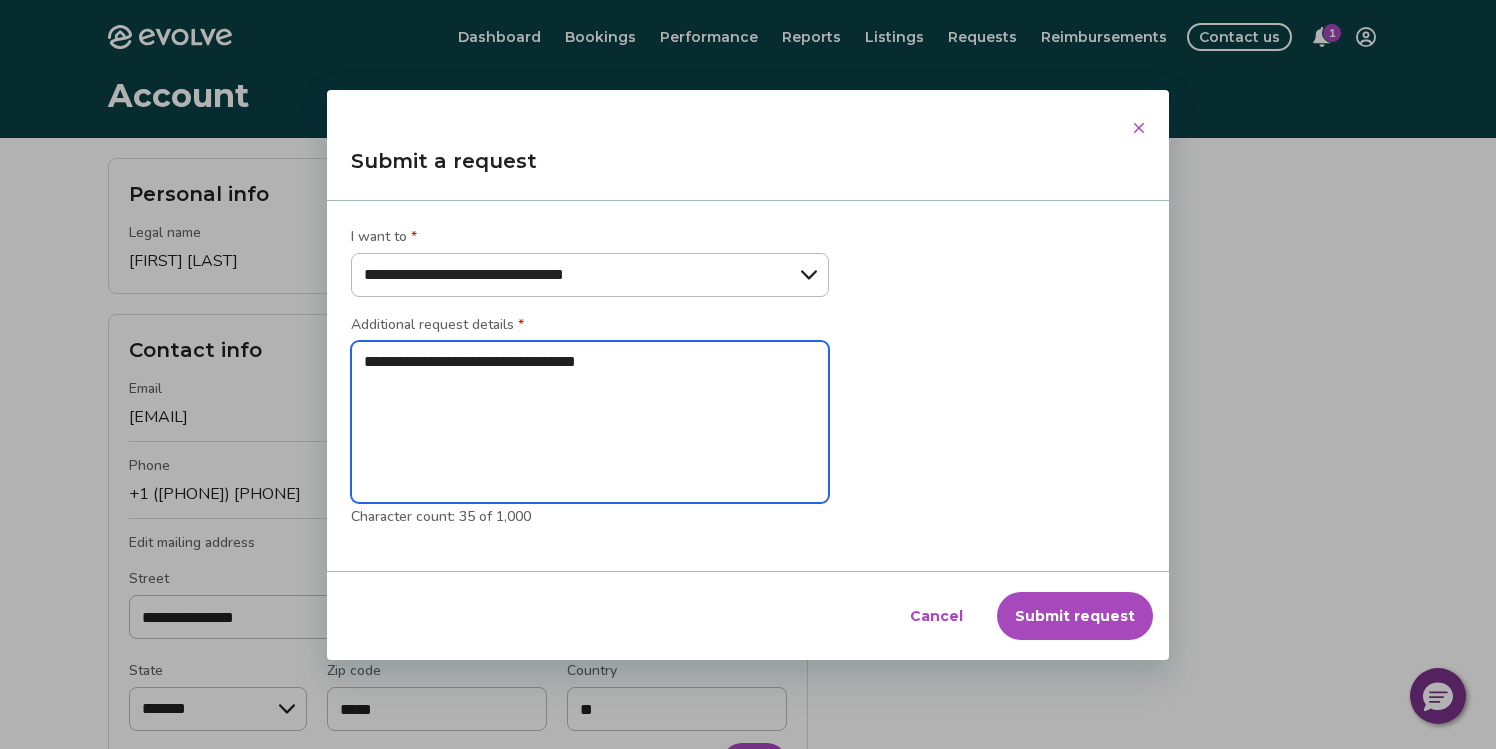 type on "**********" 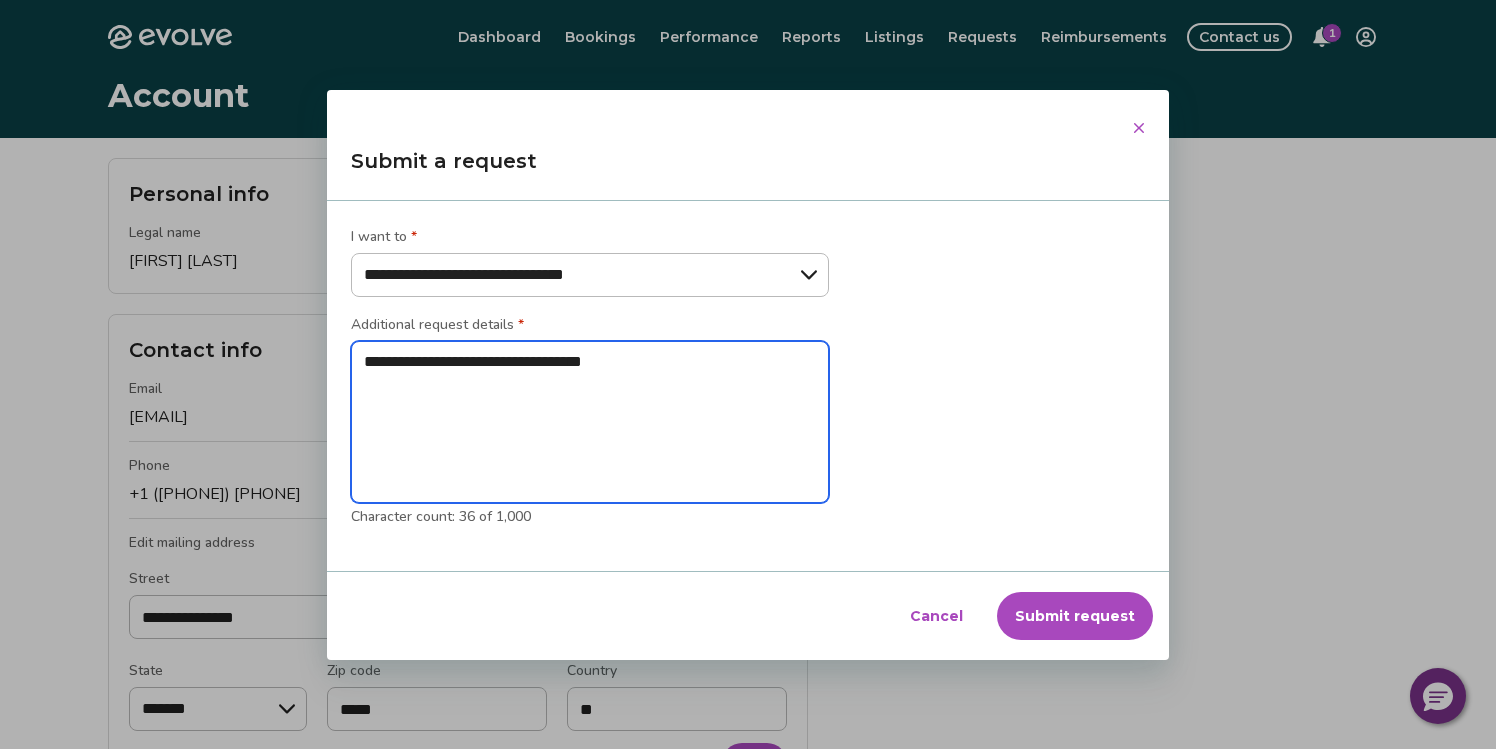type on "**********" 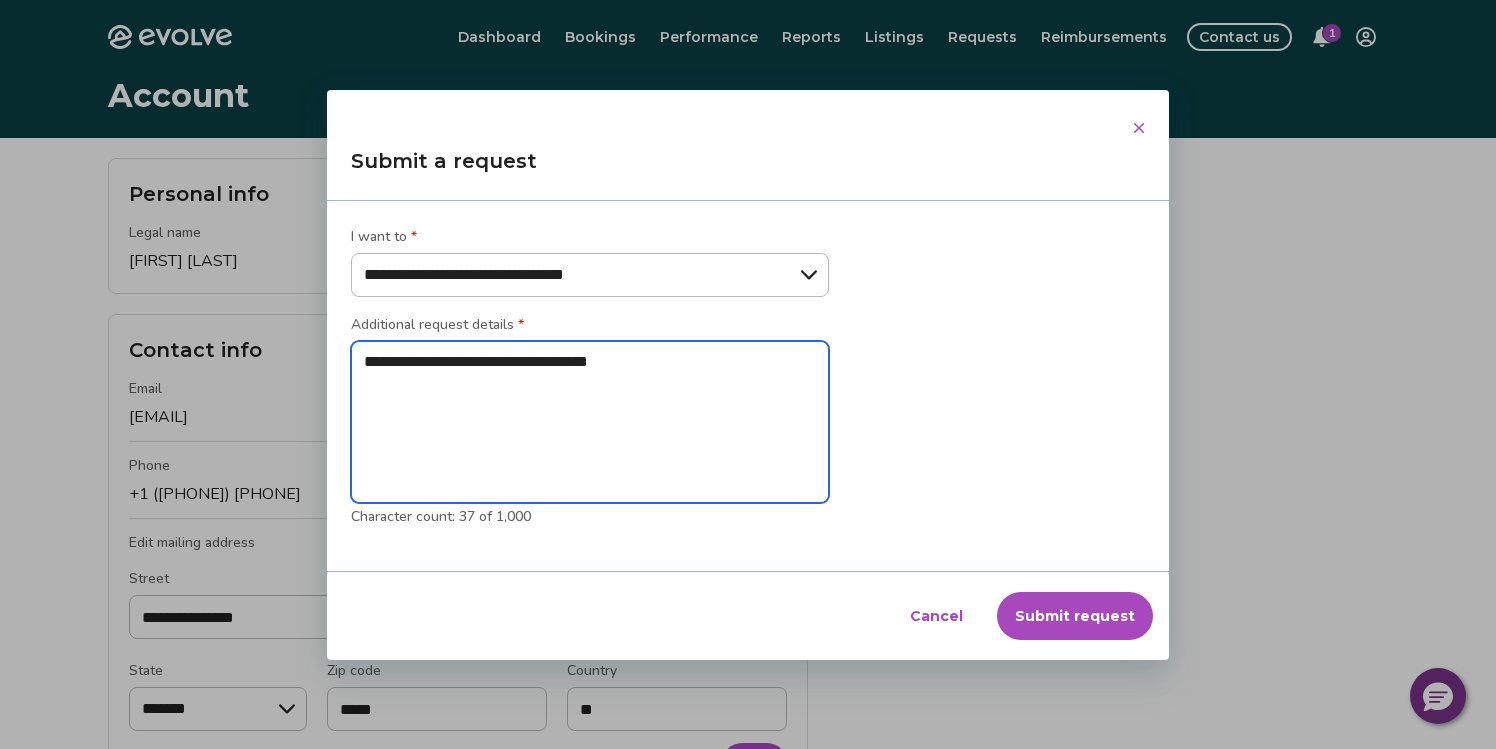 type on "**********" 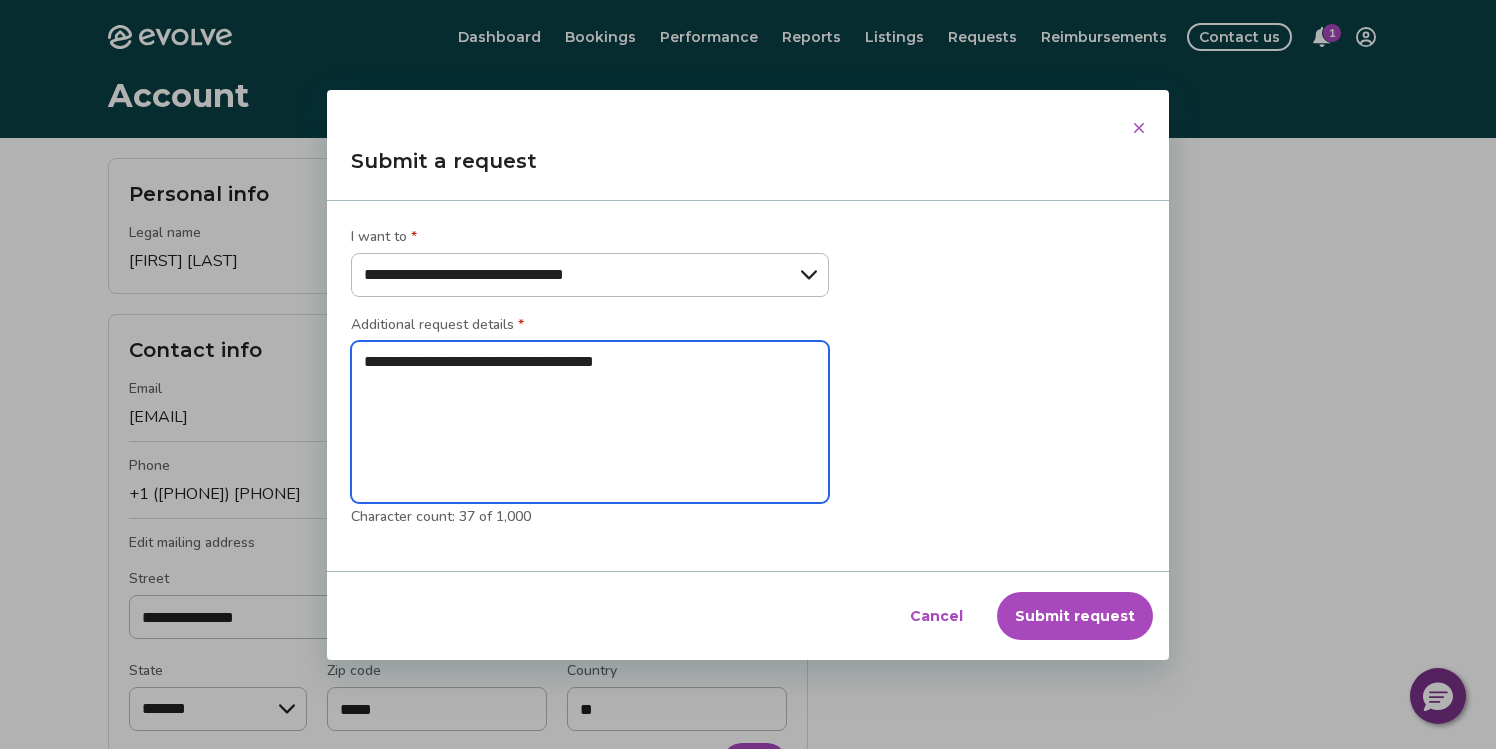 type on "*" 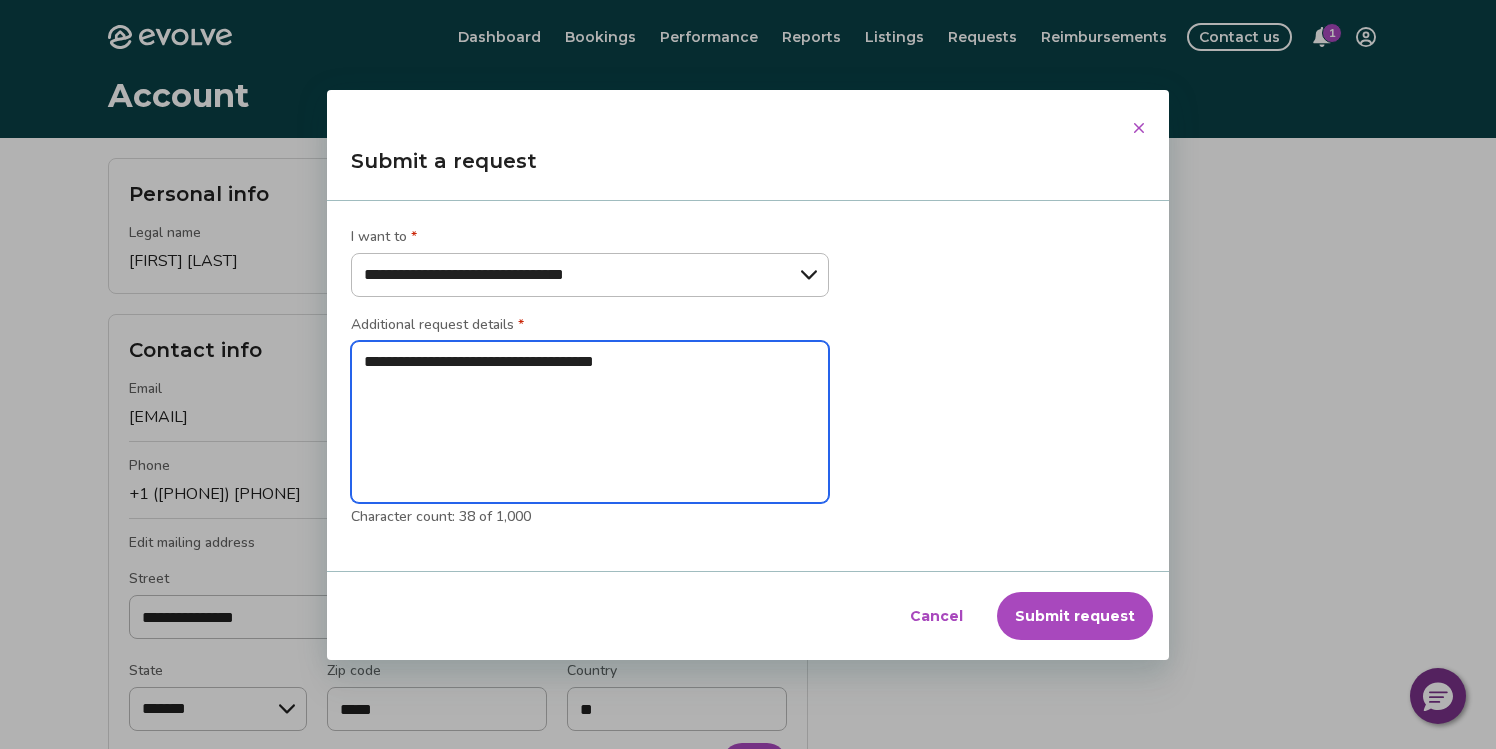 type on "**********" 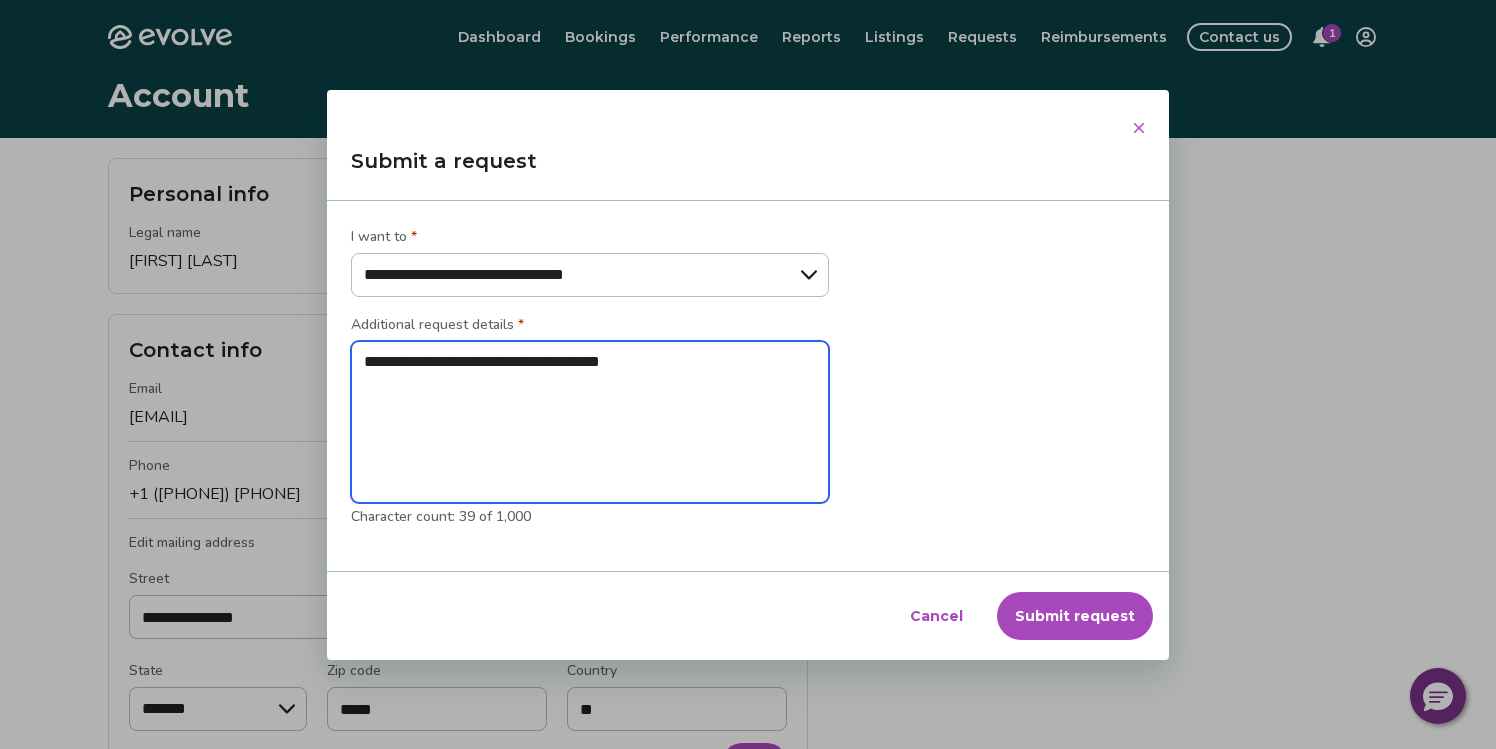 type on "**********" 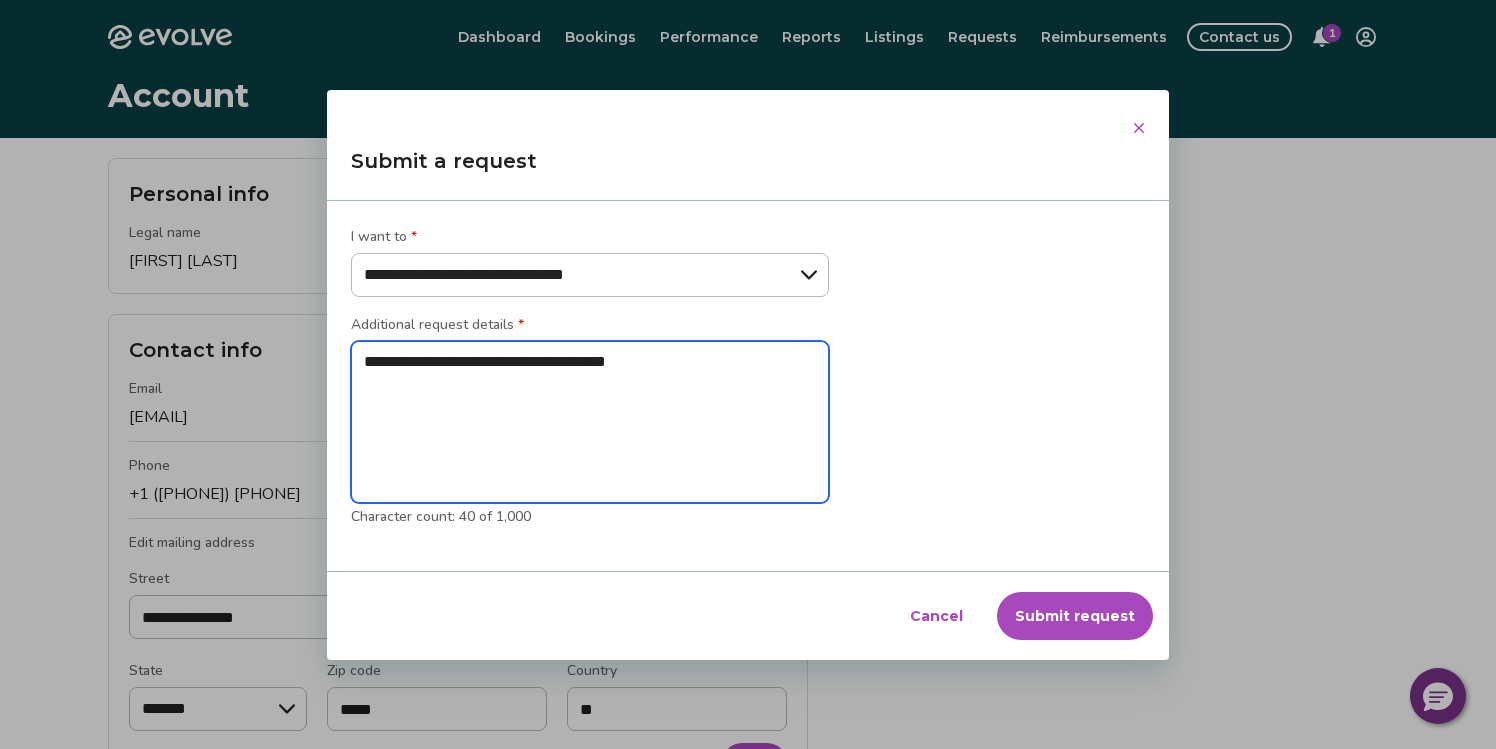 type on "**********" 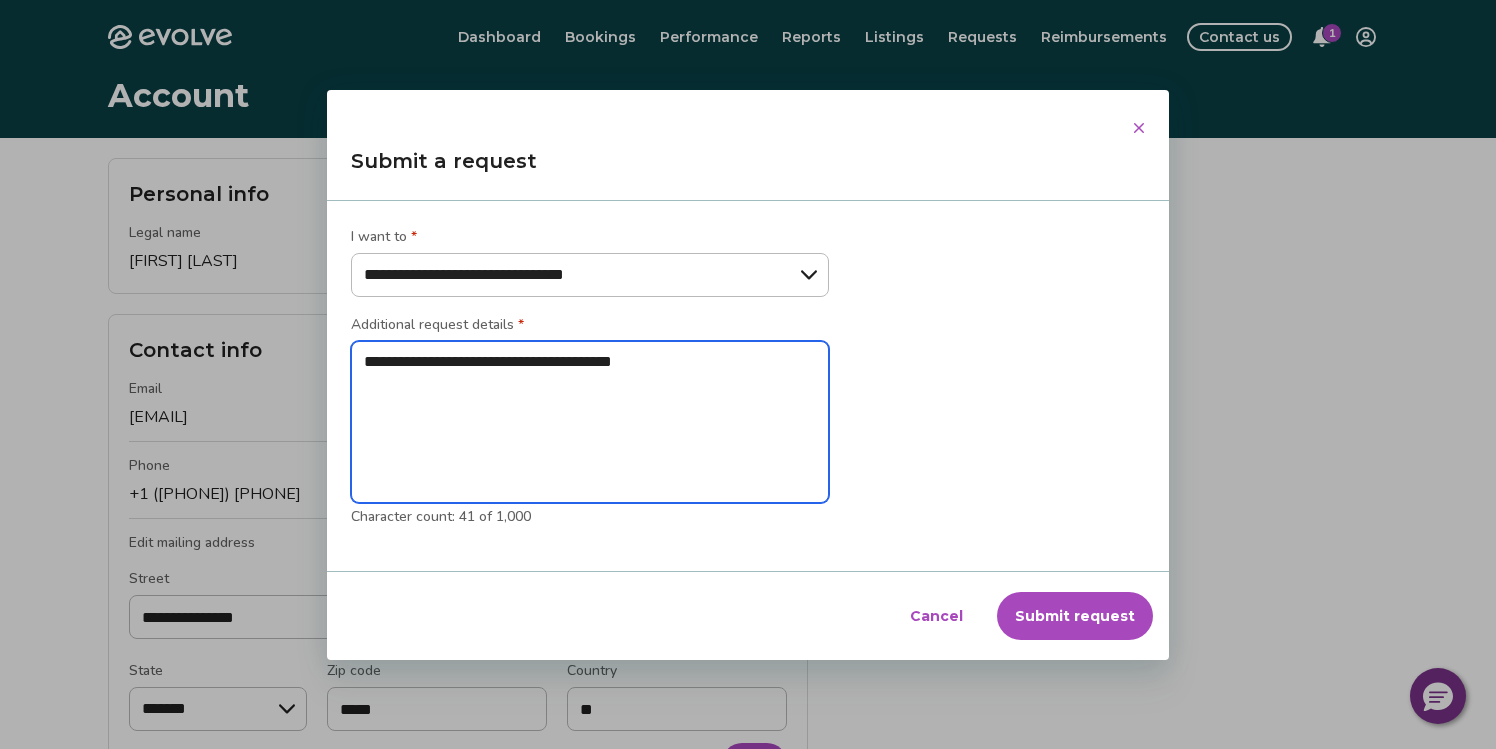 type on "**********" 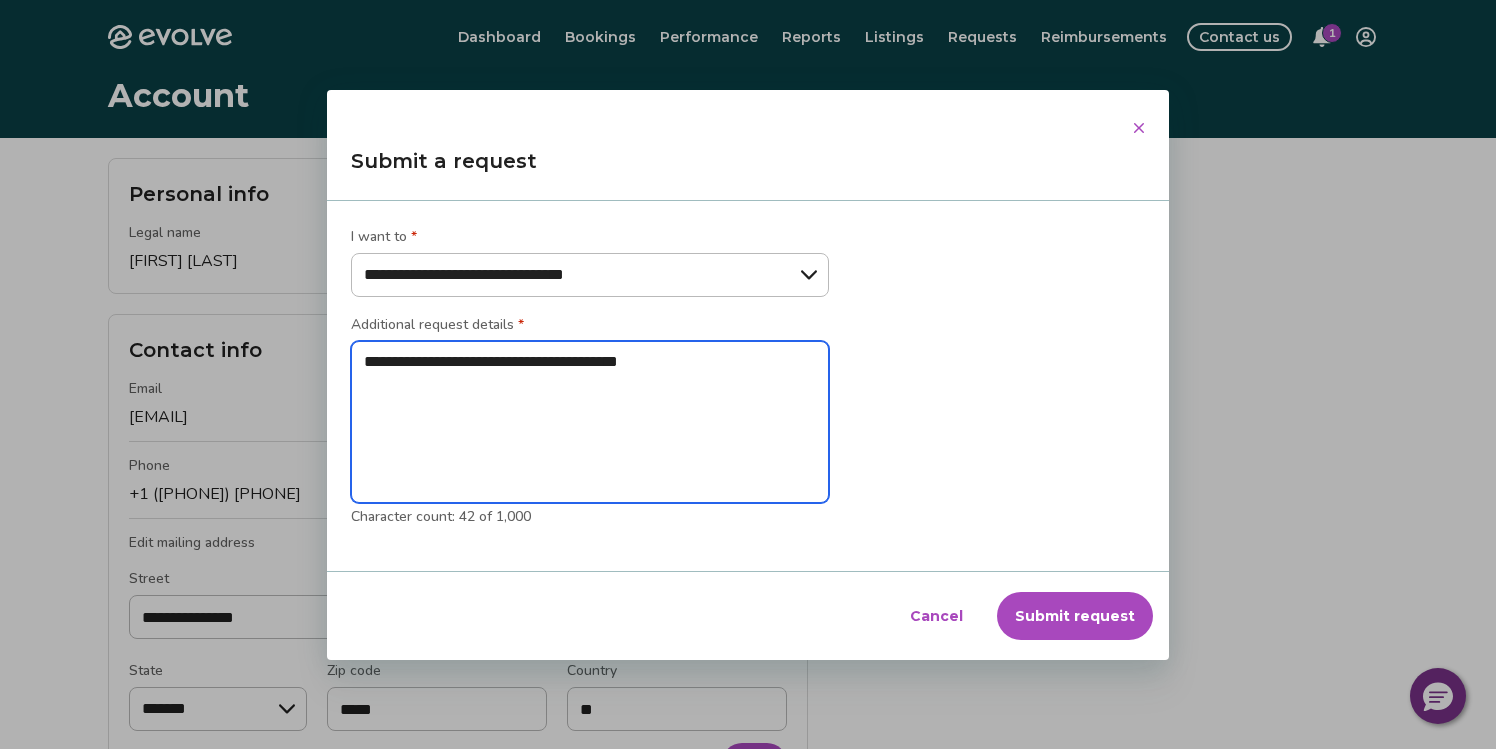type on "**********" 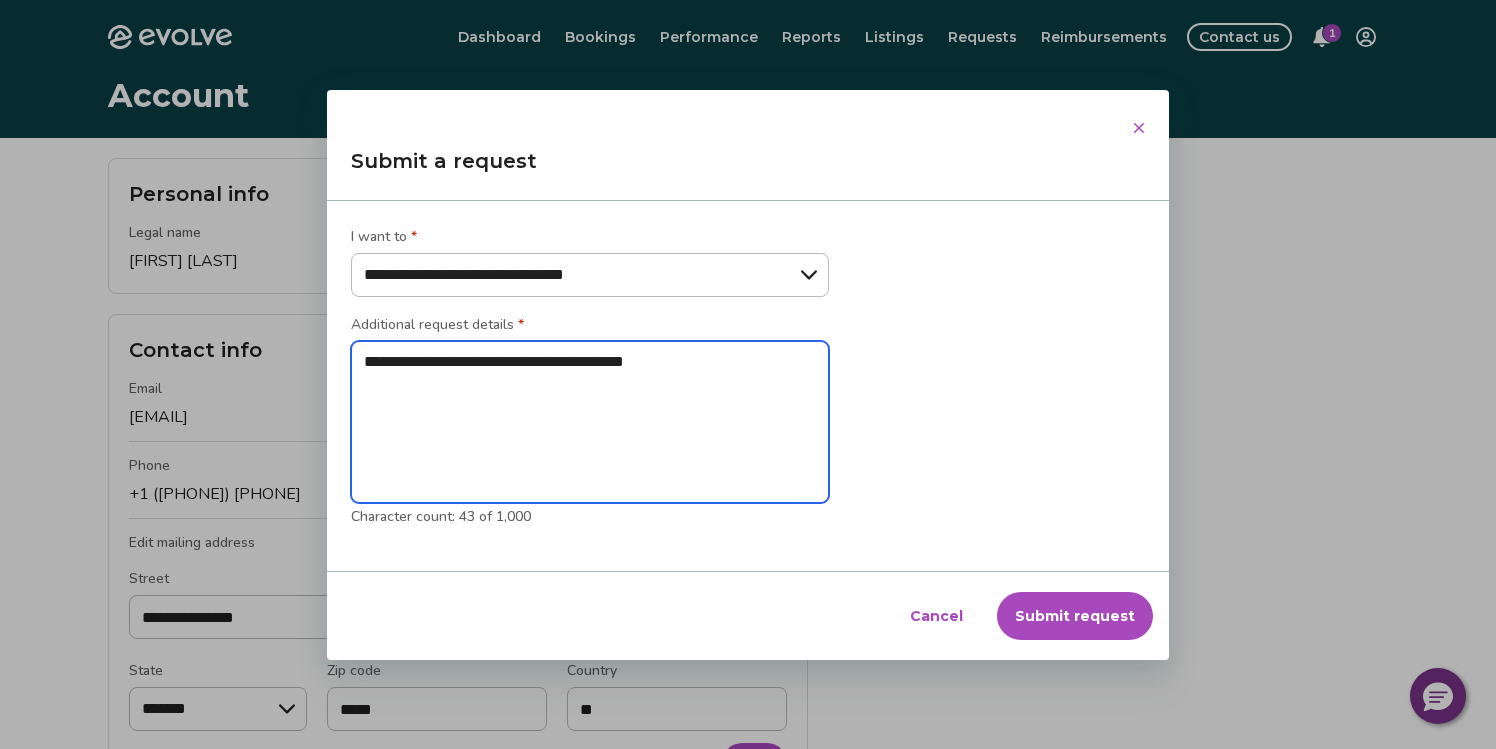 type on "**********" 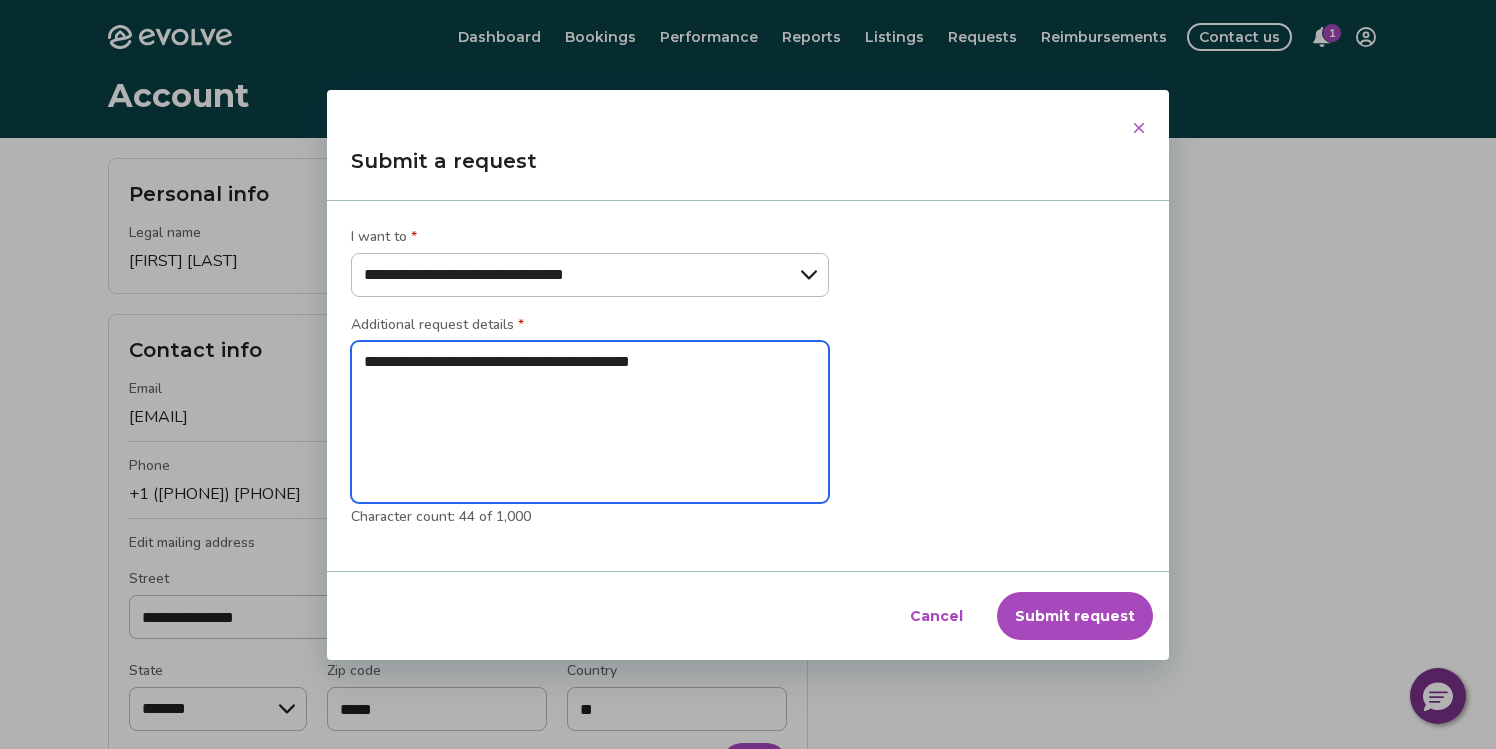 type on "**********" 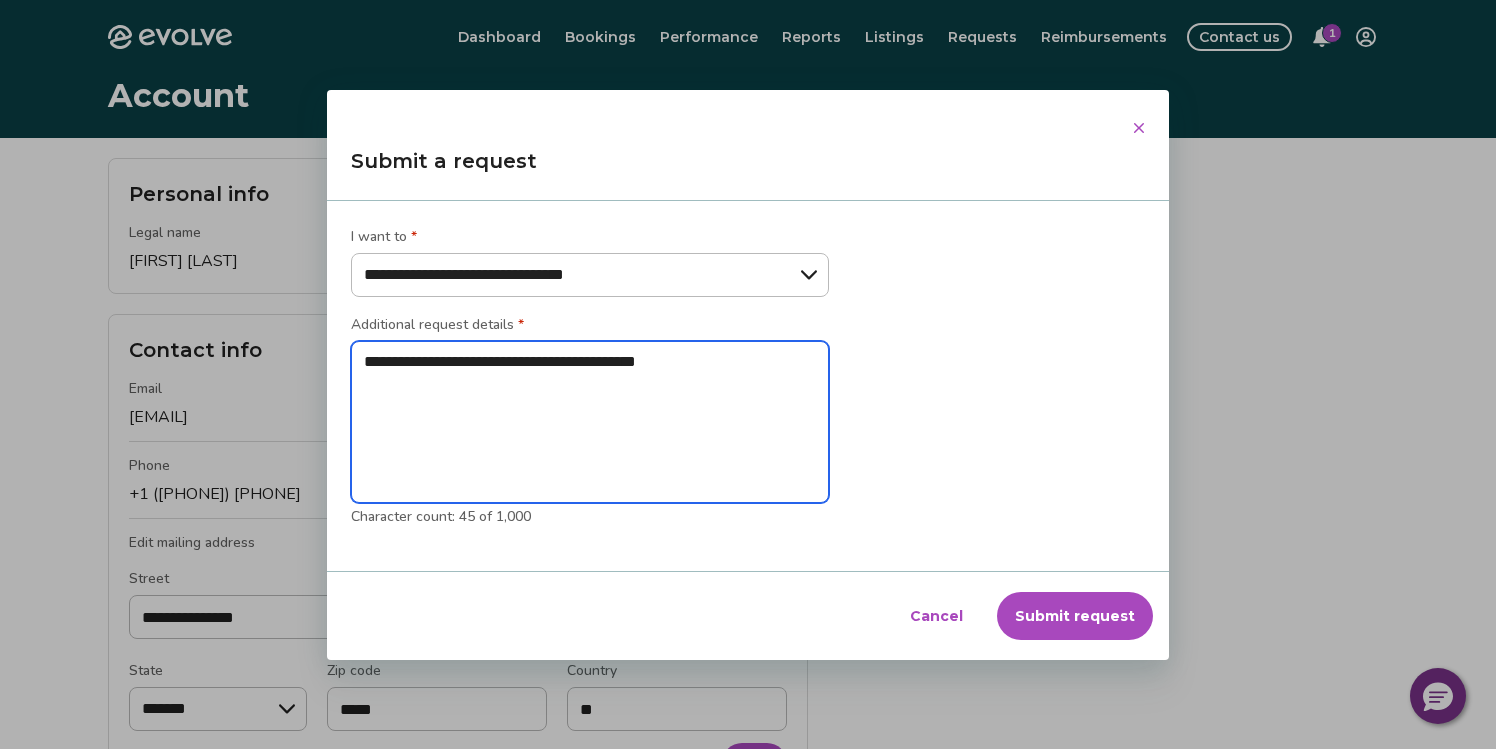 type on "**********" 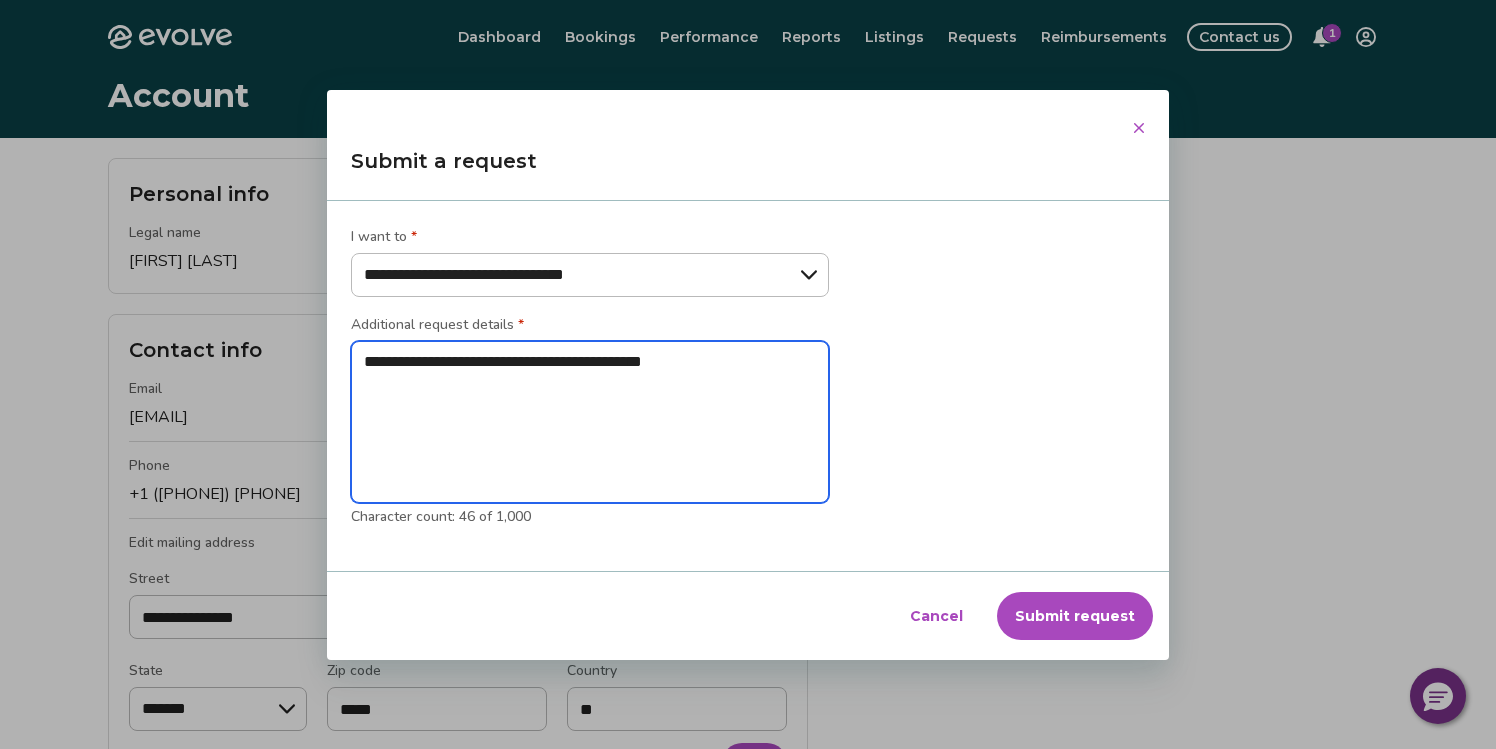 type on "**********" 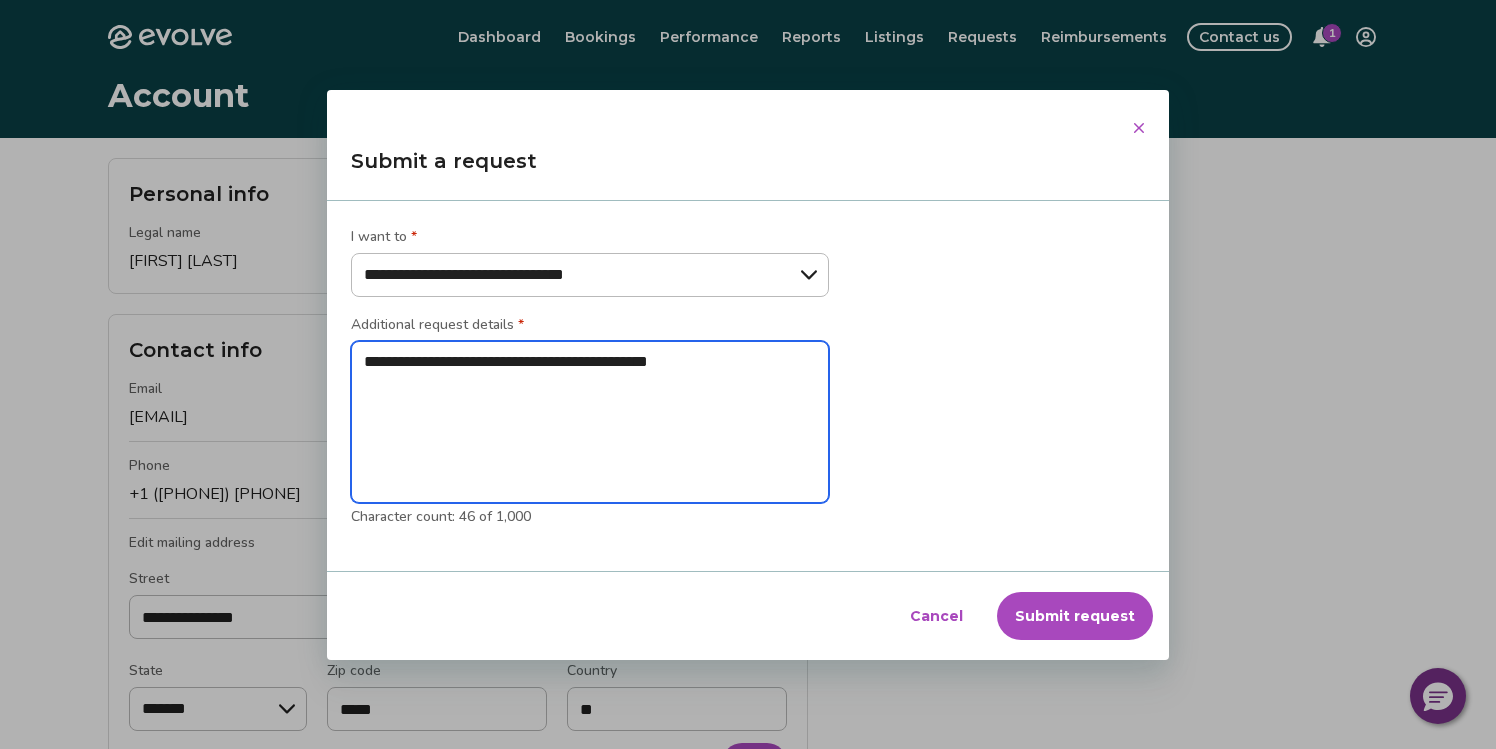 type on "**********" 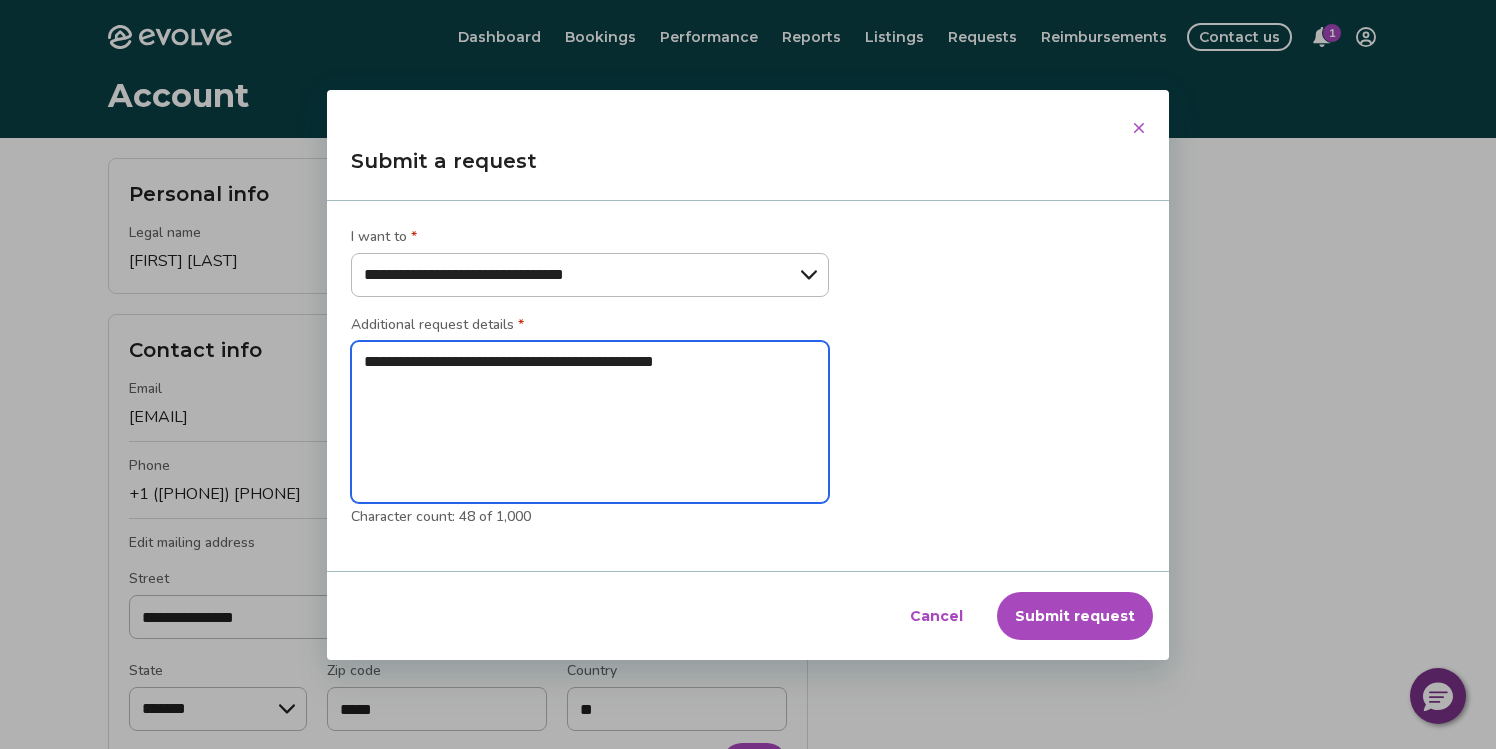type on "**********" 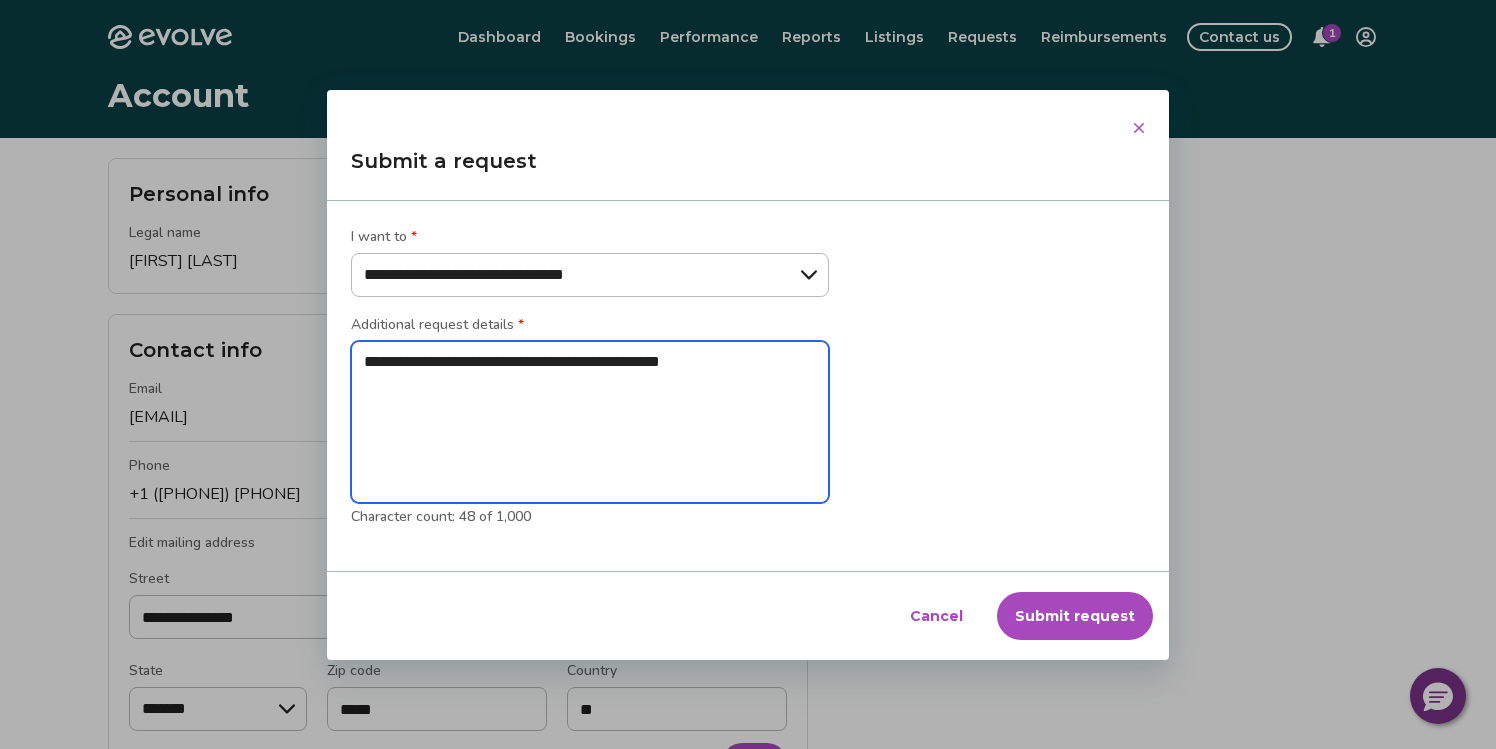 type on "**********" 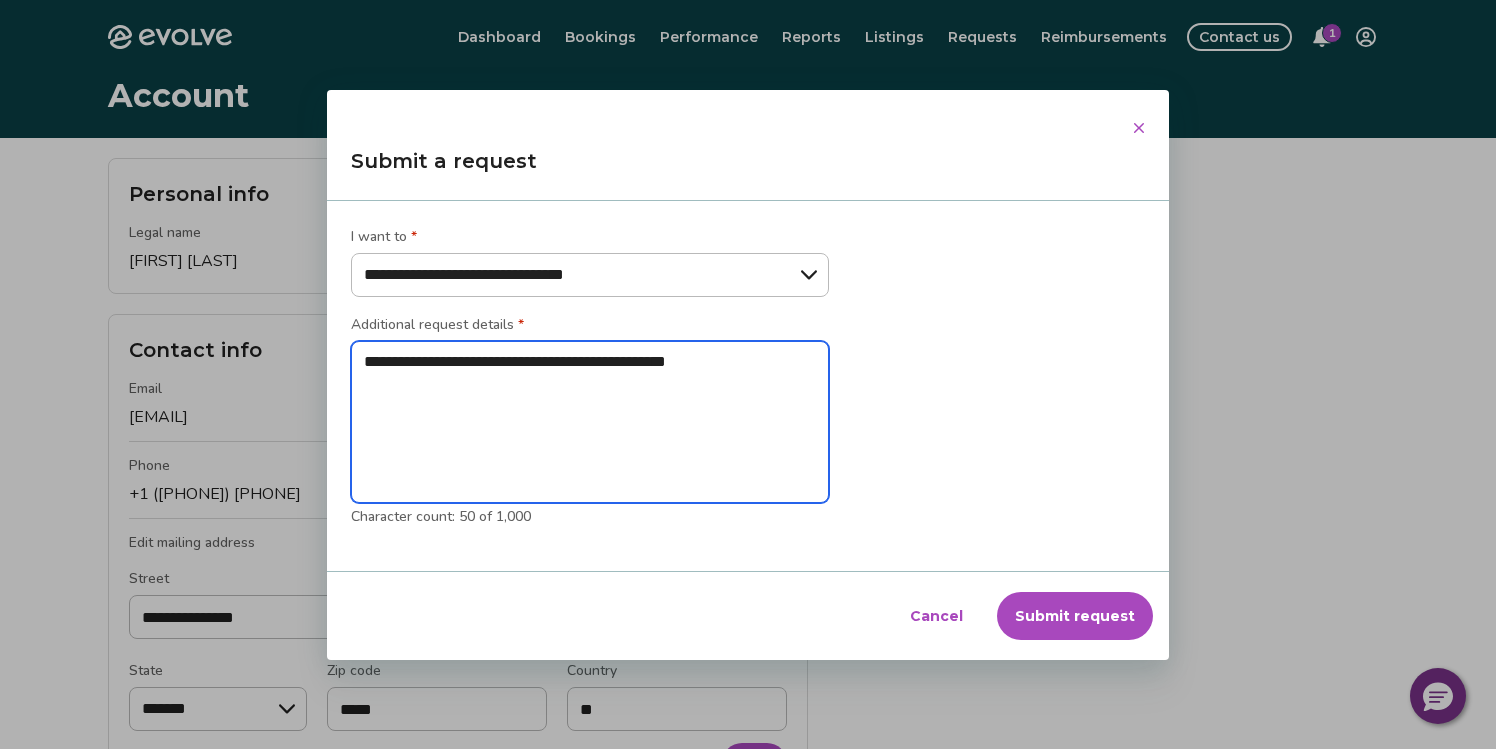 type on "**********" 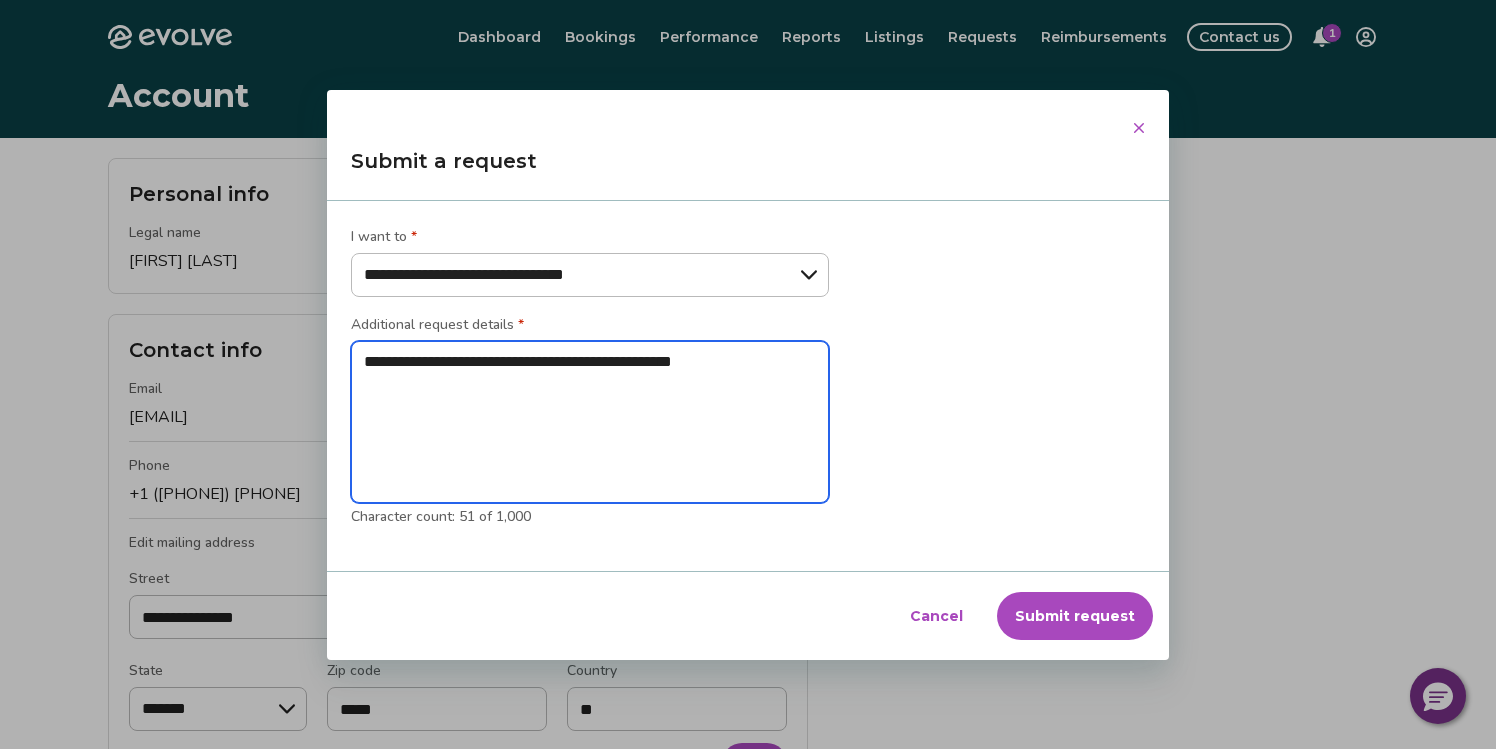 type on "**********" 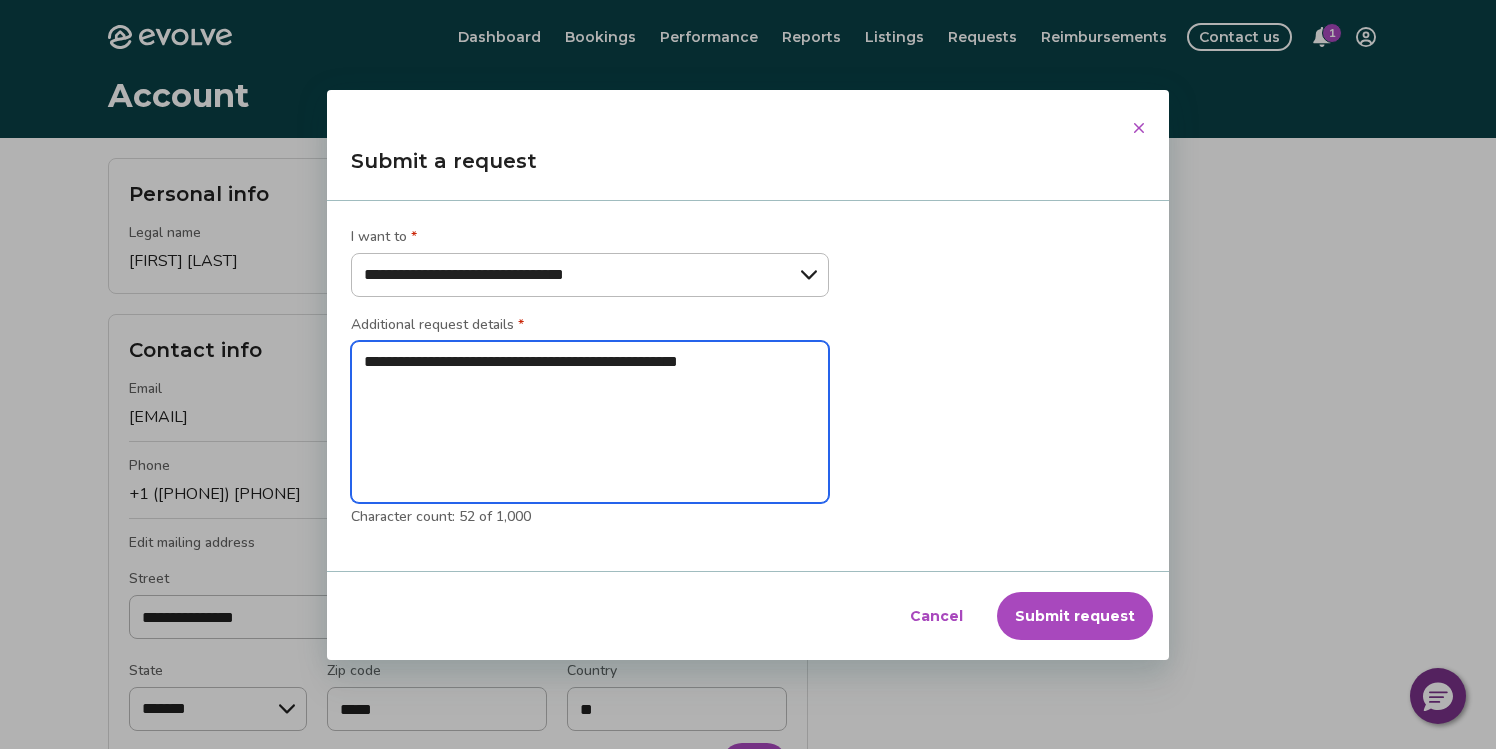 type on "**********" 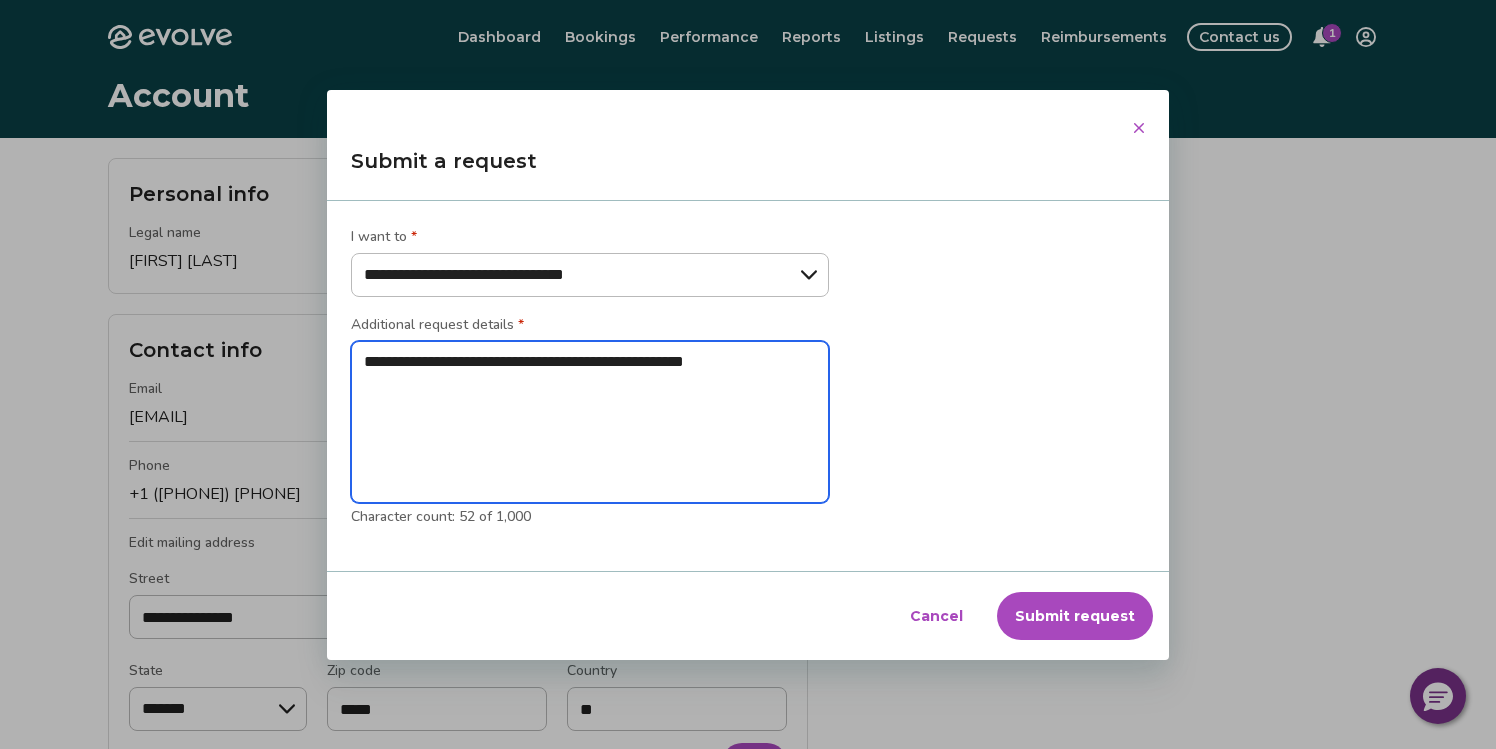 type on "**********" 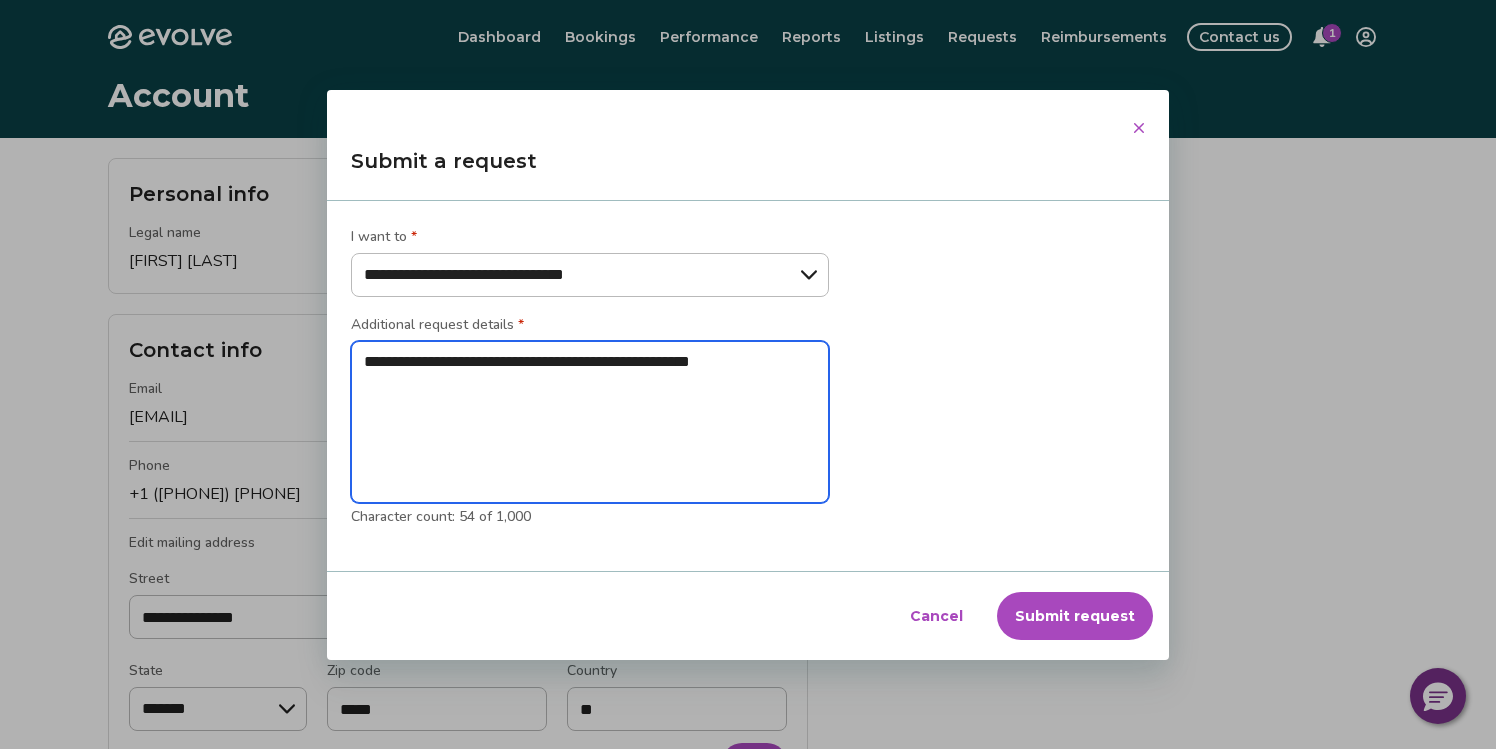 type on "**********" 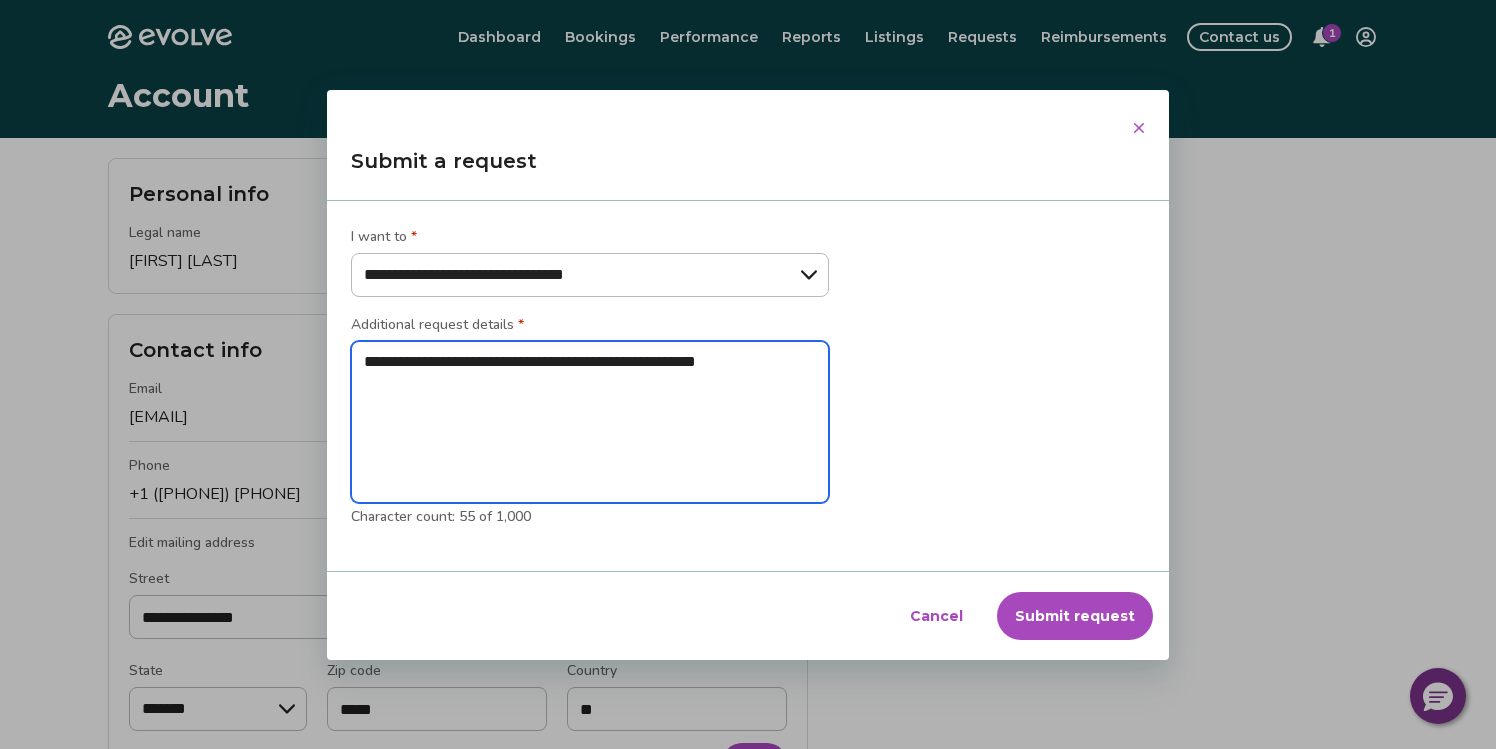type on "**********" 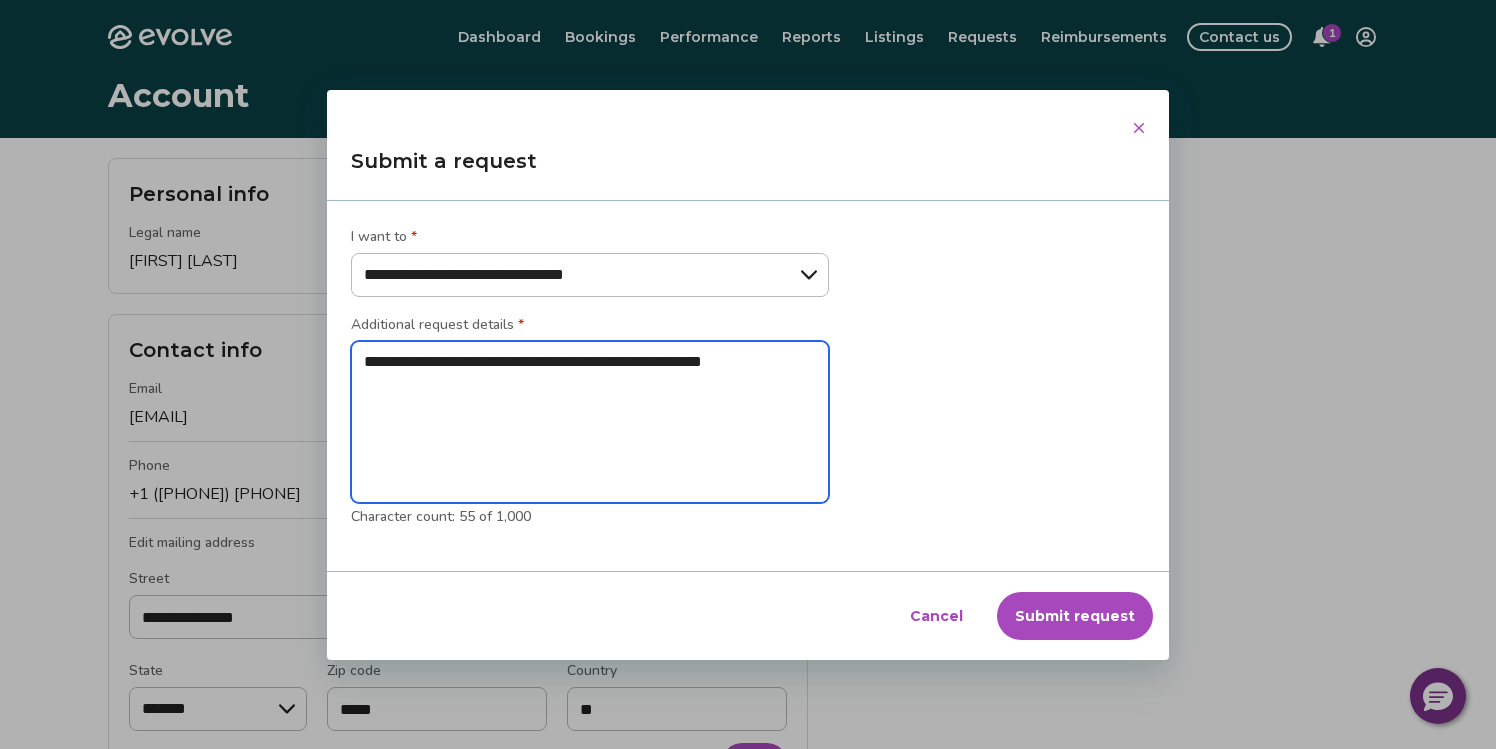 type on "**********" 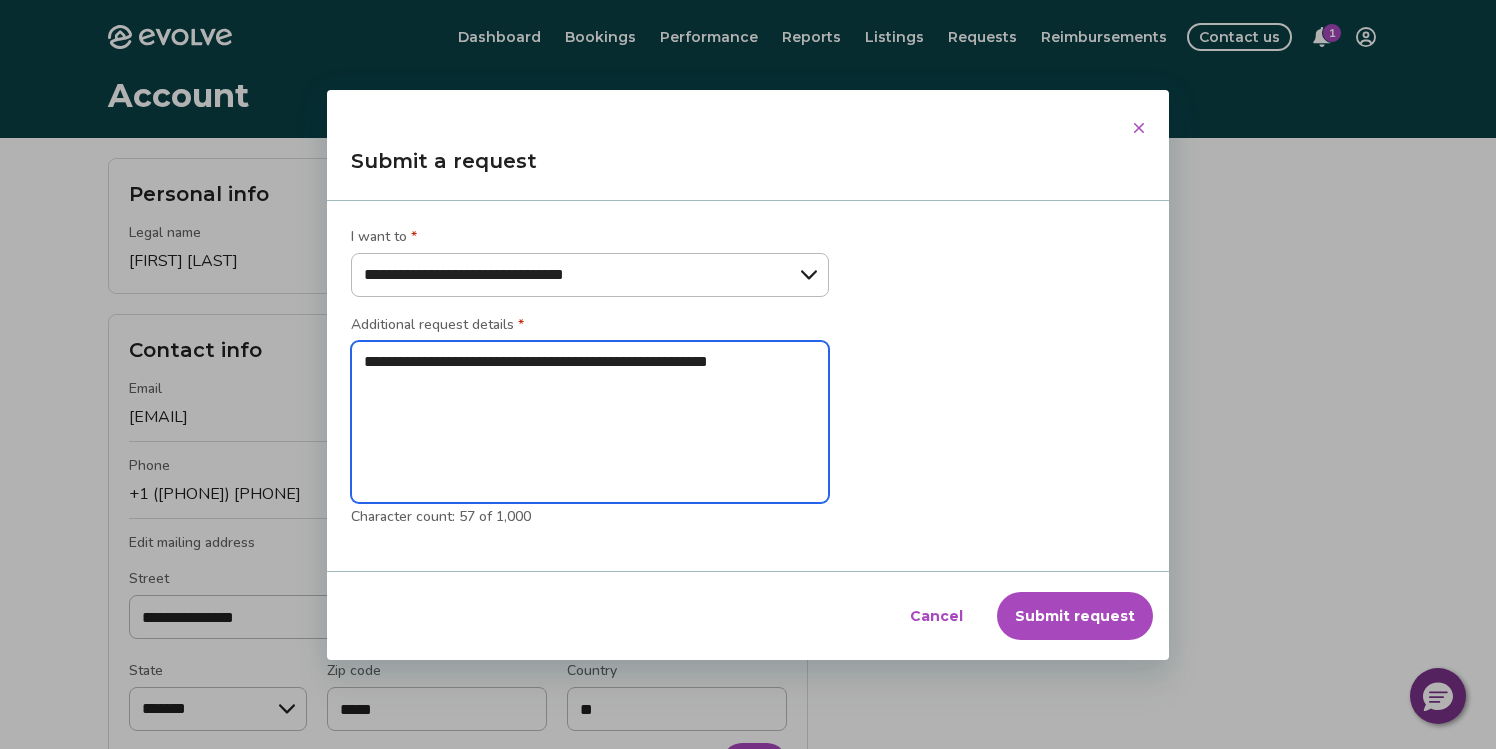 type on "**********" 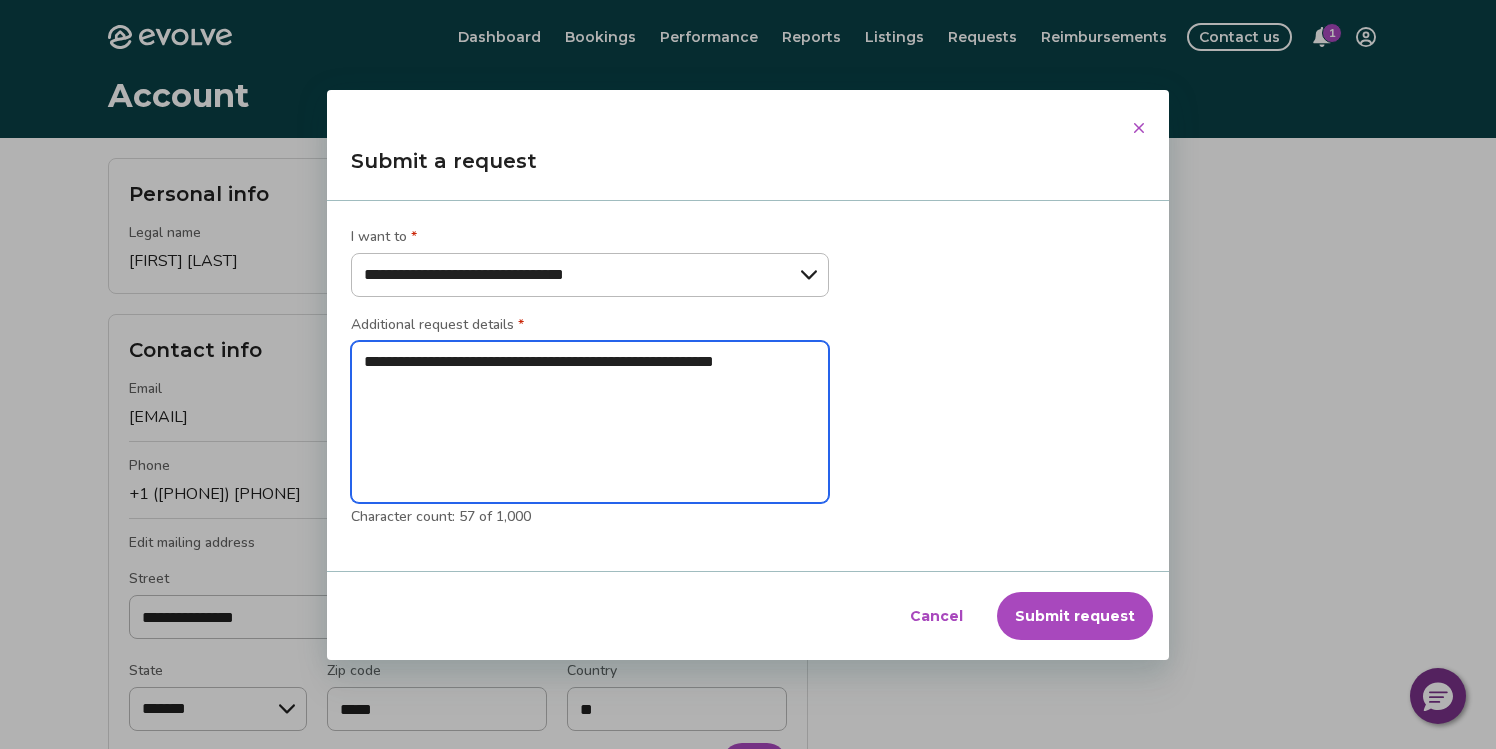 type on "**********" 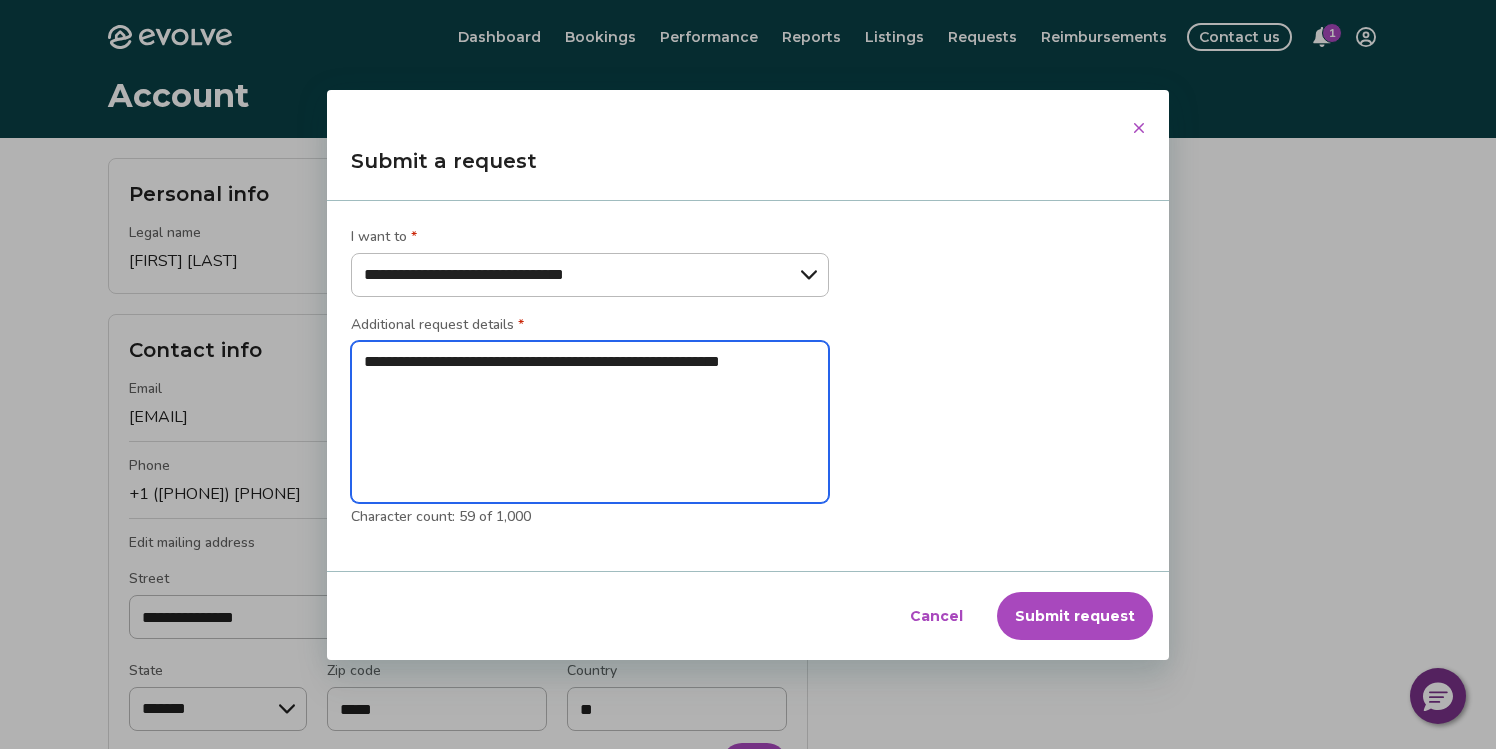 type on "**********" 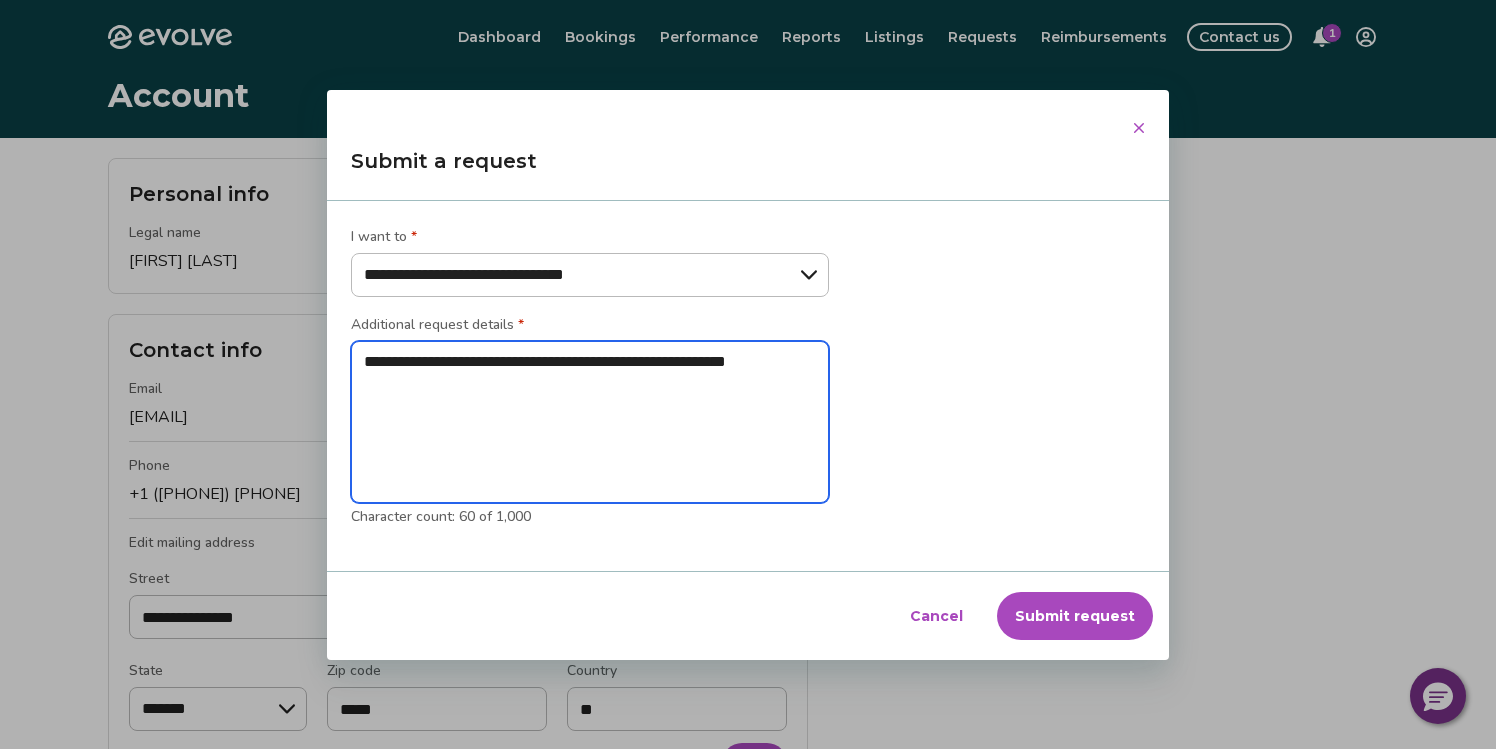 type on "**********" 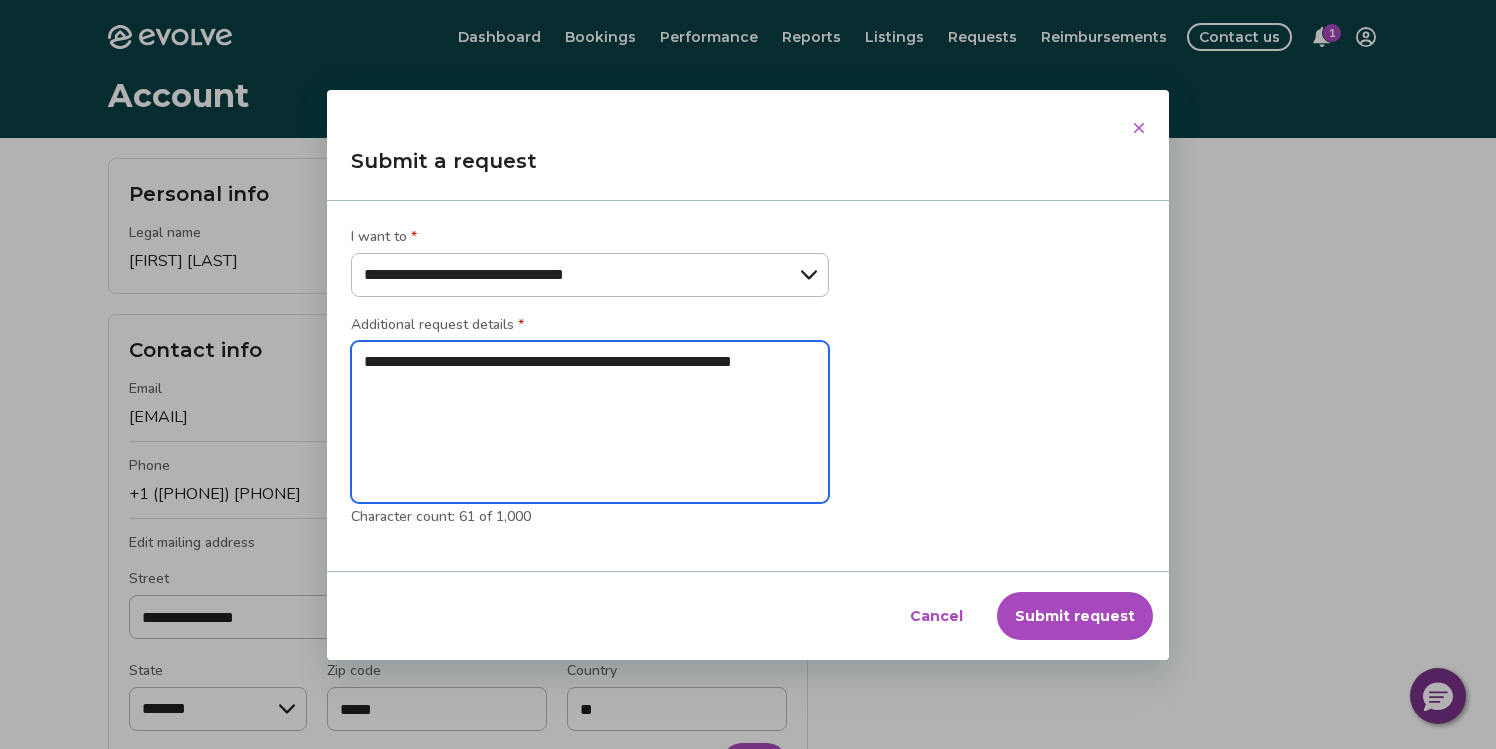 type on "**********" 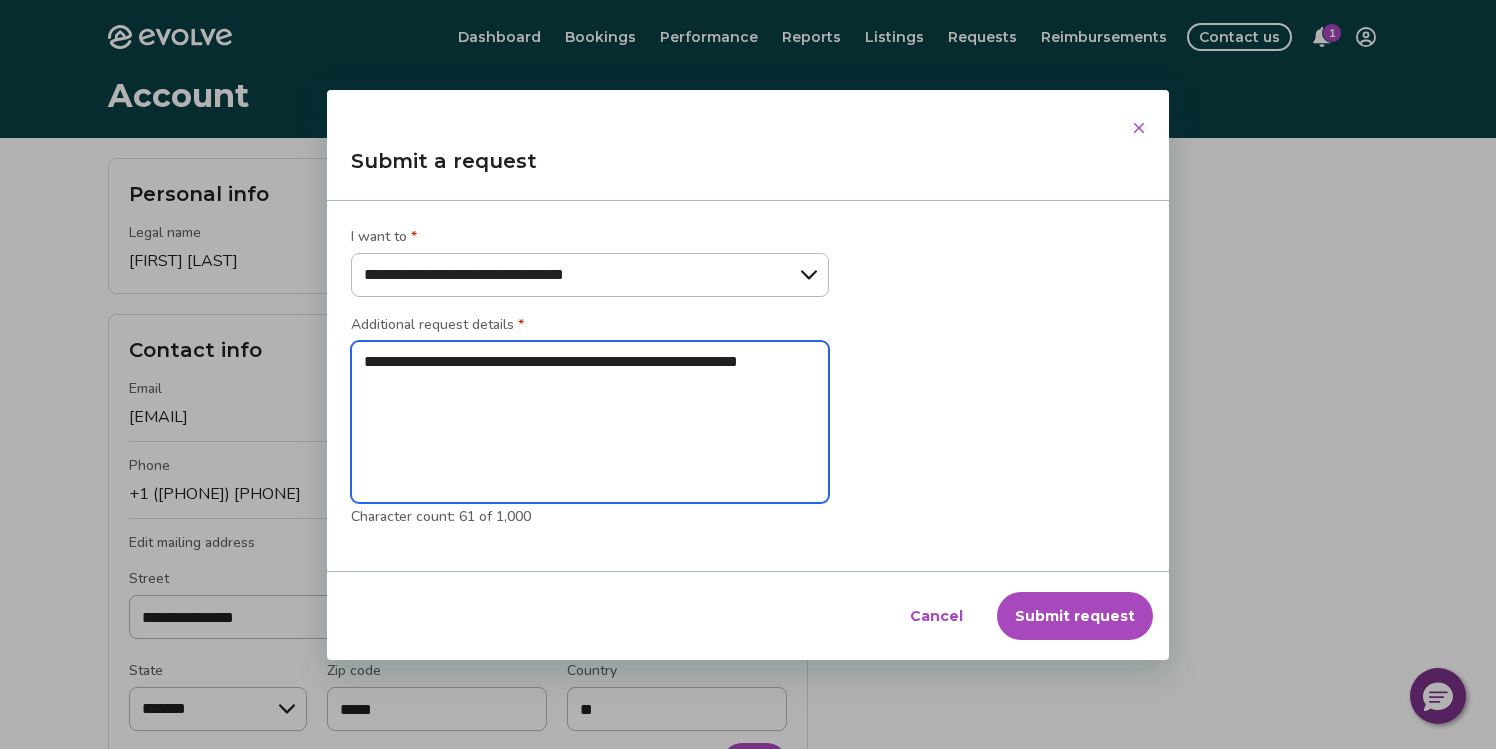 type on "**********" 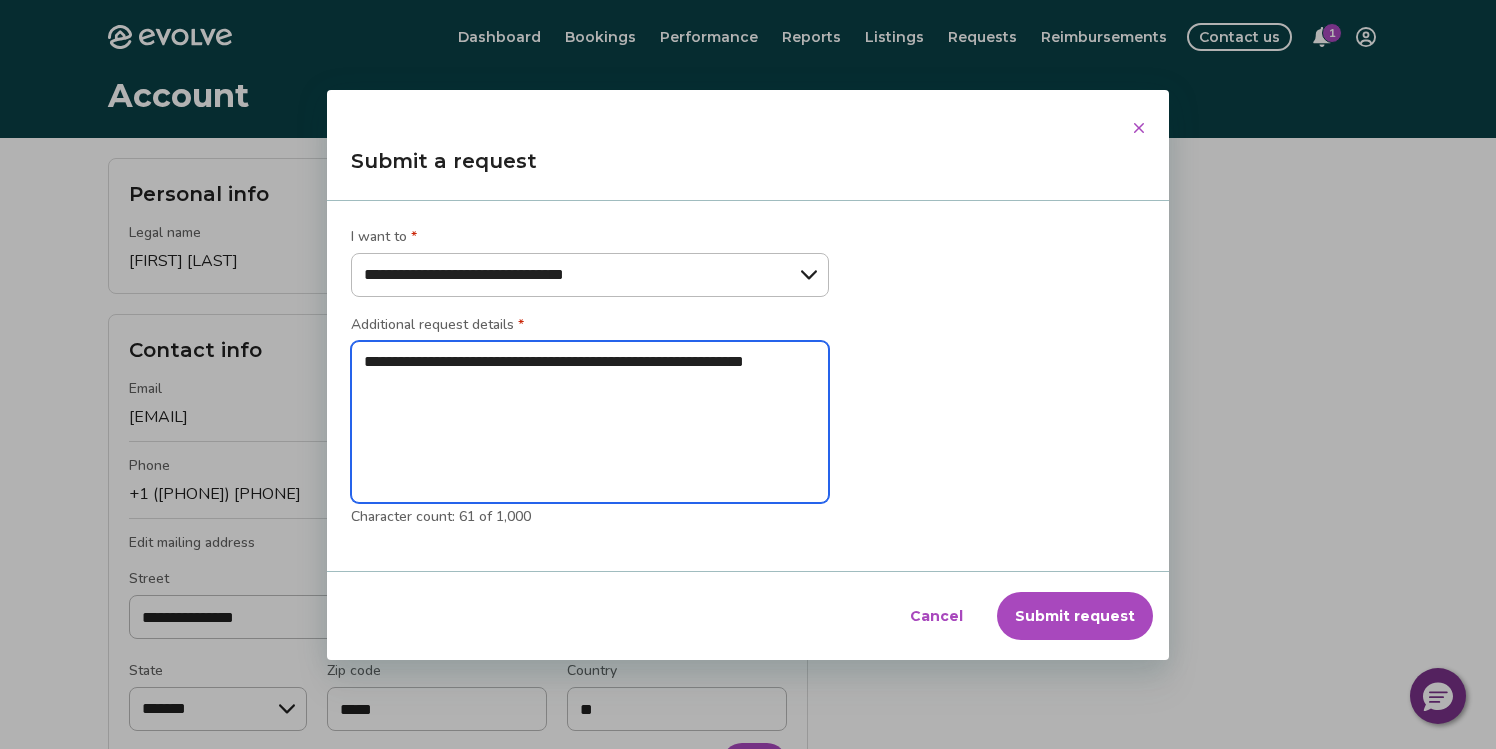 type on "*" 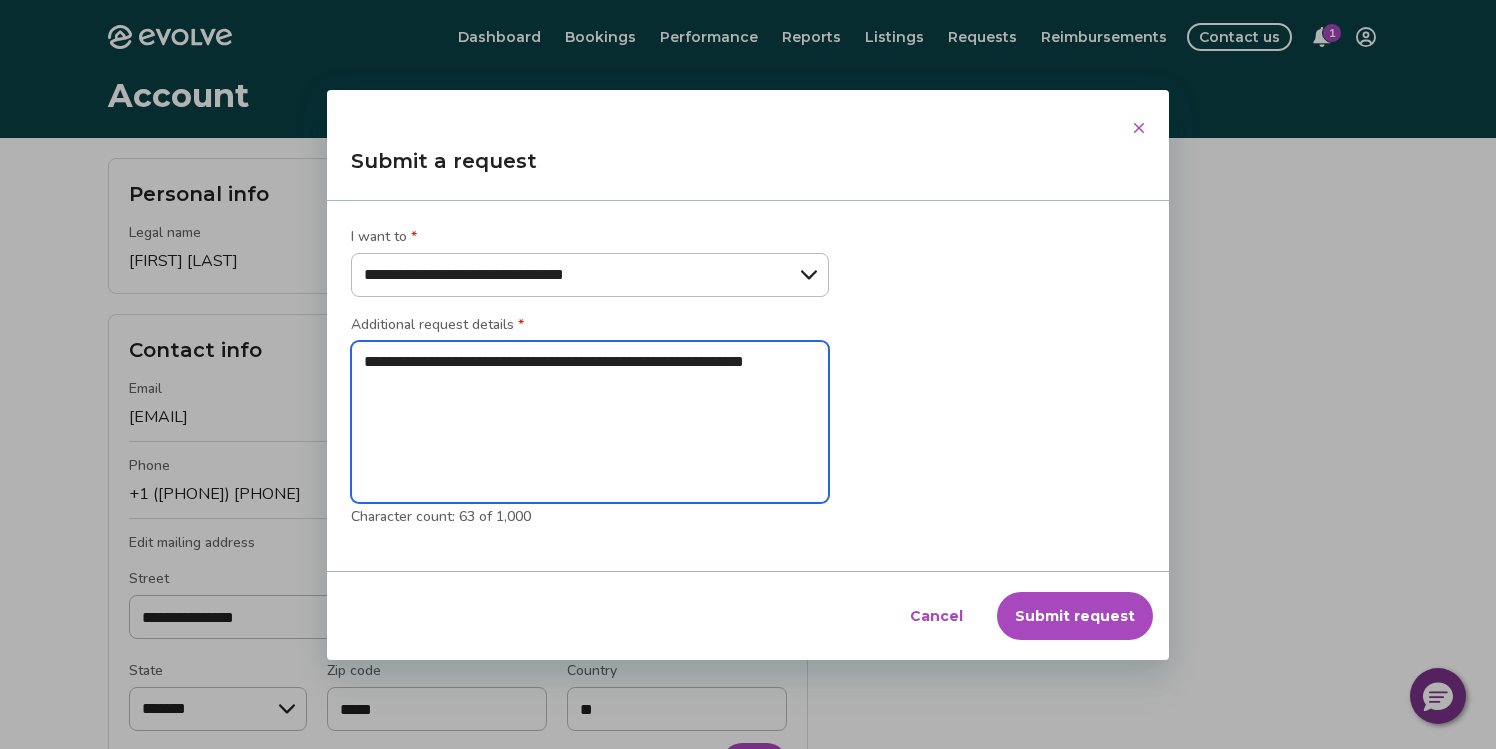 type on "**********" 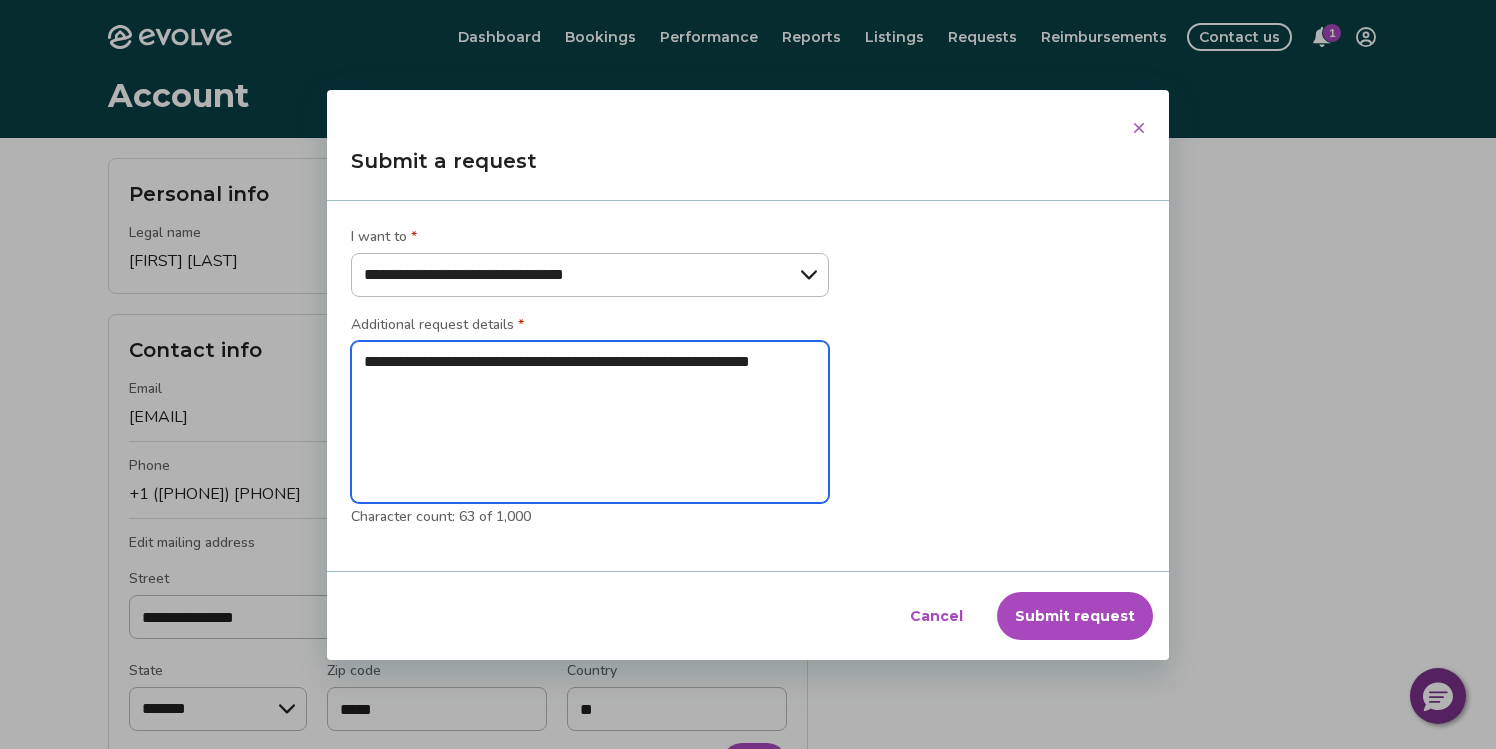 type on "**********" 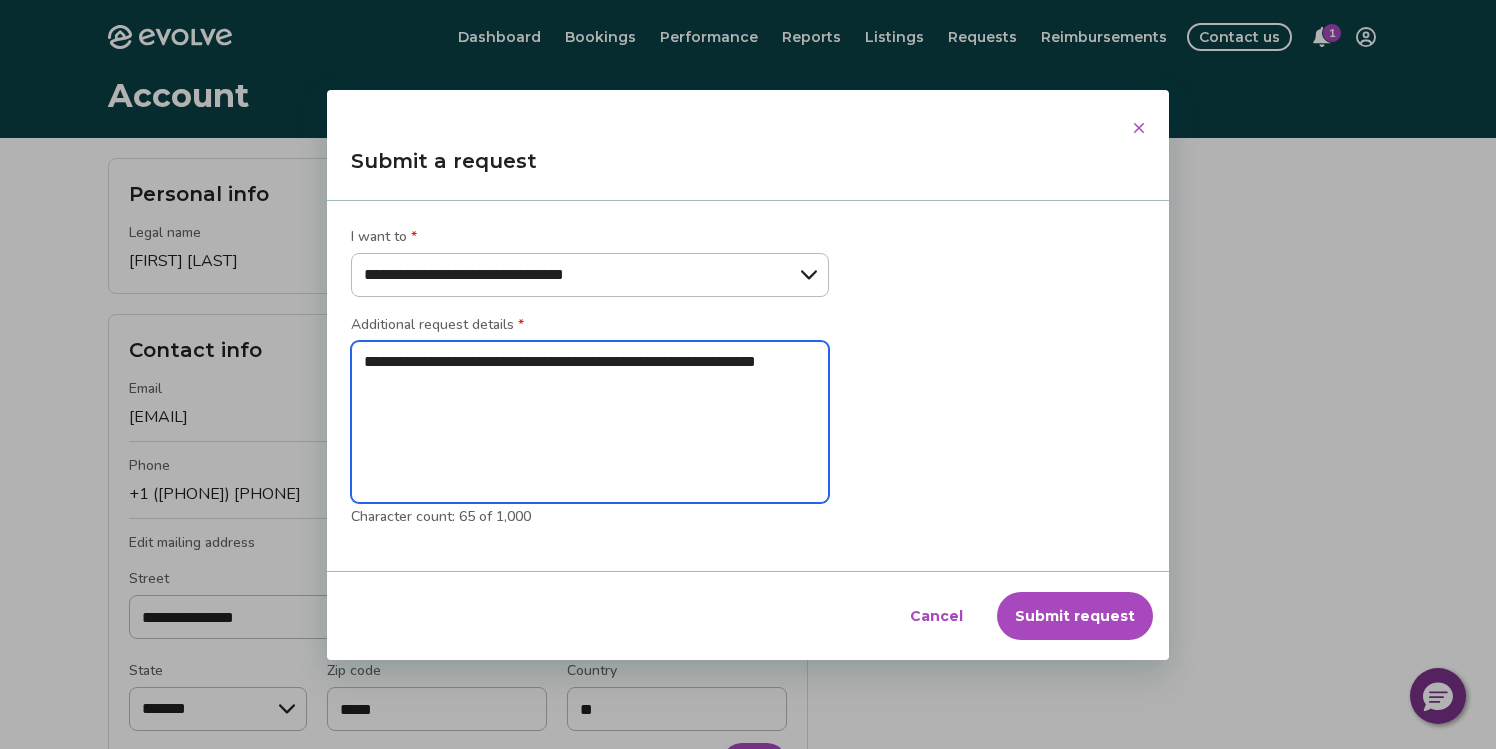 type on "**********" 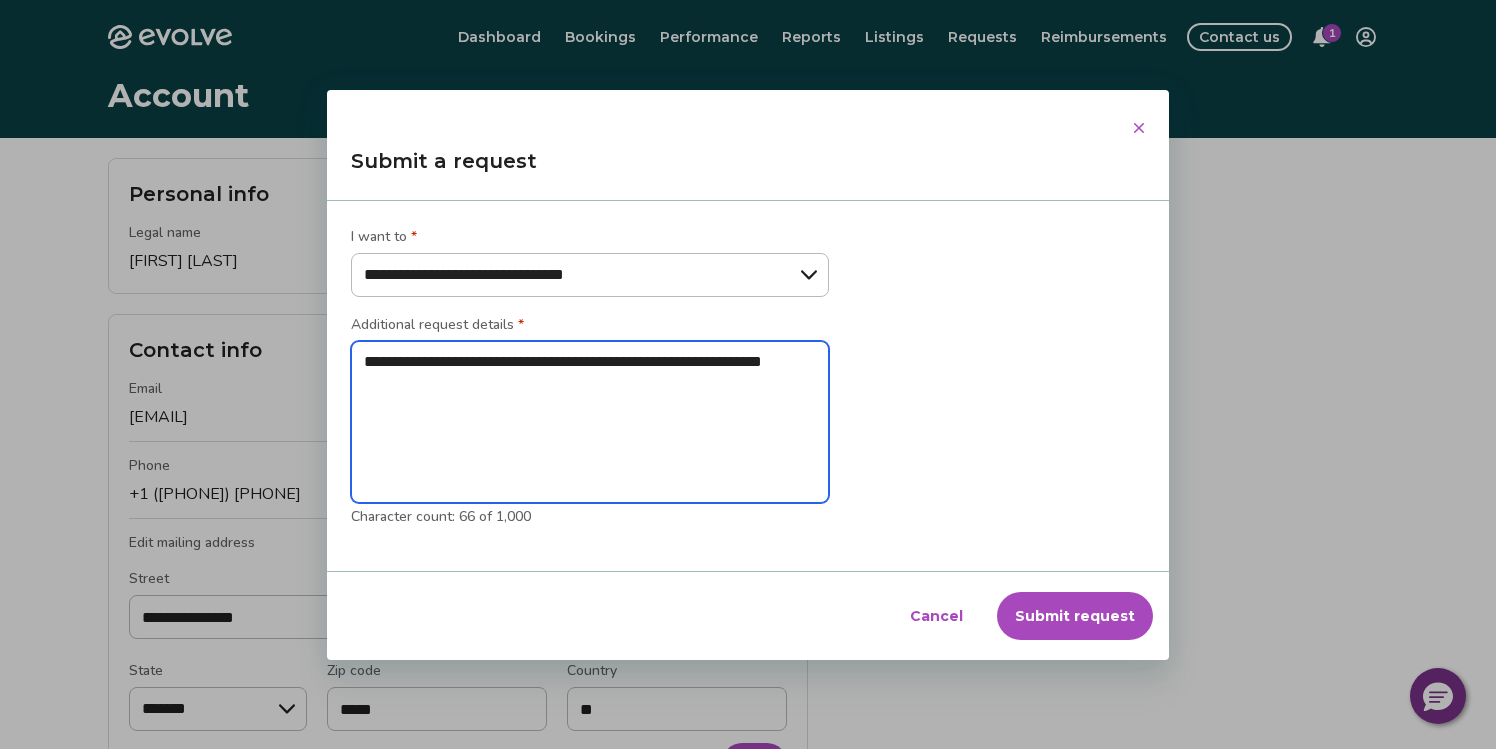 type on "**********" 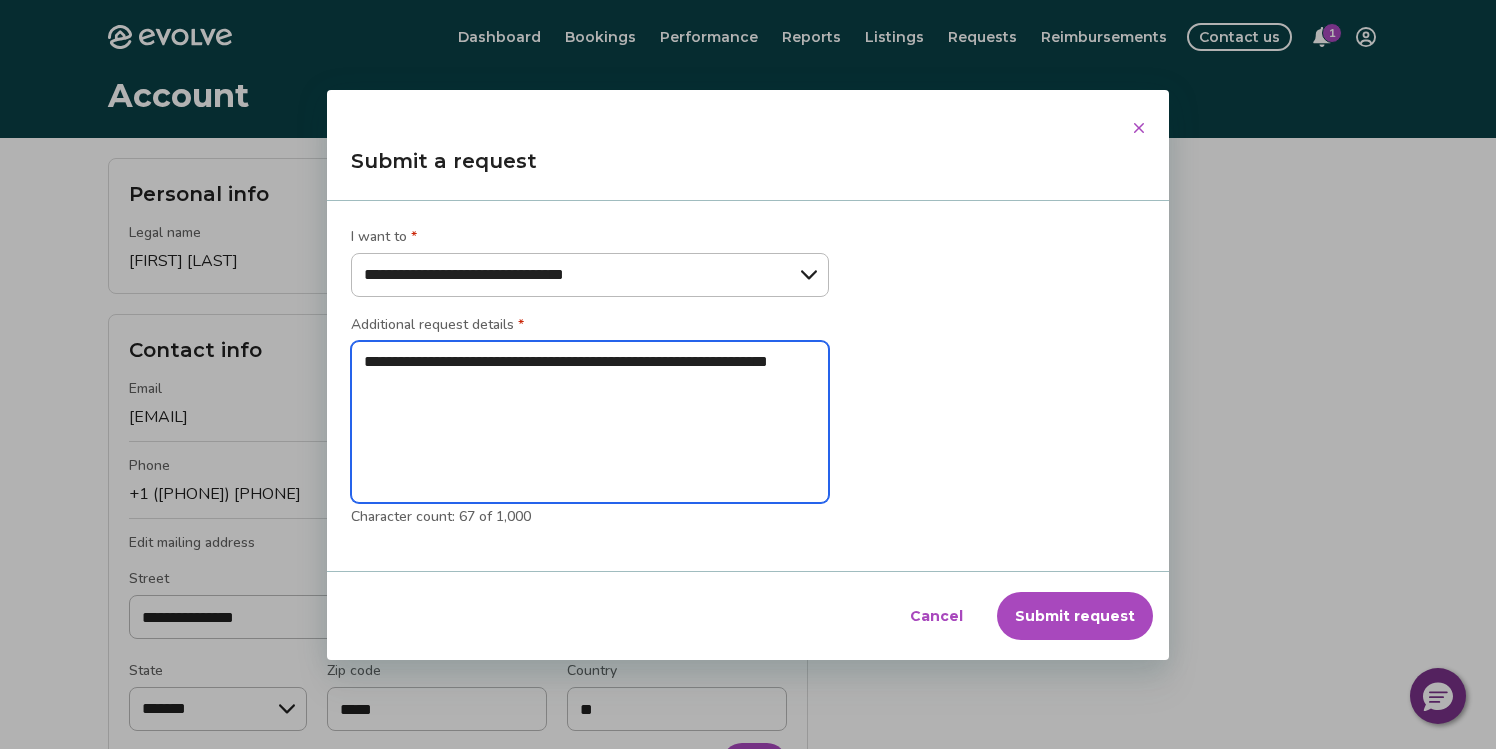 type on "**********" 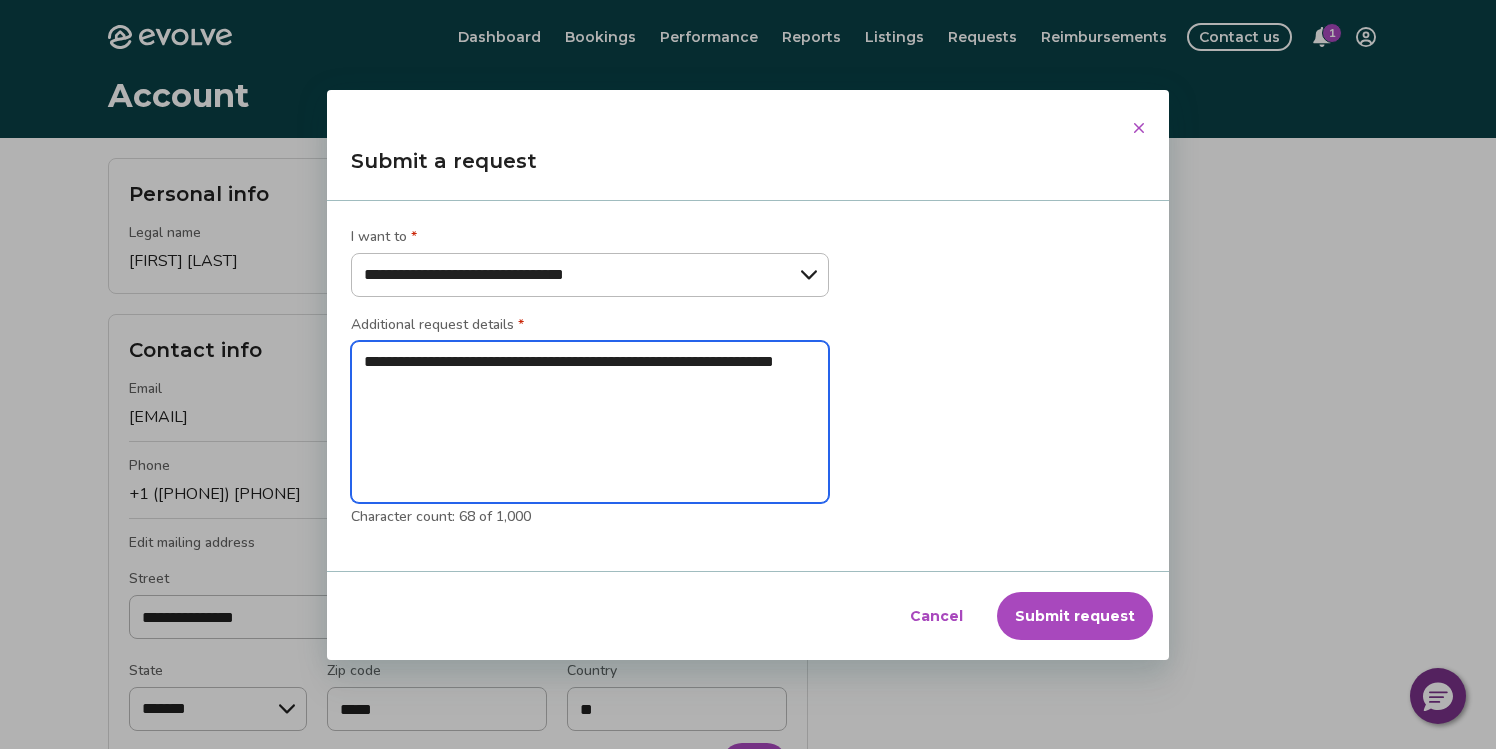 type on "**********" 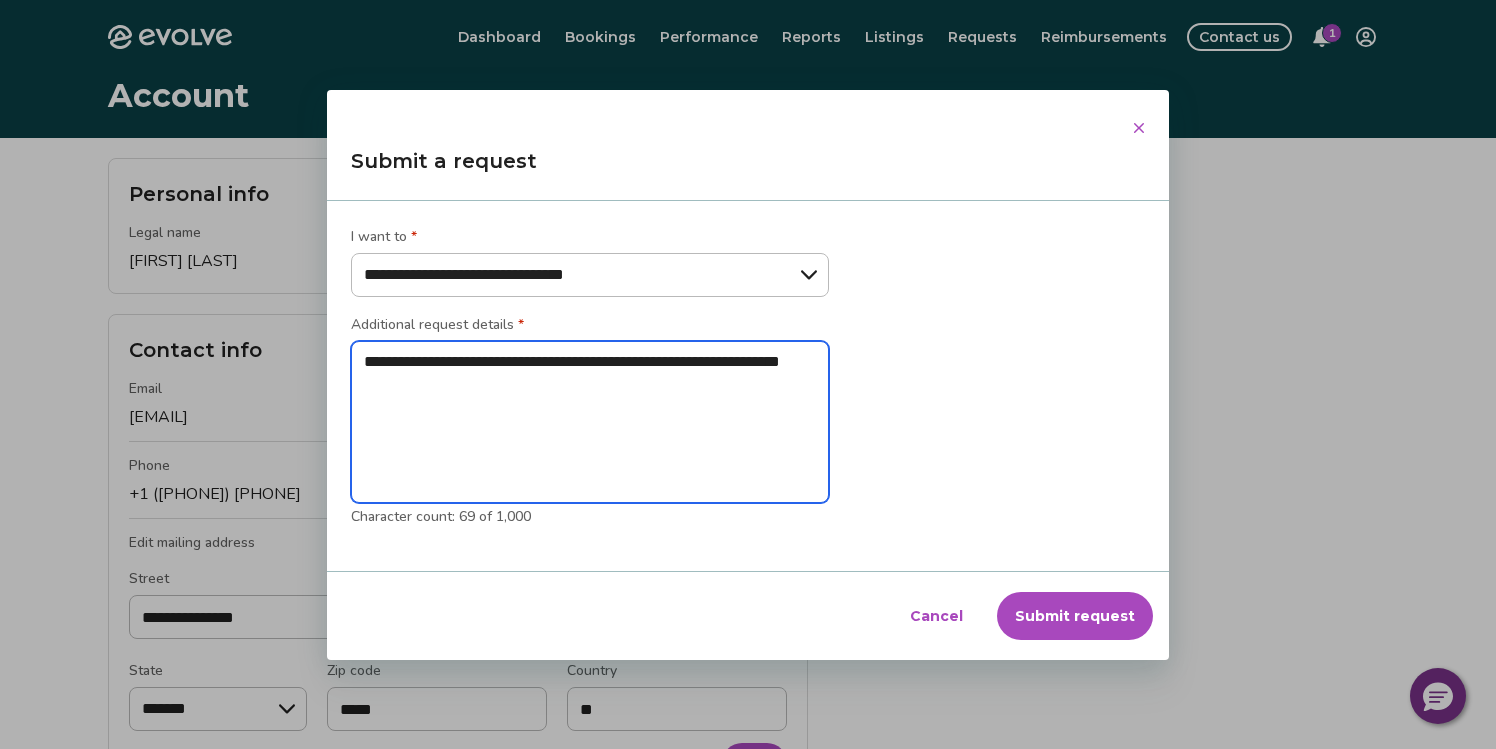 type on "**********" 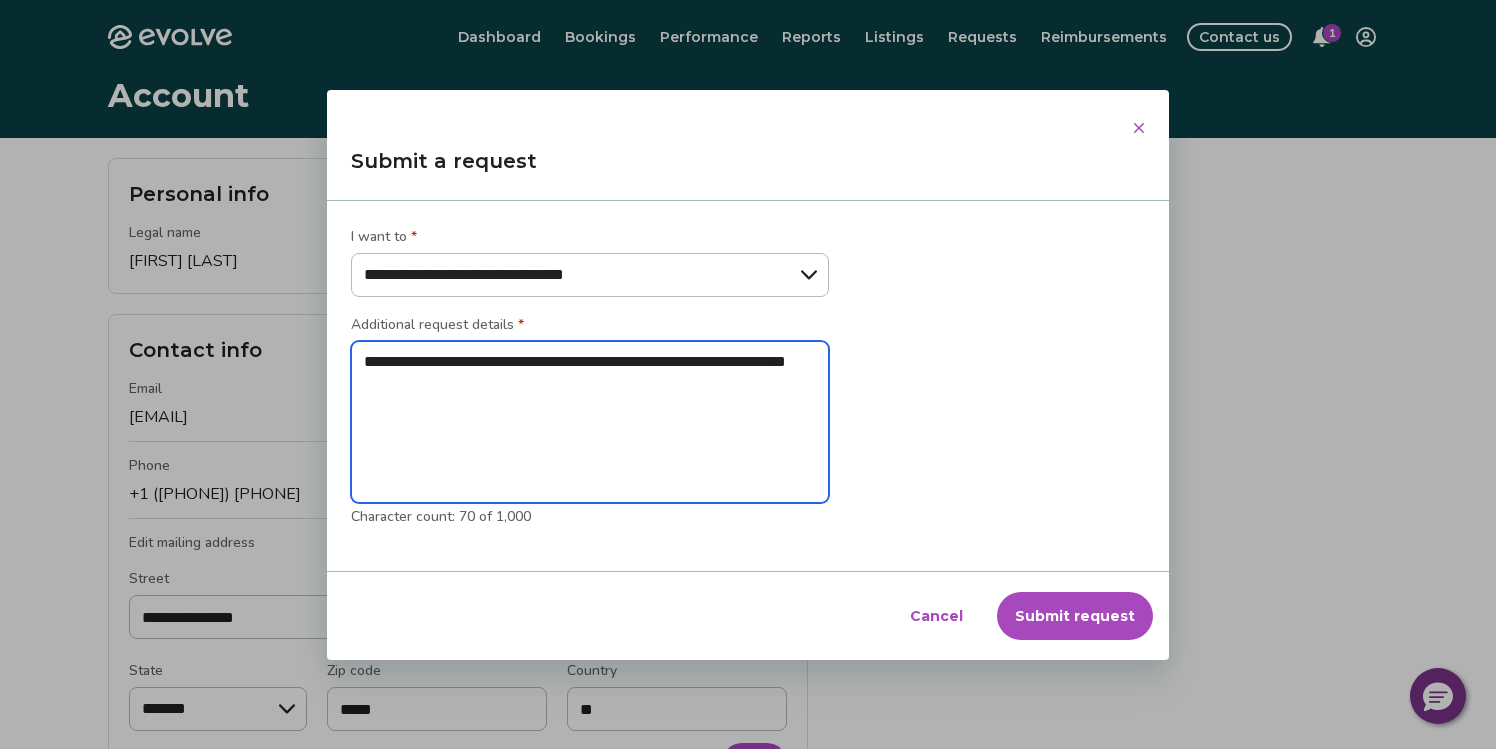 type on "**********" 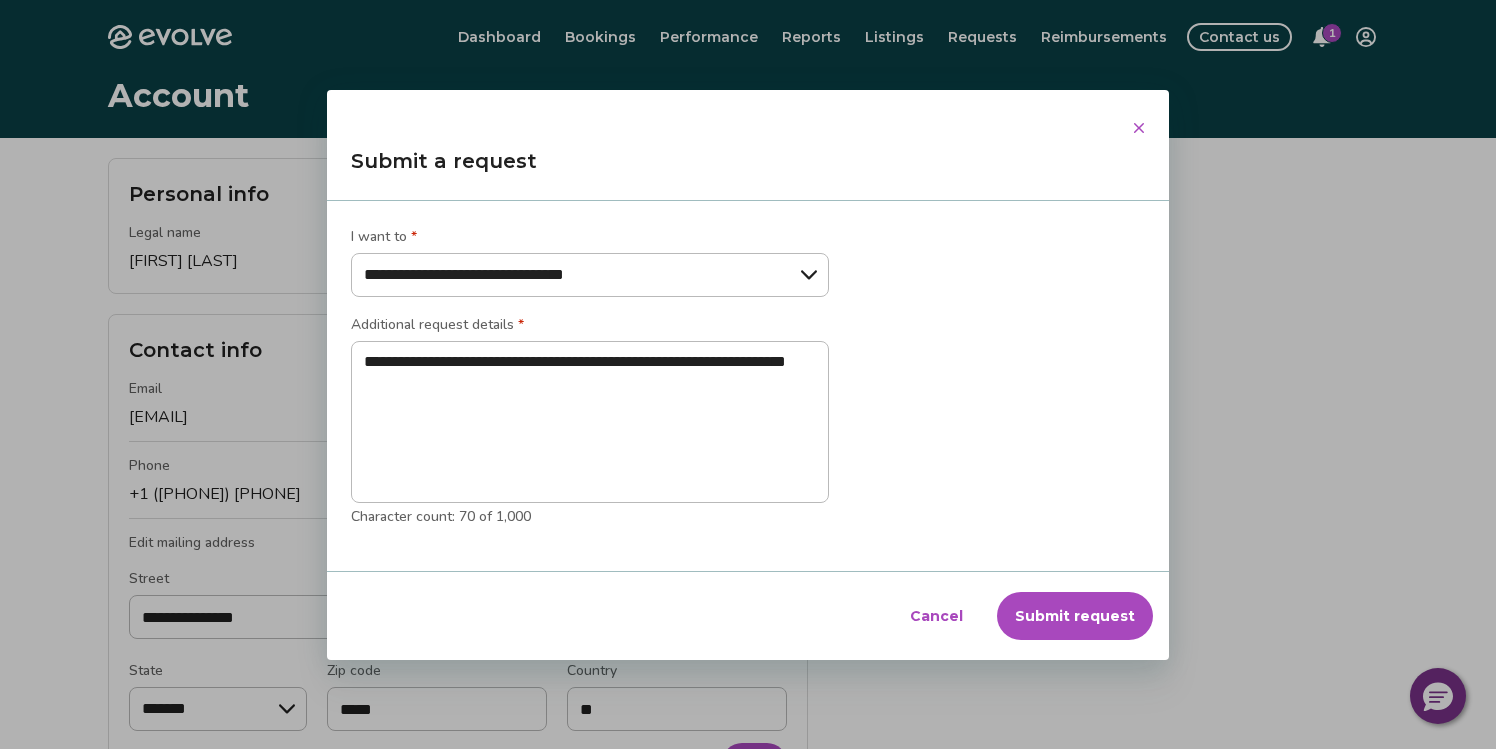 click on "Submit request" at bounding box center (1075, 616) 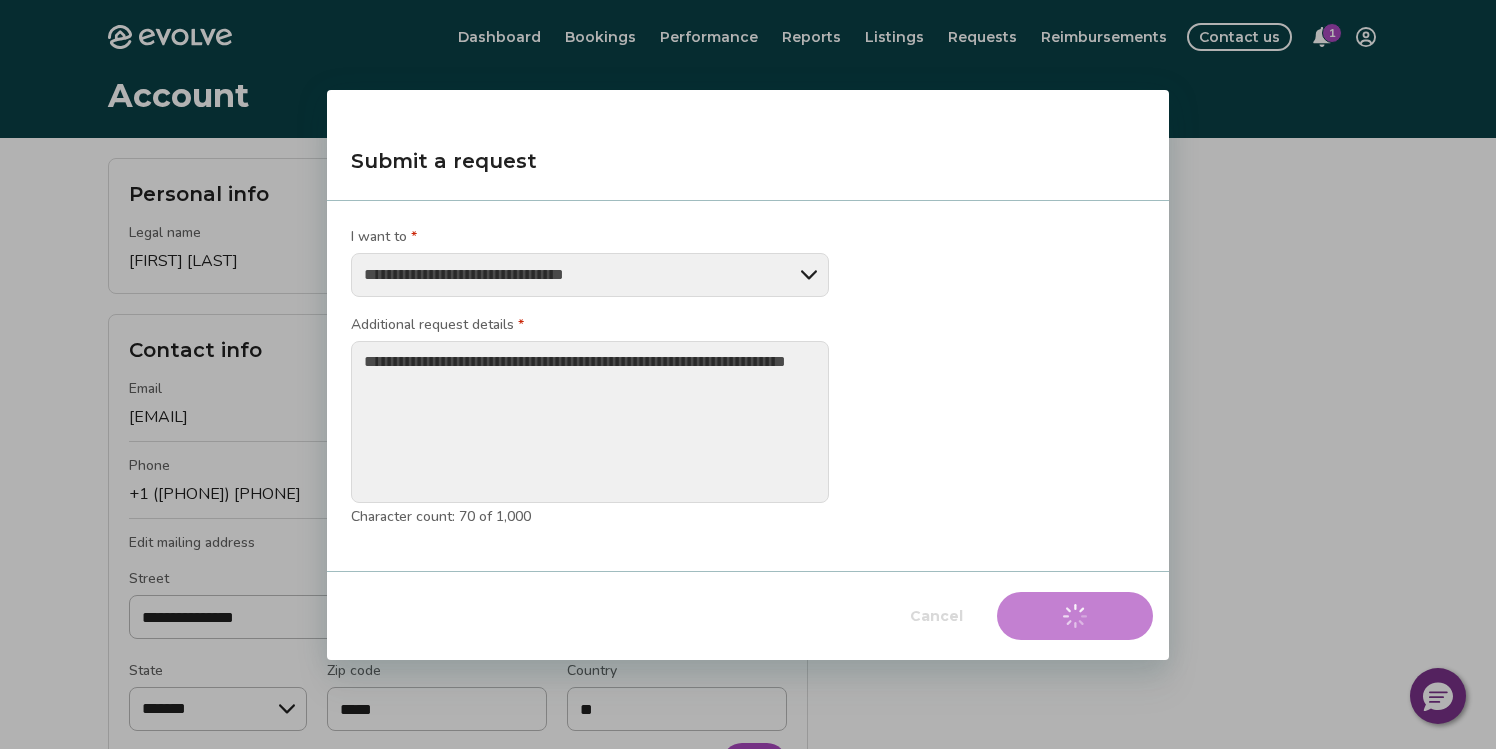 type on "*" 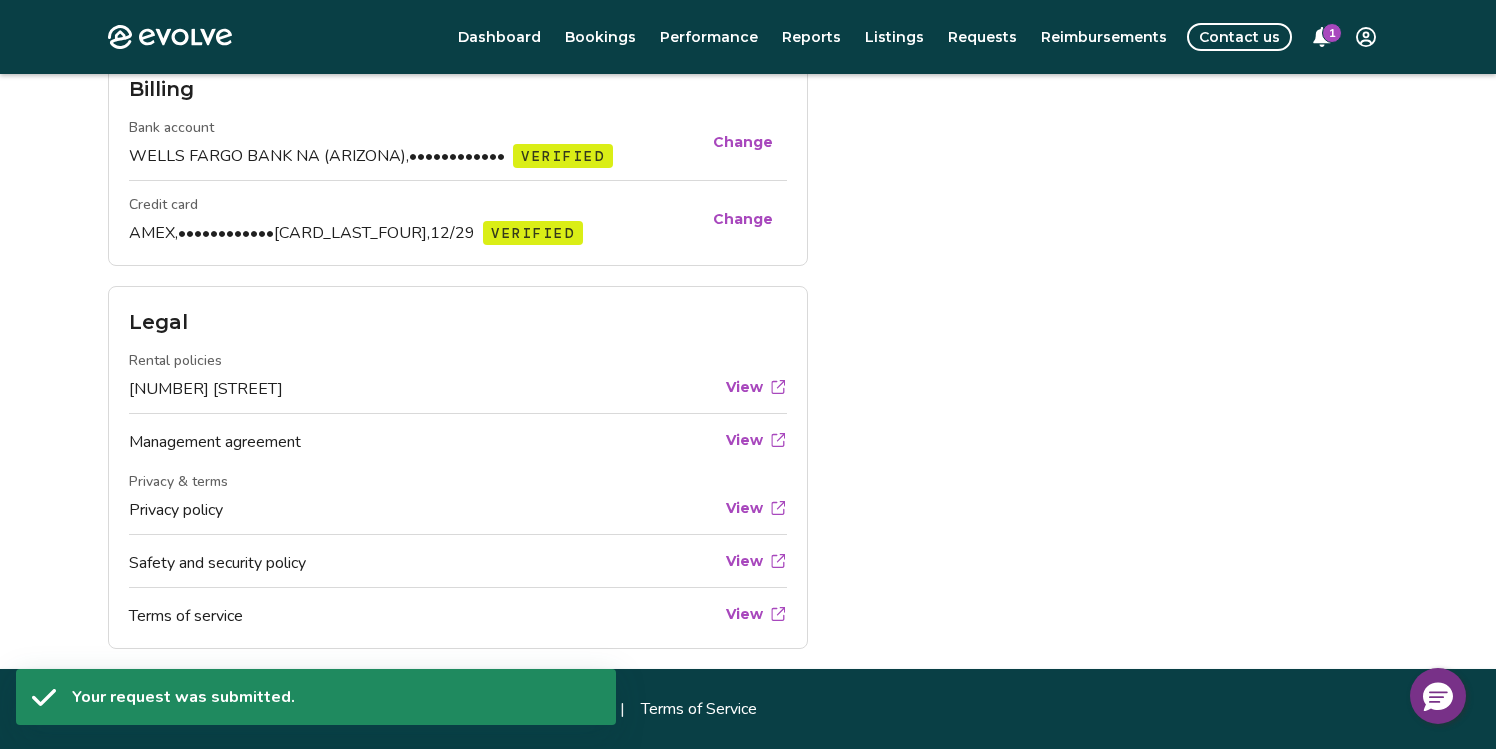 scroll, scrollTop: 0, scrollLeft: 0, axis: both 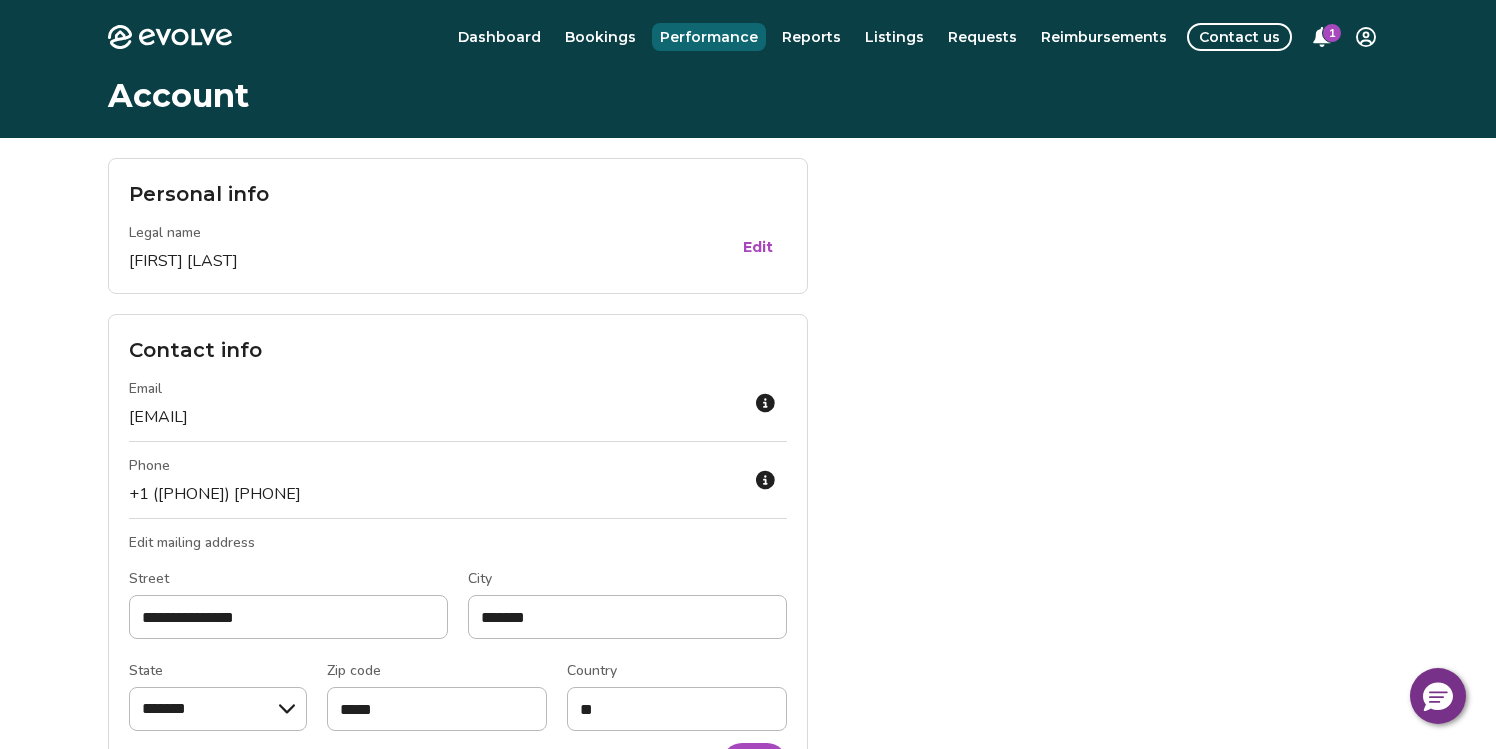 click on "Performance" at bounding box center [709, 37] 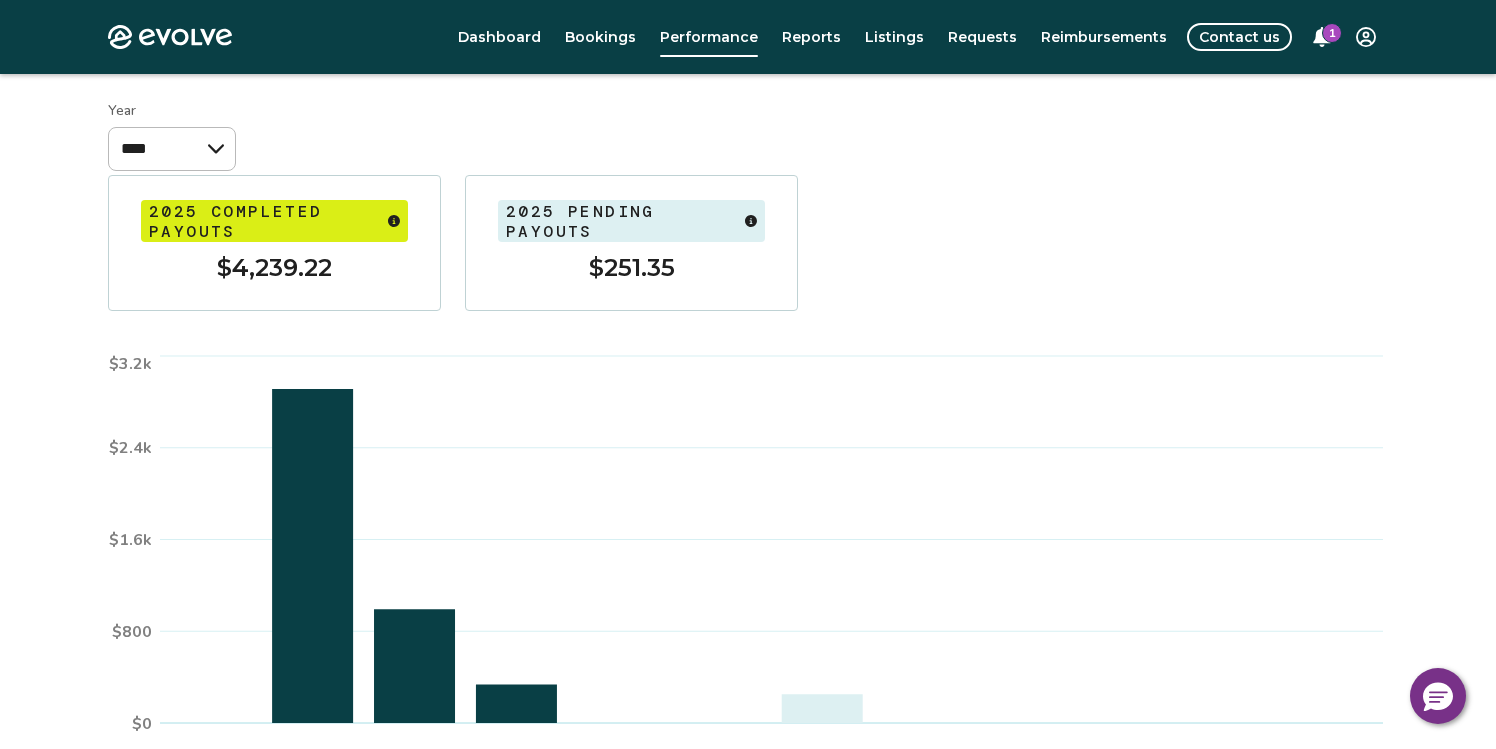 scroll, scrollTop: 214, scrollLeft: 0, axis: vertical 